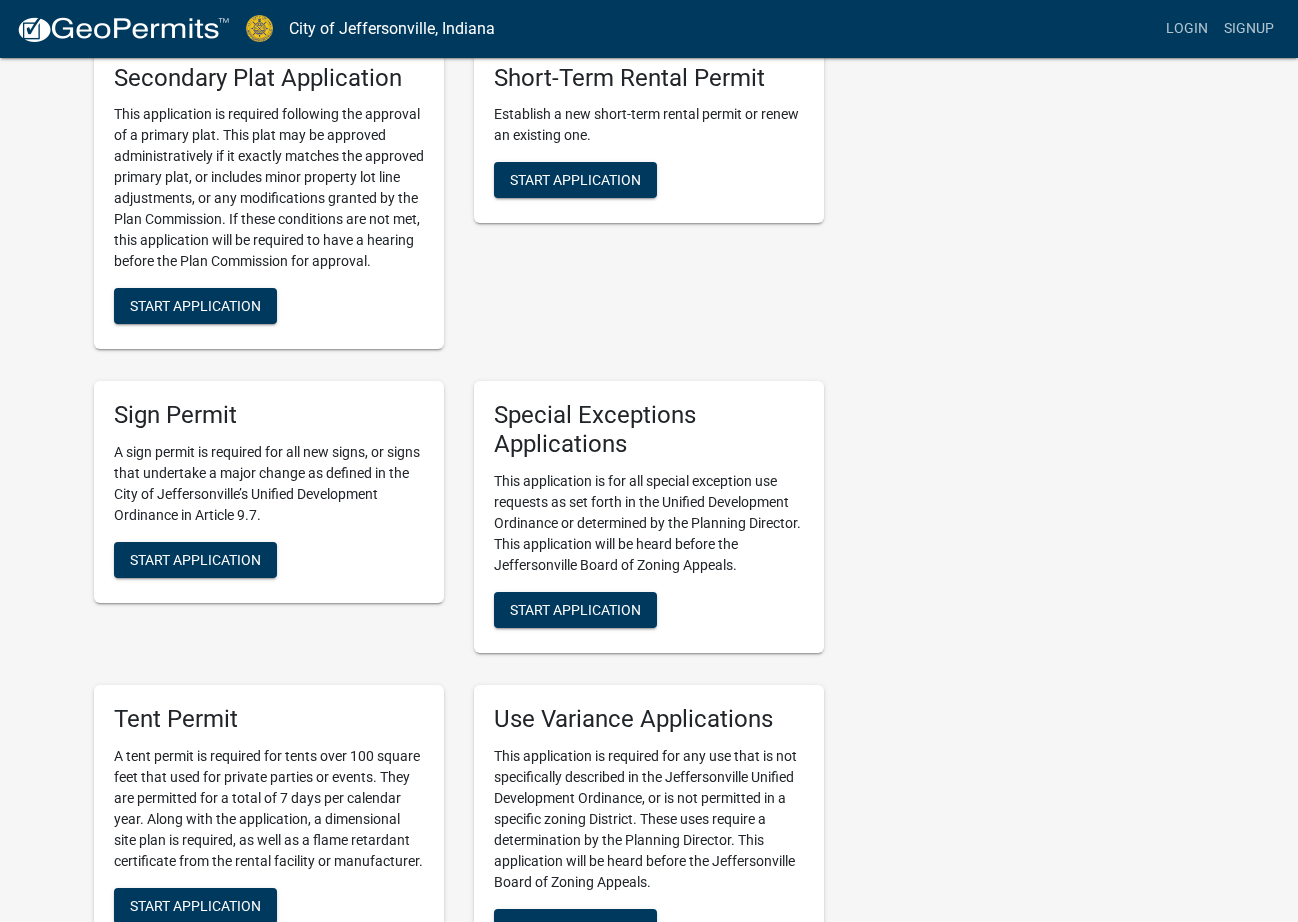 scroll, scrollTop: 3300, scrollLeft: 0, axis: vertical 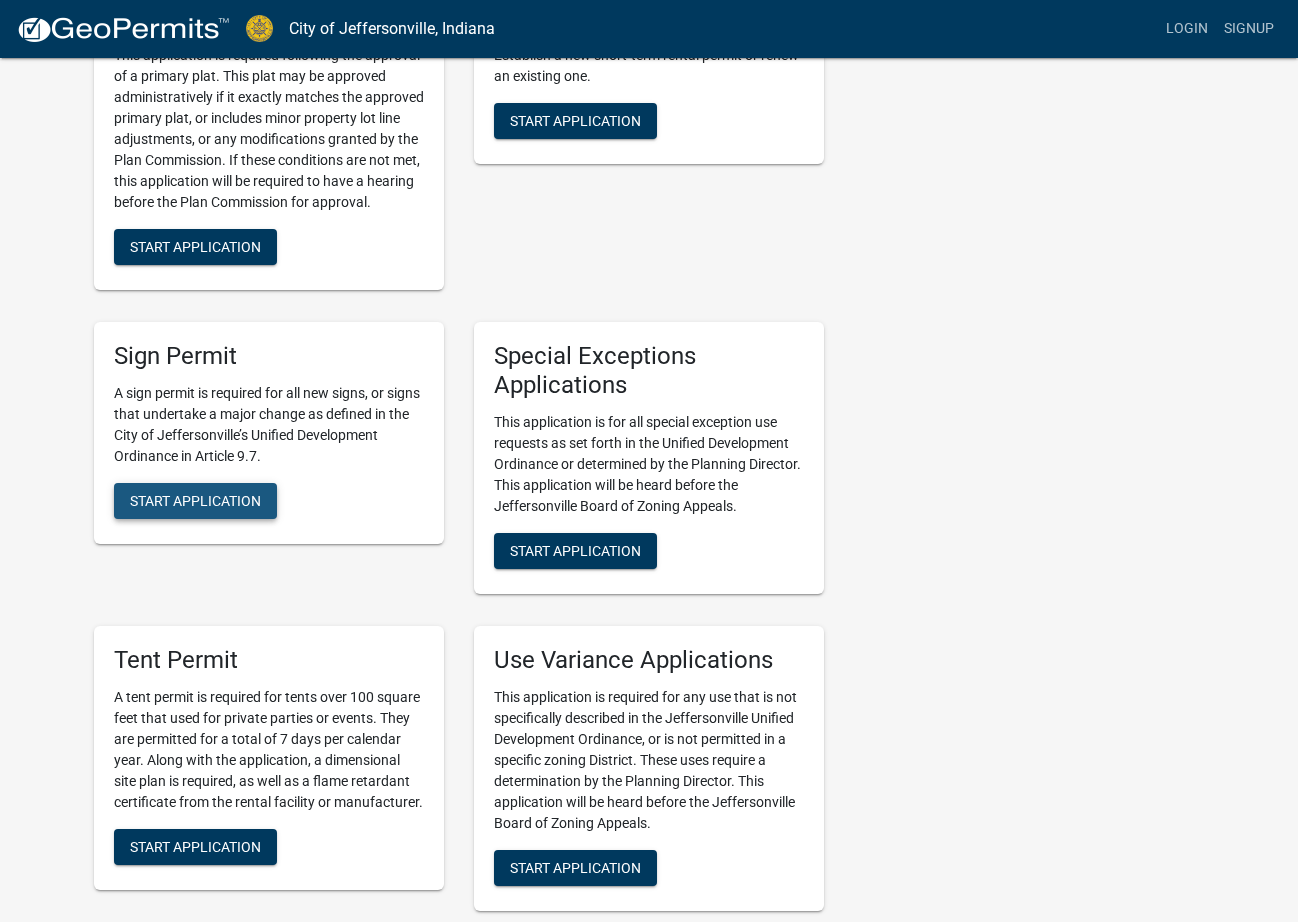 click on "Start Application" at bounding box center [195, 501] 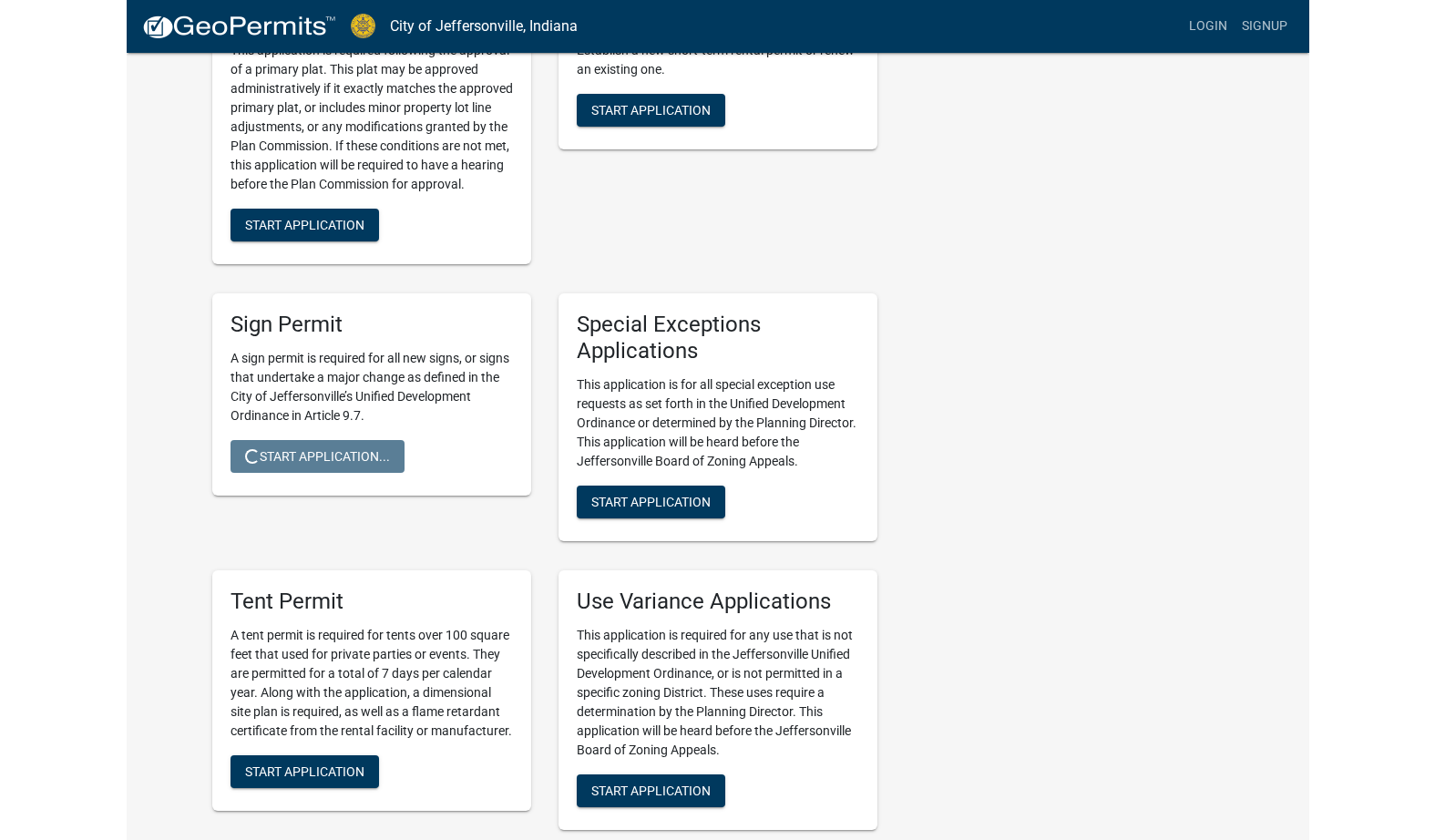 scroll, scrollTop: 0, scrollLeft: 0, axis: both 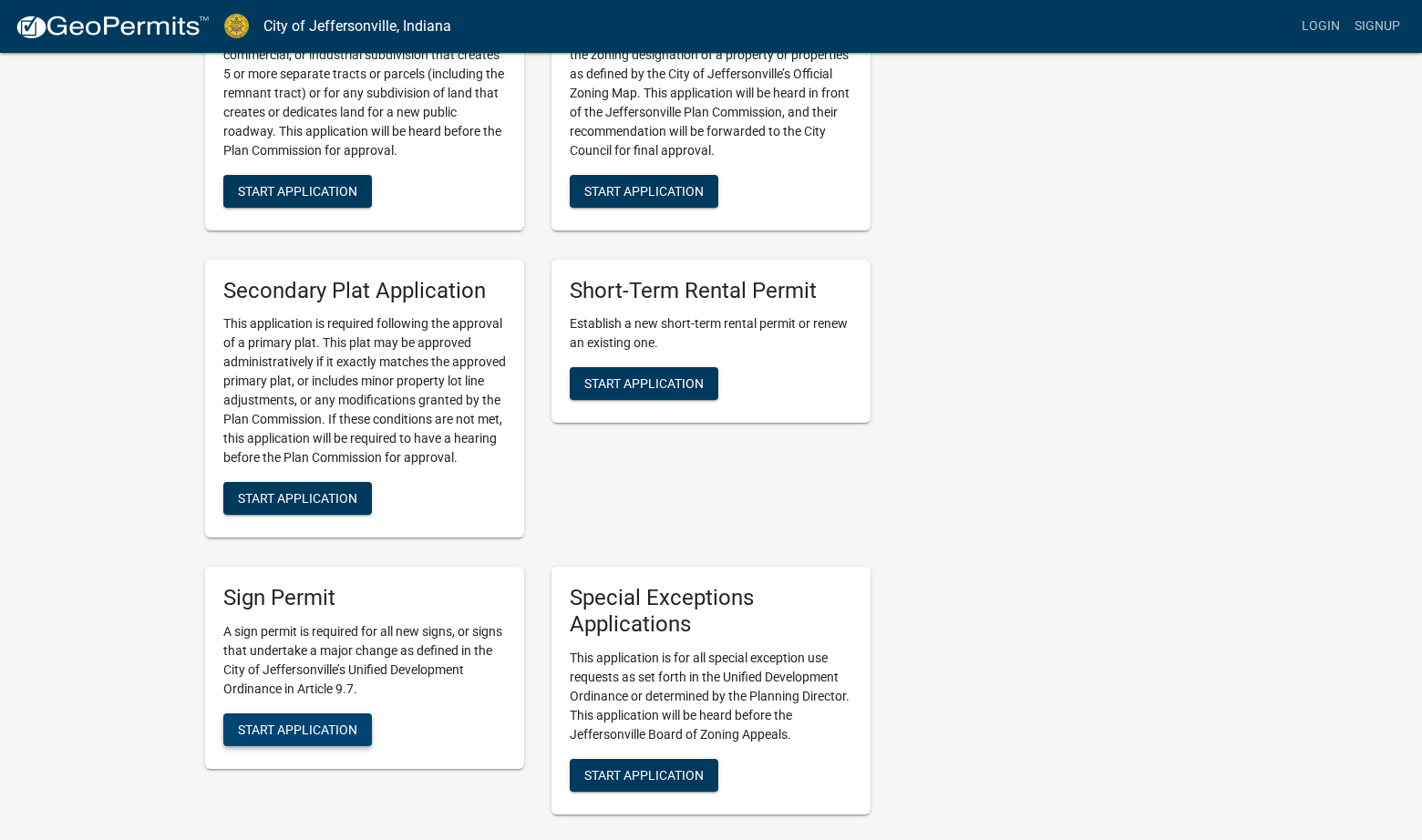 click on "Start Application" at bounding box center (297, 730) 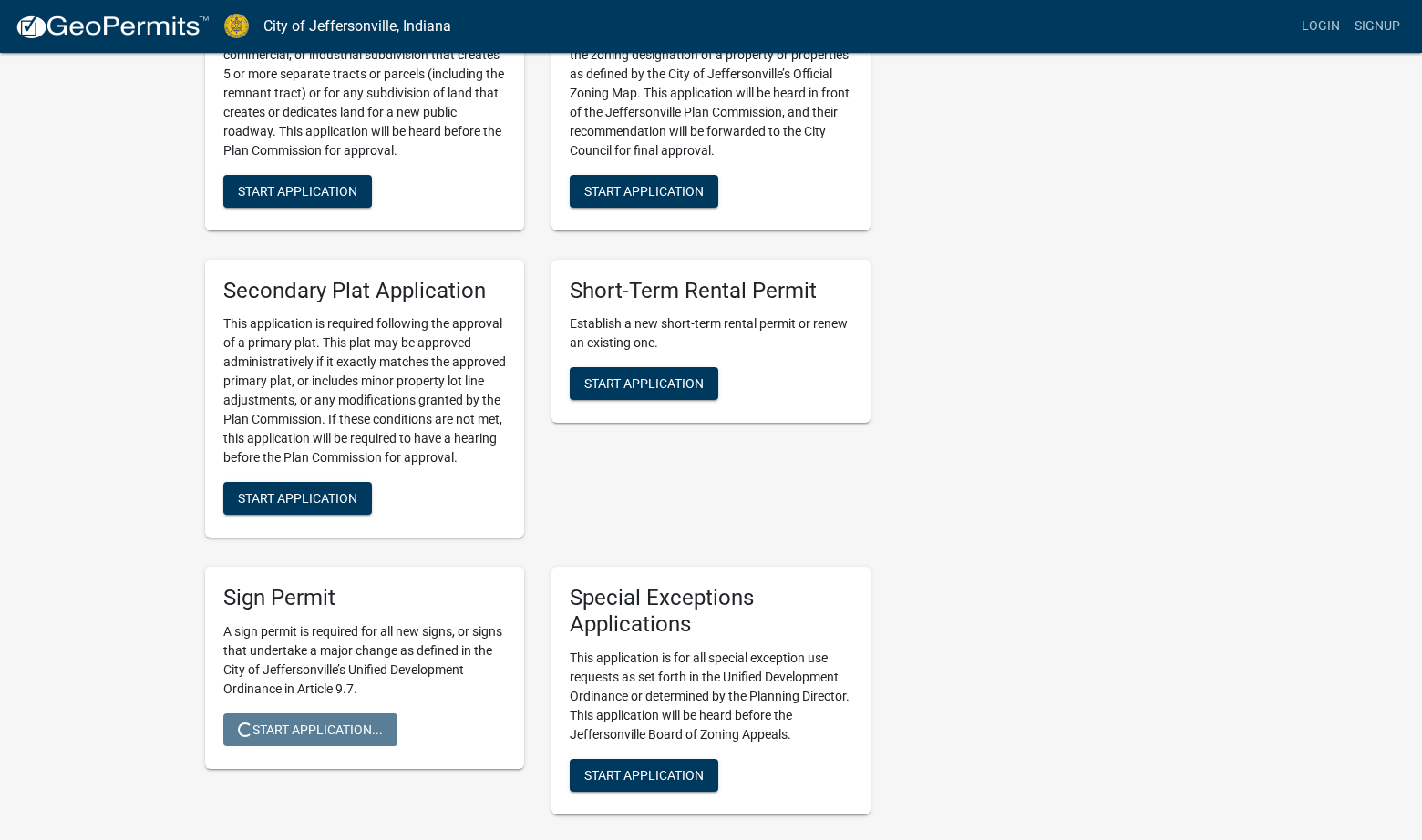 scroll, scrollTop: 0, scrollLeft: 0, axis: both 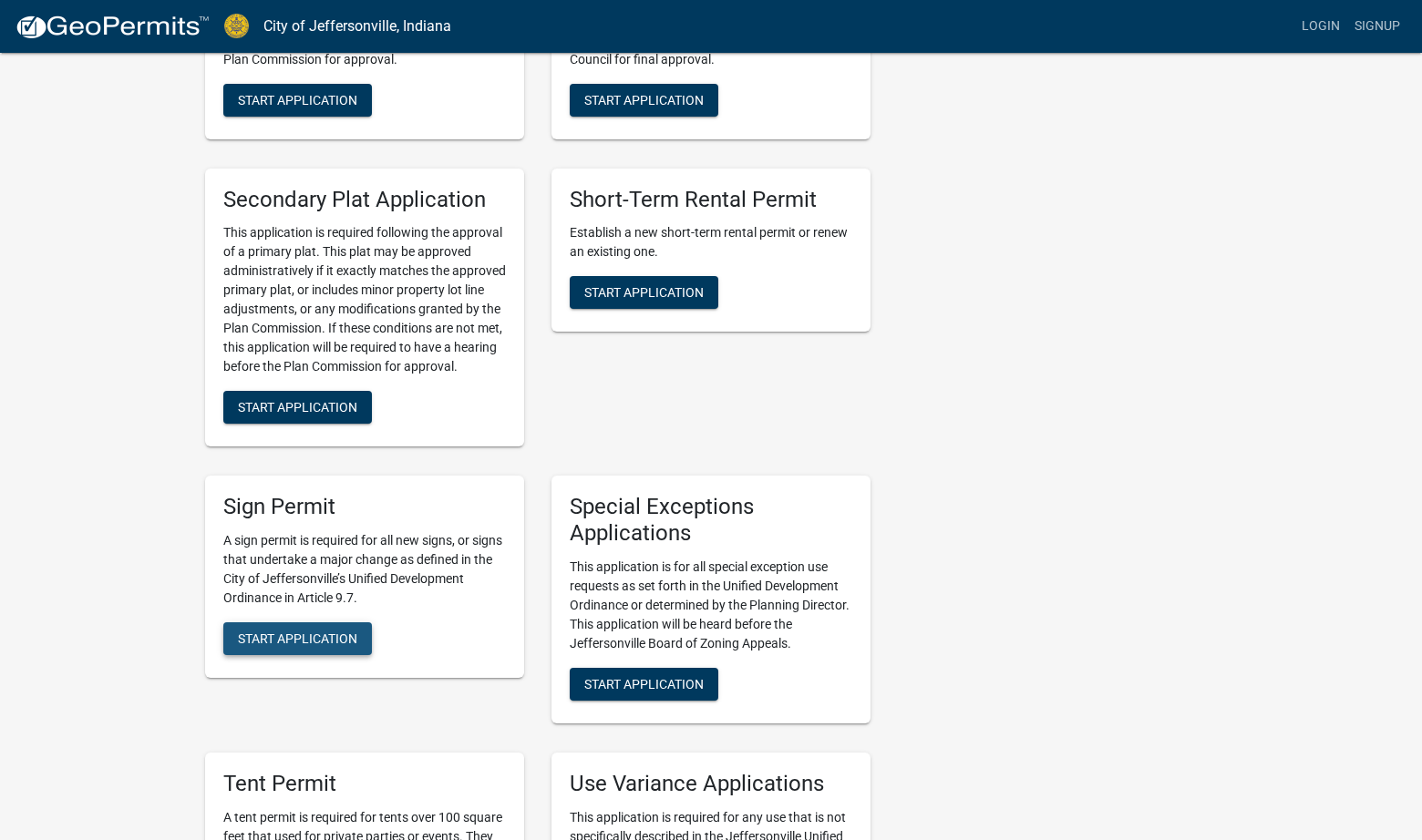 click on "Start Application" at bounding box center (297, 639) 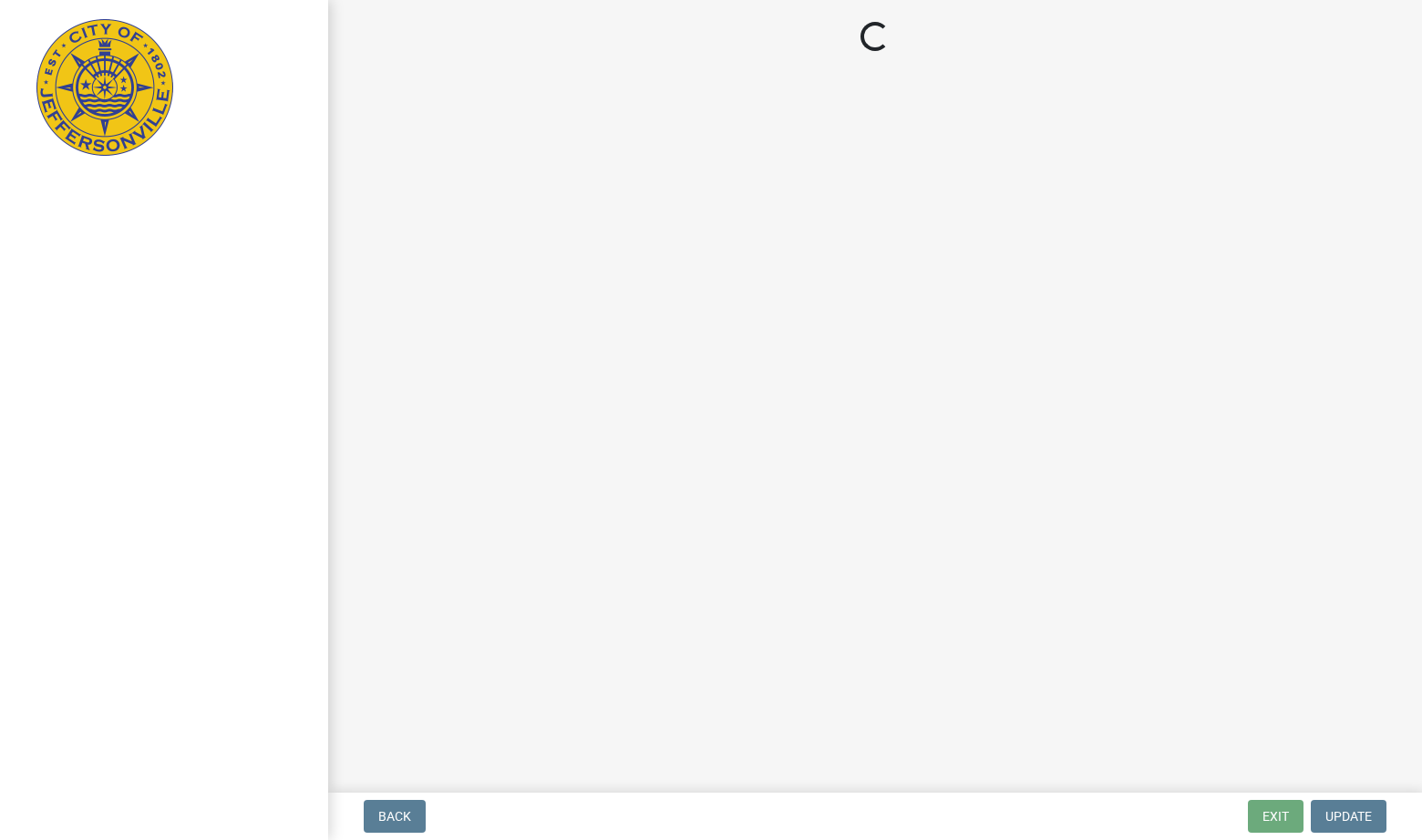 scroll, scrollTop: 0, scrollLeft: 0, axis: both 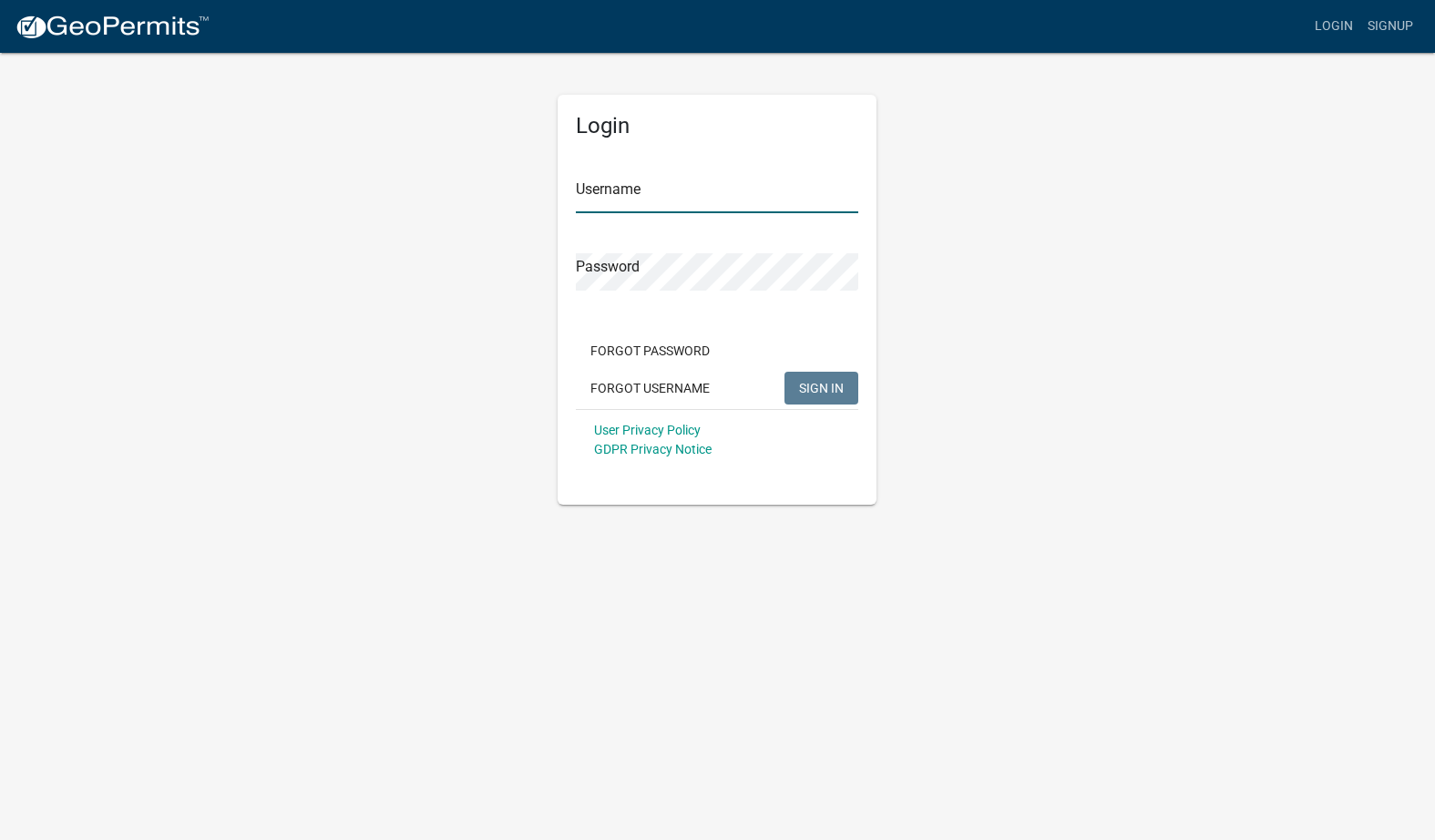 type on "[EMAIL]" 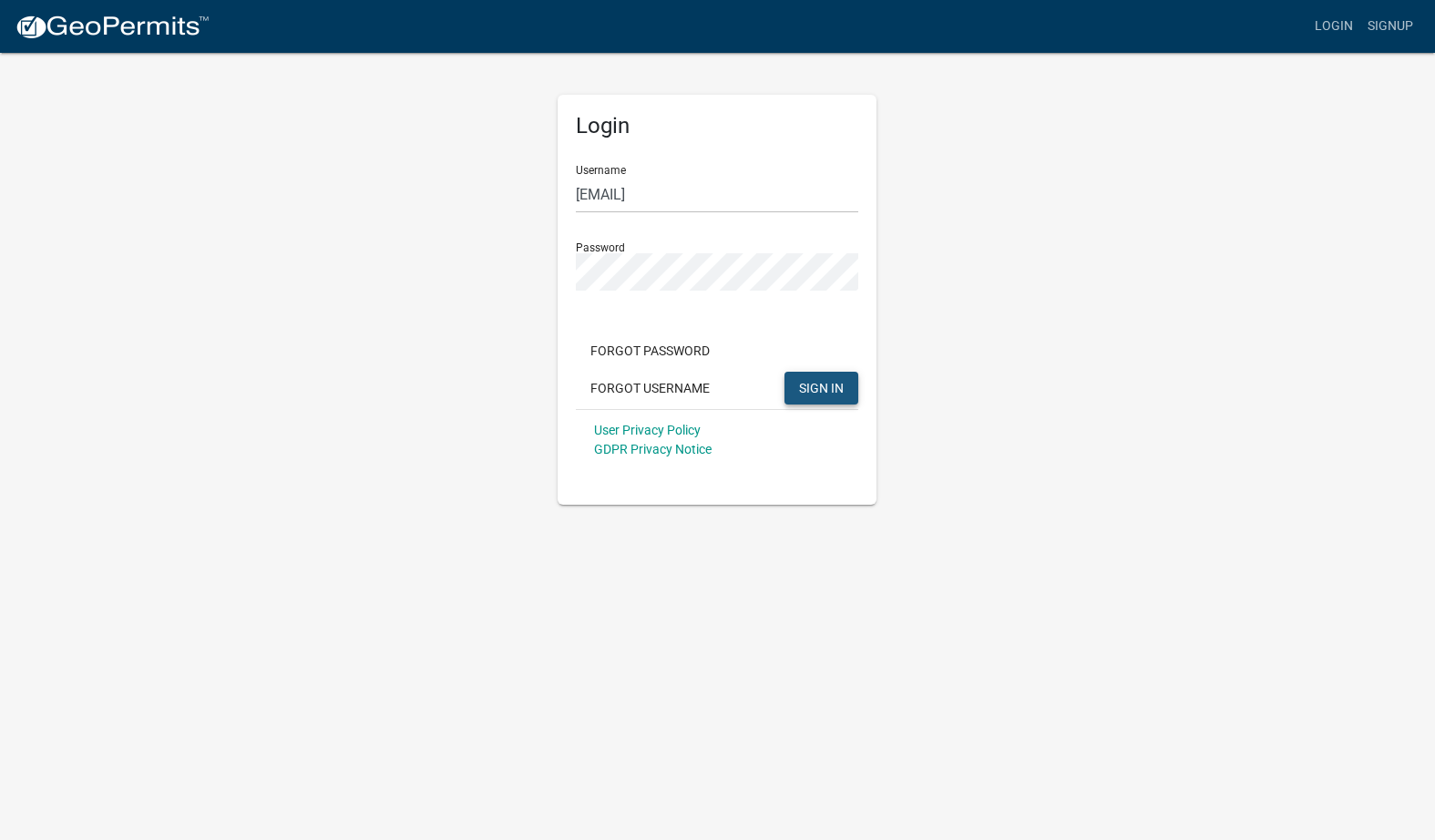 click on "SIGN IN" 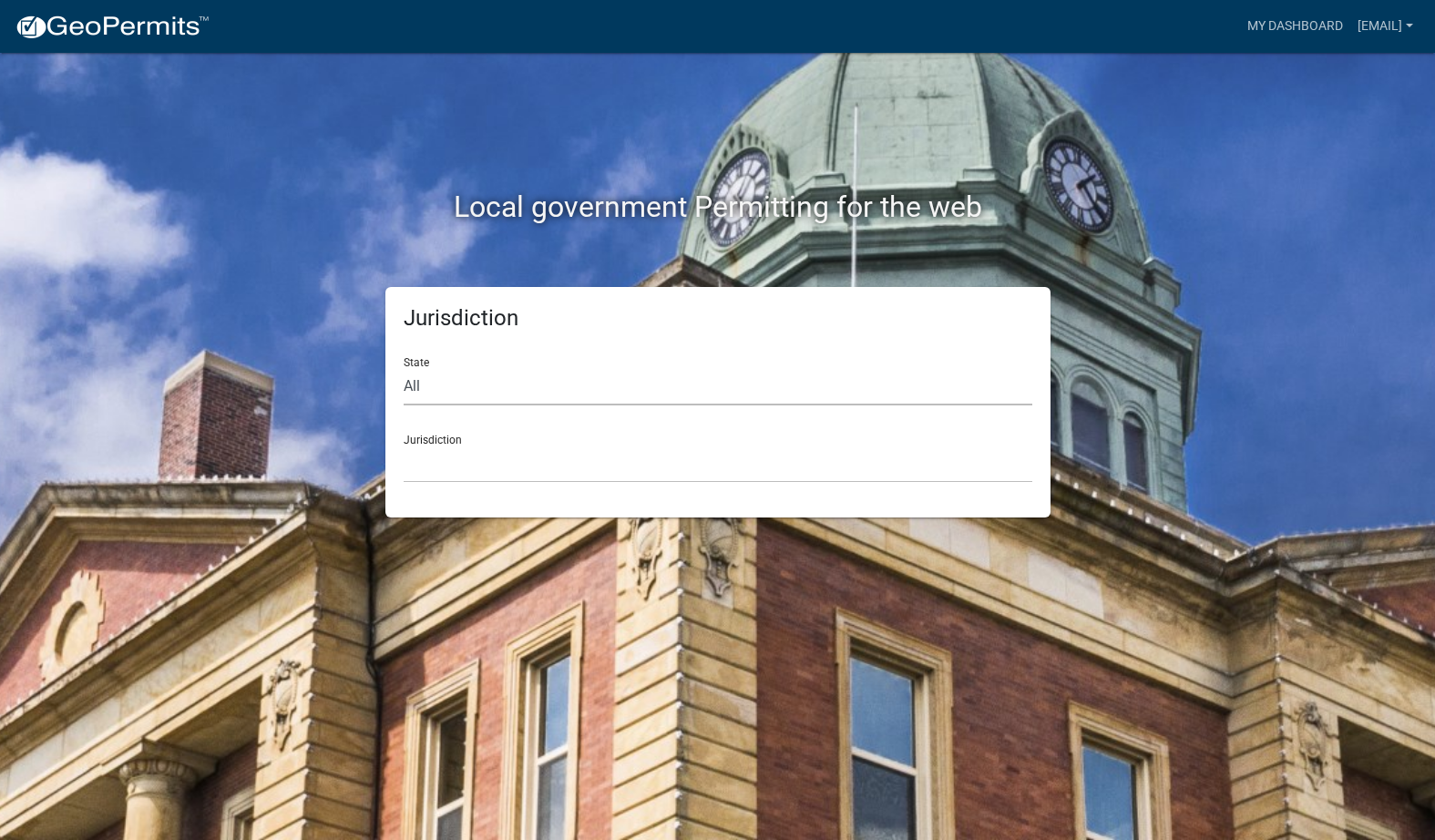 click on "All Colorado Georgia Indiana Iowa Kansas Minnesota Ohio South Carolina Wisconsin" 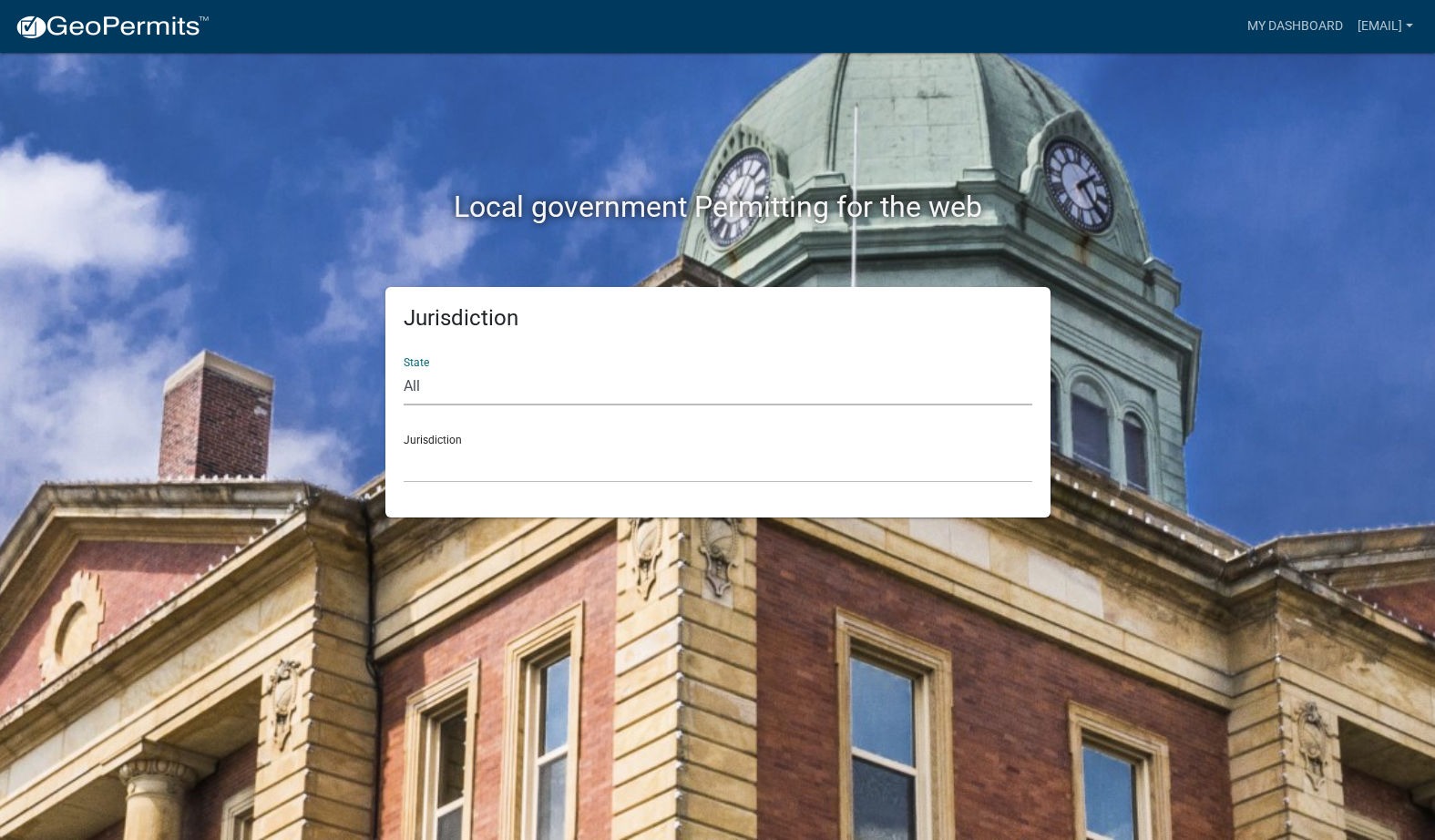 click on "All Colorado Georgia Indiana Iowa Kansas Minnesota Ohio South Carolina Wisconsin" 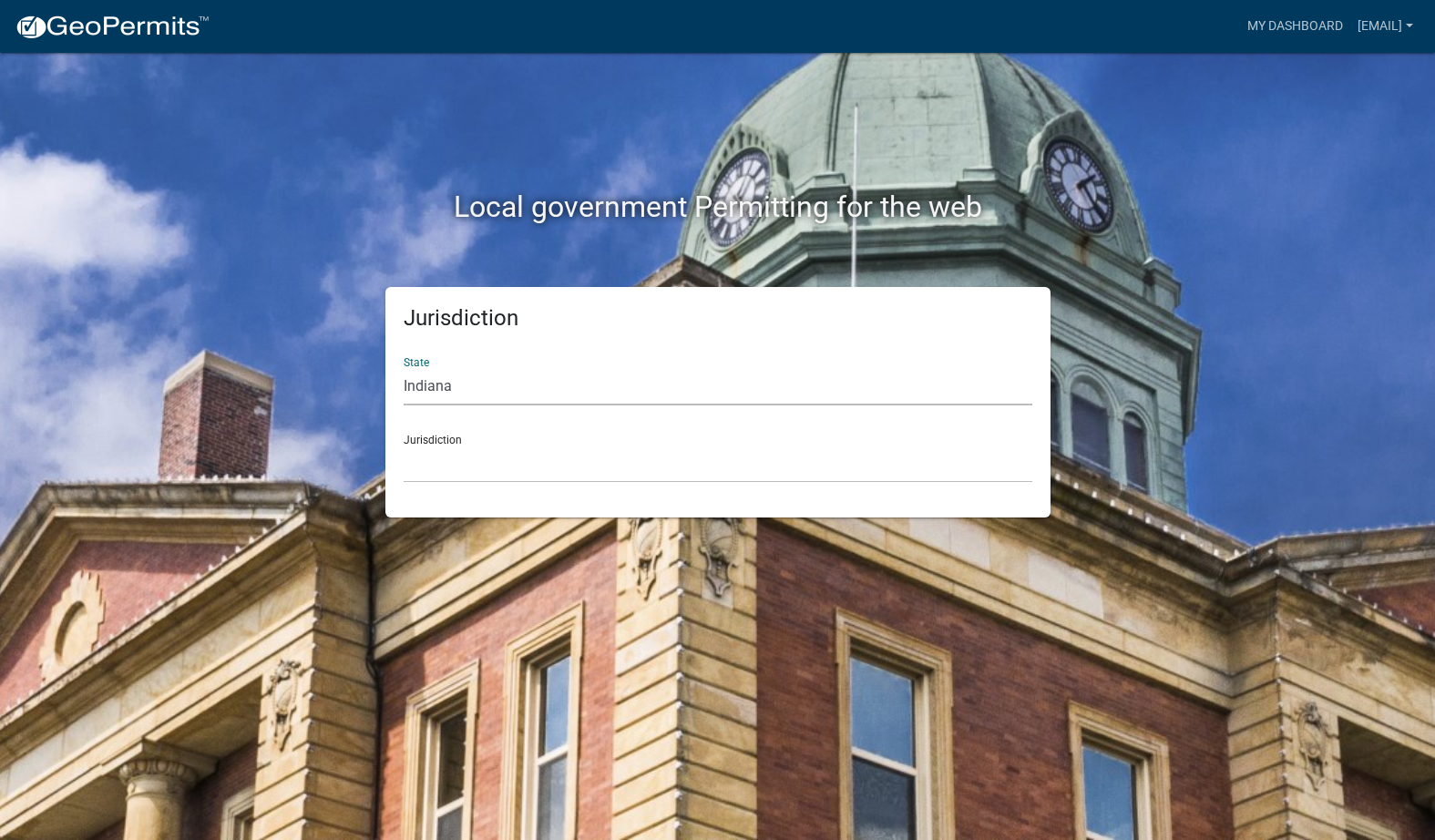 click on "All Colorado Georgia Indiana Iowa Kansas Minnesota Ohio South Carolina Wisconsin" 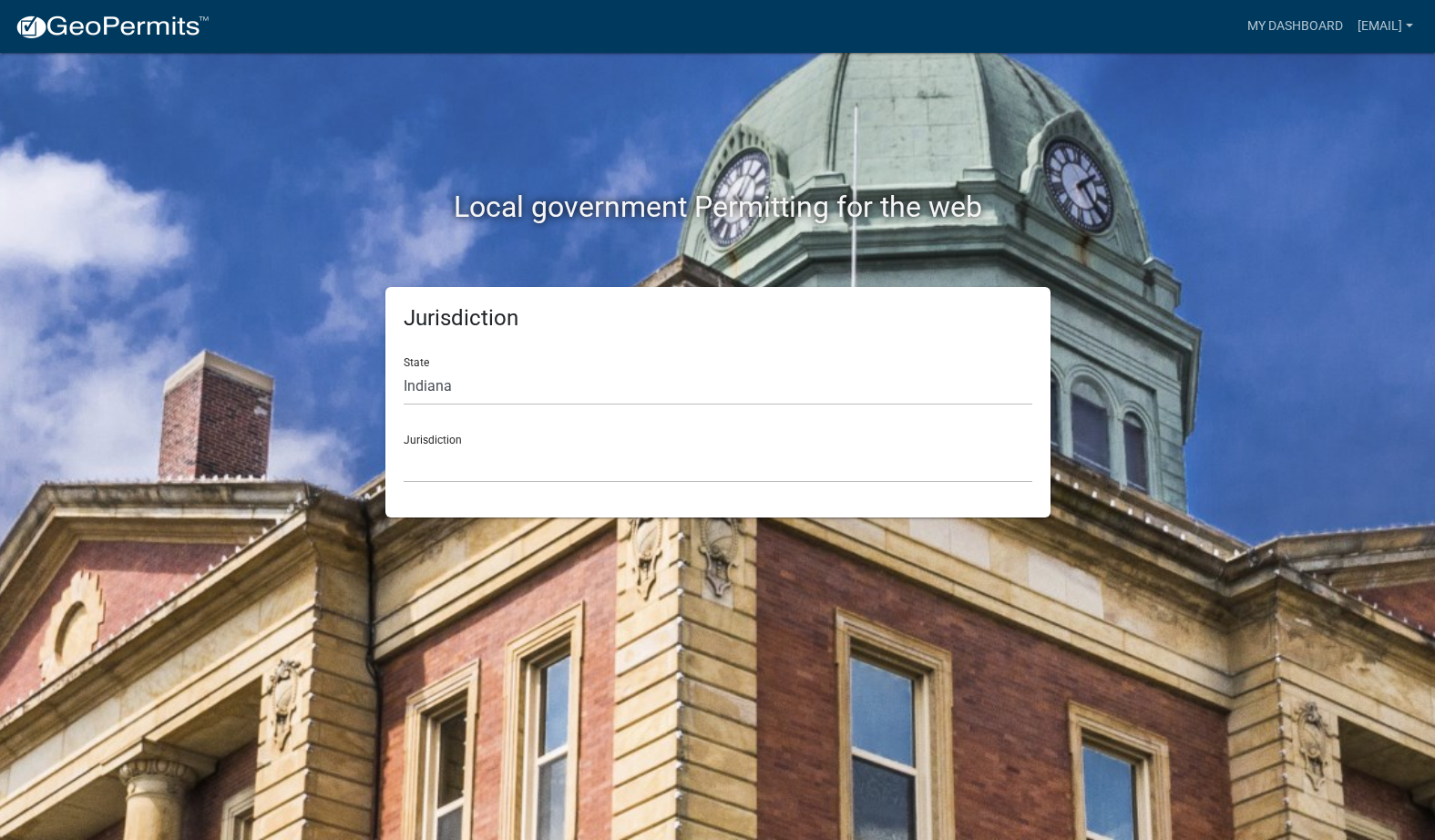 click on "Jurisdiction City of Charlestown, Indiana City of Jeffersonville, Indiana City of Logansport, Indiana Decatur County, Indiana Grant County, Indiana Howard County, Indiana Huntington County, Indiana Jasper County, Indiana Kosciusko County, Indiana La Porte County, Indiana Miami County, Indiana Montgomery County, Indiana Morgan County, Indiana Newton County, Indiana Porter County, Indiana River Ridge Development Authority, Indiana Tippecanoe County, Indiana Vigo County, Indiana Wells County, Indiana" 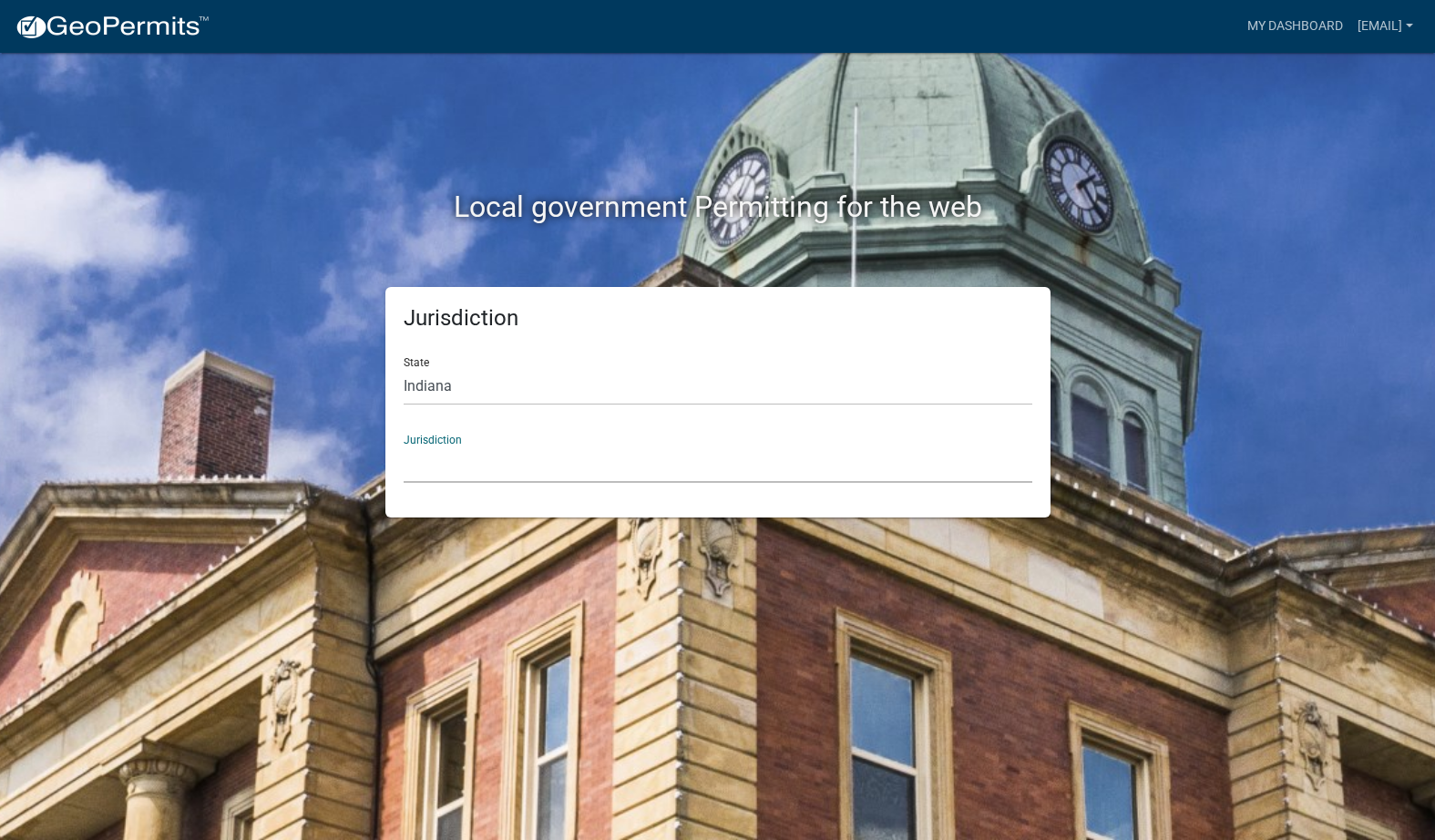 click on "City of Charlestown, Indiana City of Jeffersonville, Indiana City of Logansport, Indiana Decatur County, Indiana Grant County, Indiana Howard County, Indiana Huntington County, Indiana Jasper County, Indiana Kosciusko County, Indiana La Porte County, Indiana Miami County, Indiana Montgomery County, Indiana Morgan County, Indiana Newton County, Indiana Porter County, Indiana River Ridge Development Authority, Indiana Tippecanoe County, Indiana Vigo County, Indiana Wells County, Indiana" 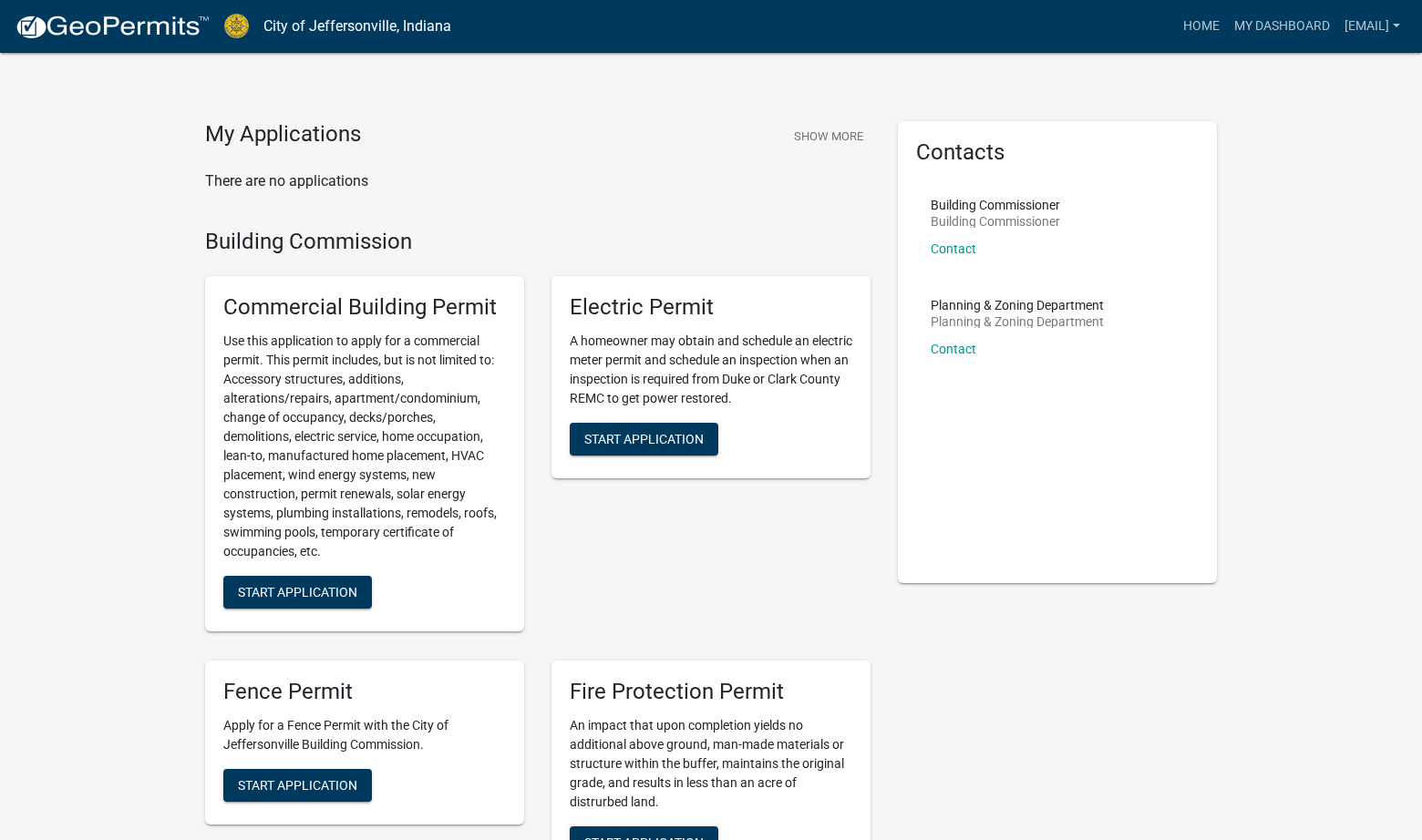 scroll, scrollTop: 0, scrollLeft: 0, axis: both 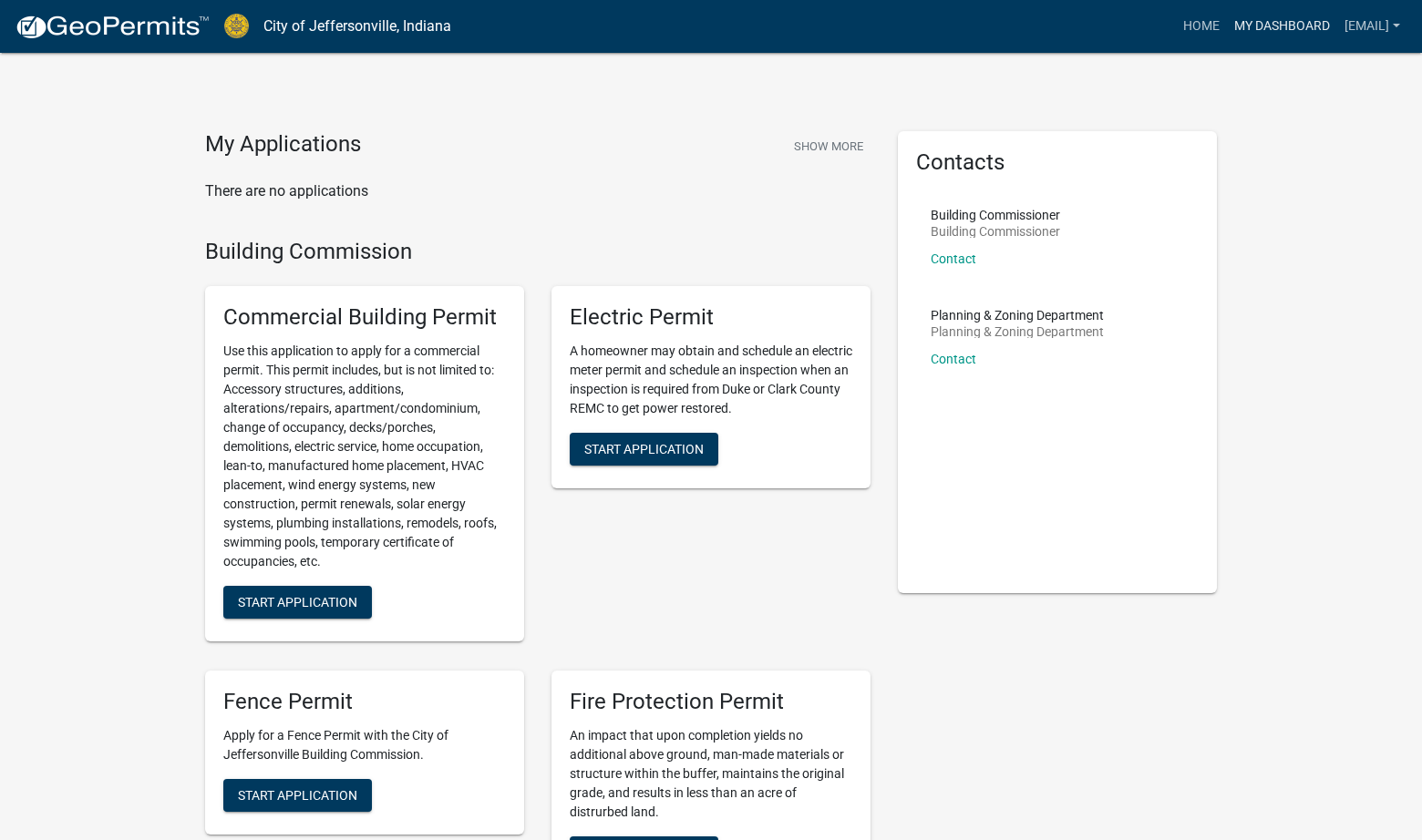 click on "My Dashboard" at bounding box center [1282, 26] 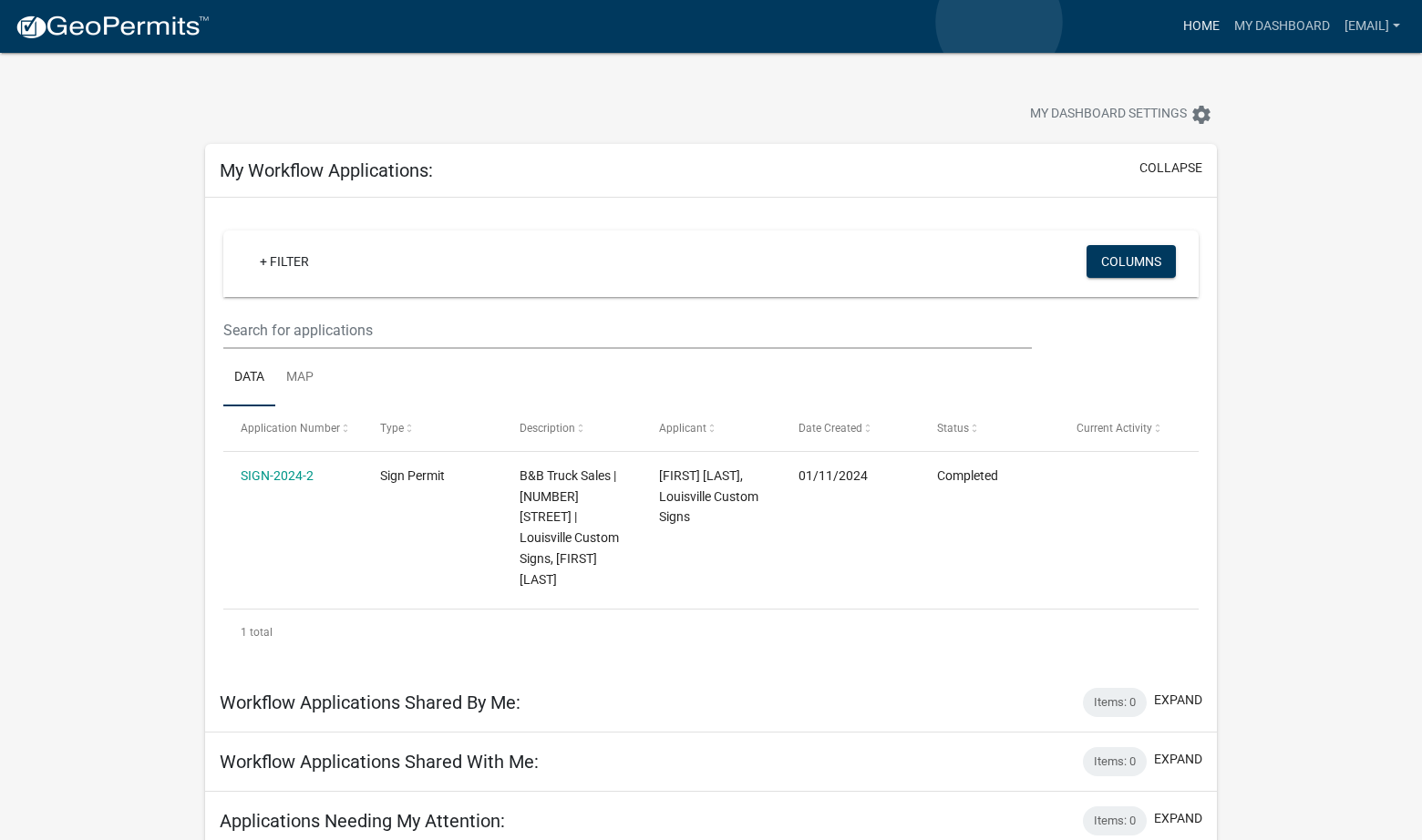 click on "Home" at bounding box center [1201, 26] 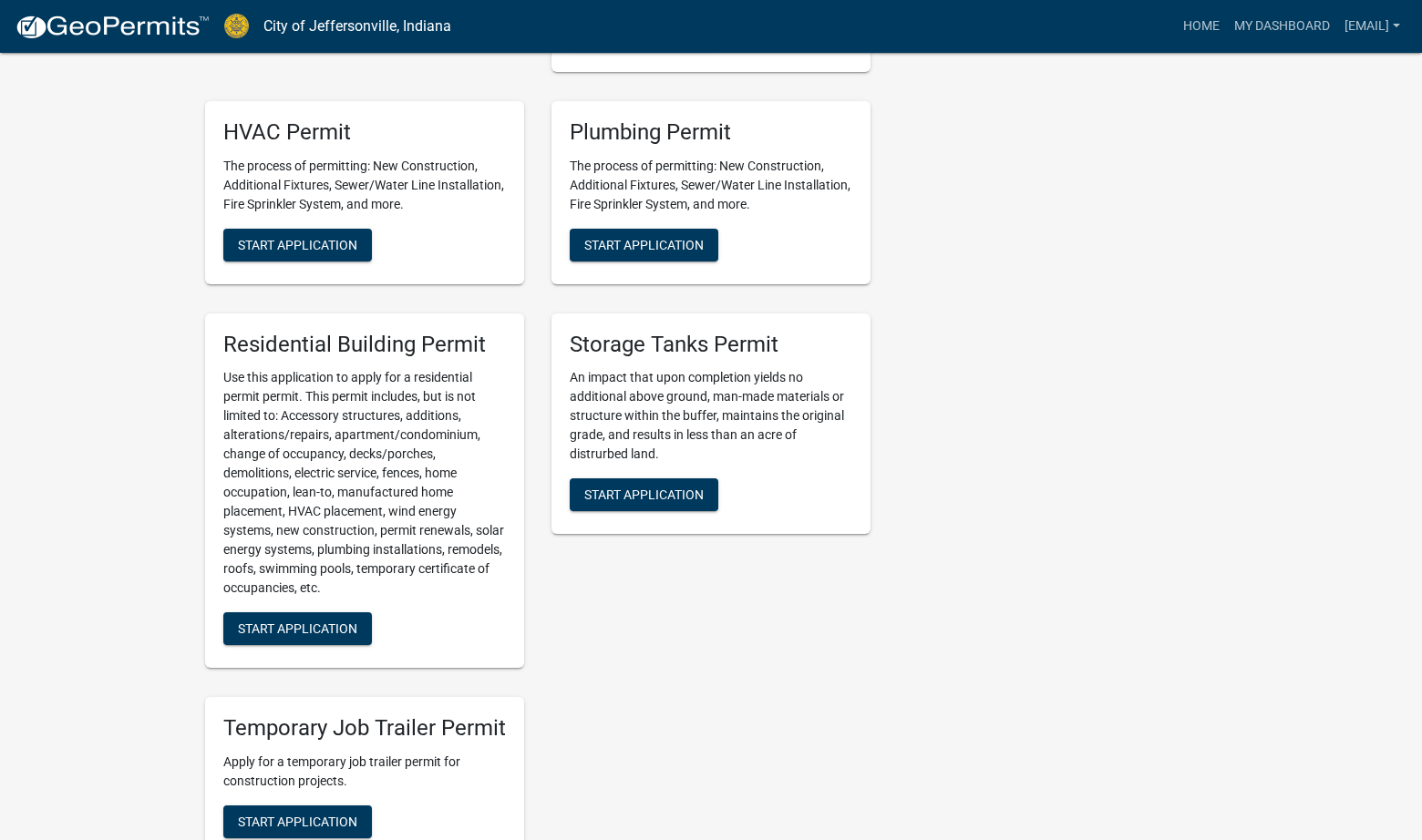 scroll, scrollTop: 1458, scrollLeft: 0, axis: vertical 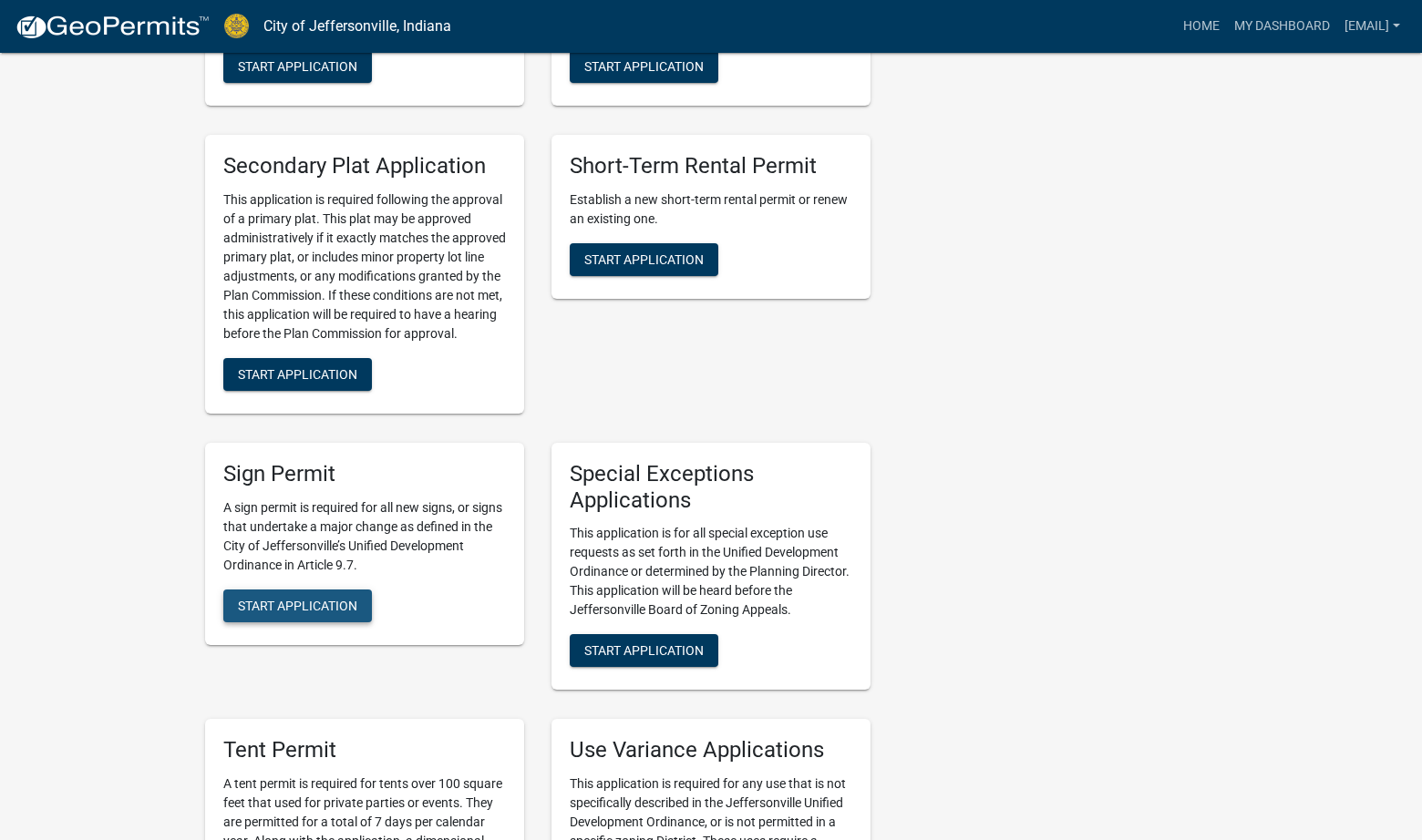 drag, startPoint x: 314, startPoint y: 621, endPoint x: 331, endPoint y: 614, distance: 18.384776 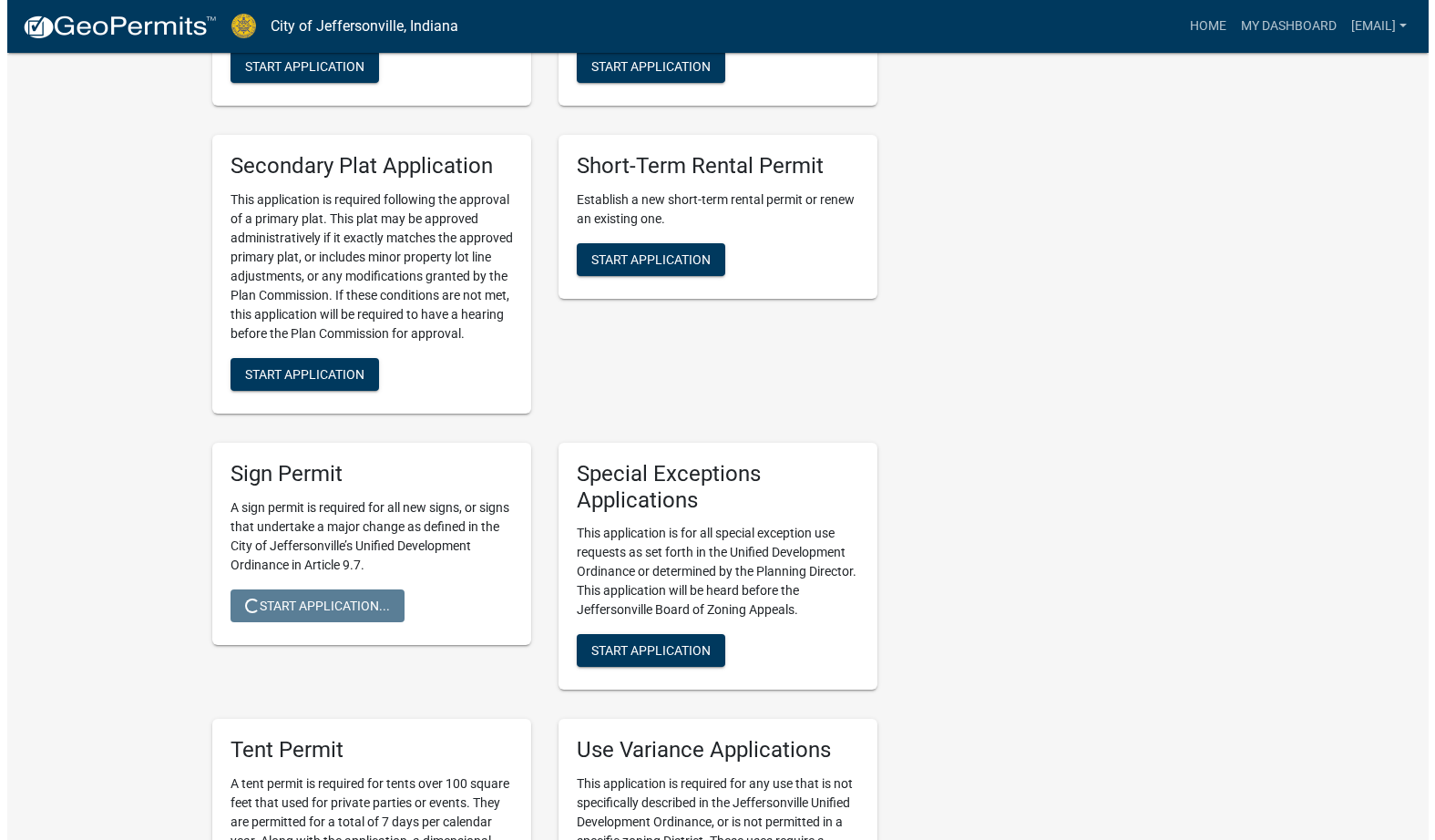 scroll, scrollTop: 0, scrollLeft: 0, axis: both 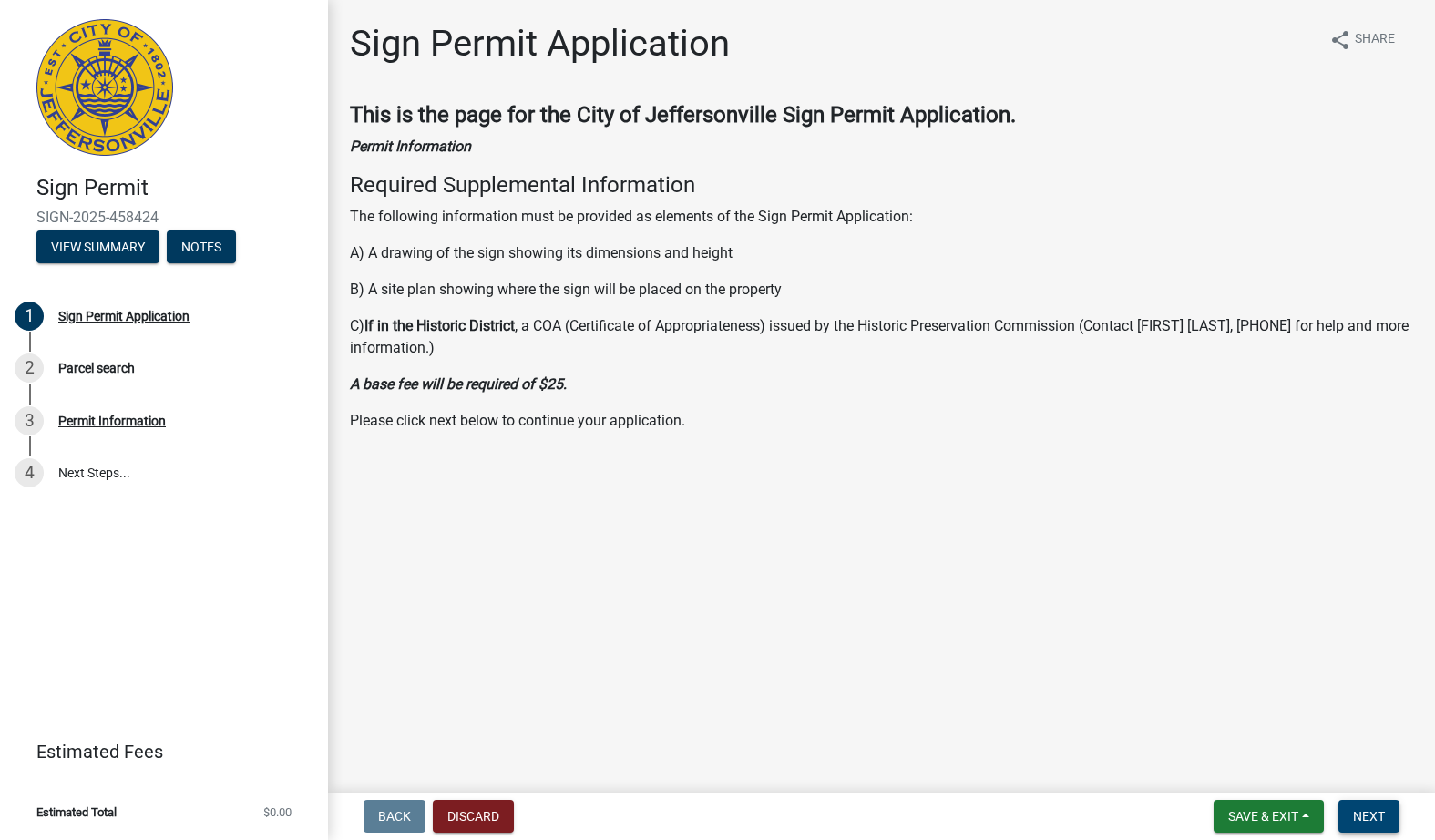 click on "Next" at bounding box center (1368, 816) 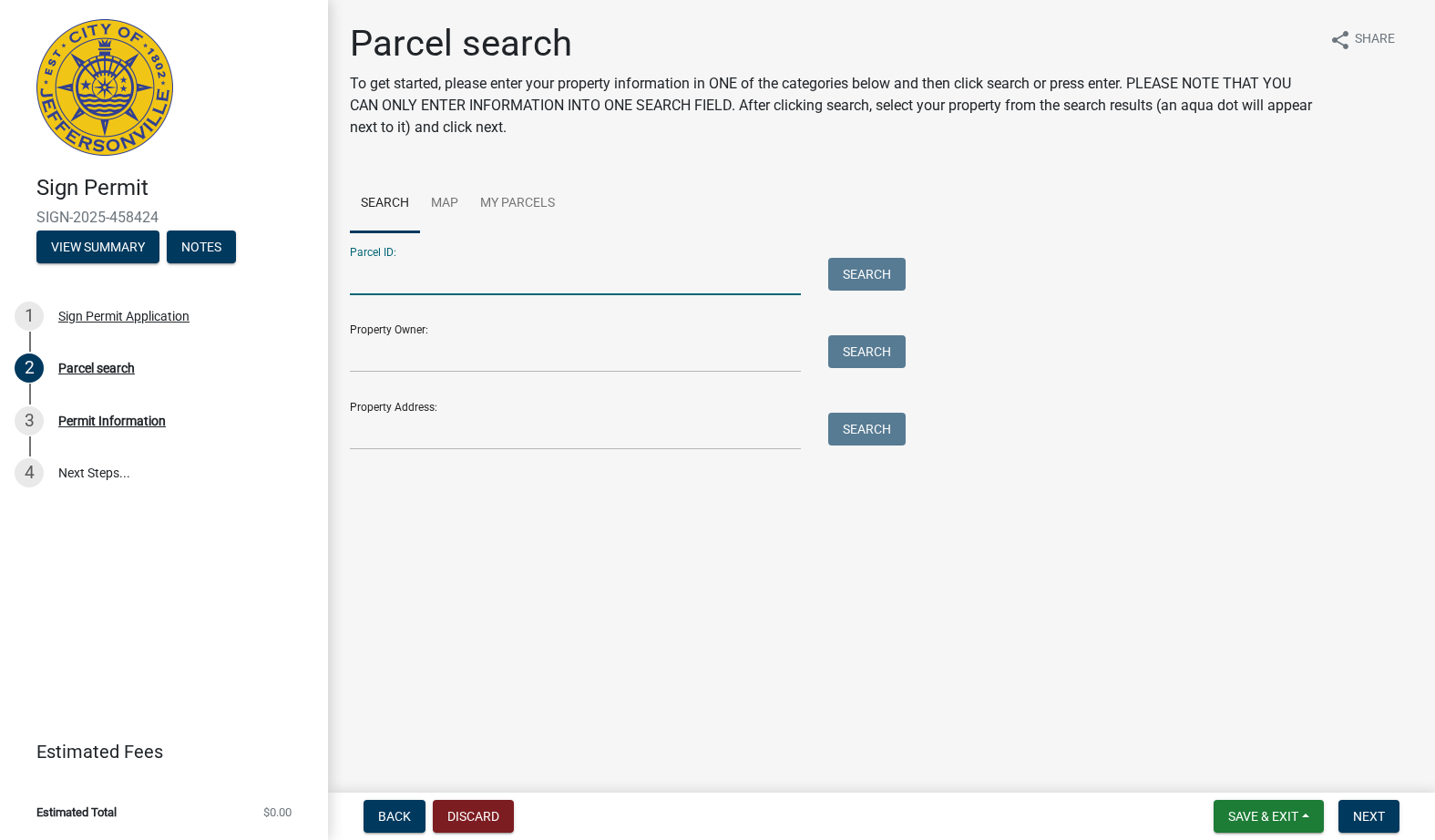 click on "Parcel ID:" at bounding box center (575, 276) 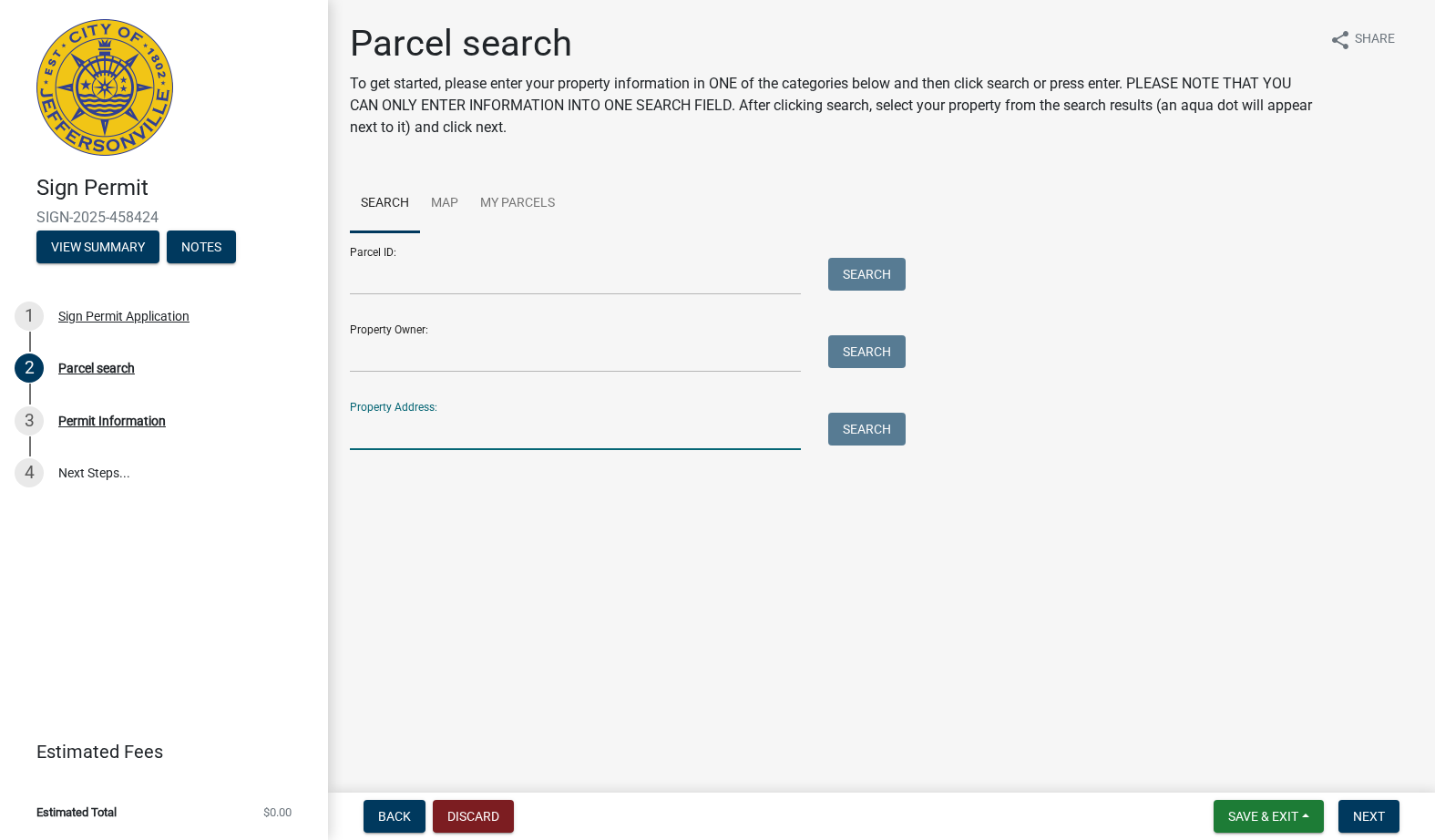 click on "Property Address:" at bounding box center (575, 431) 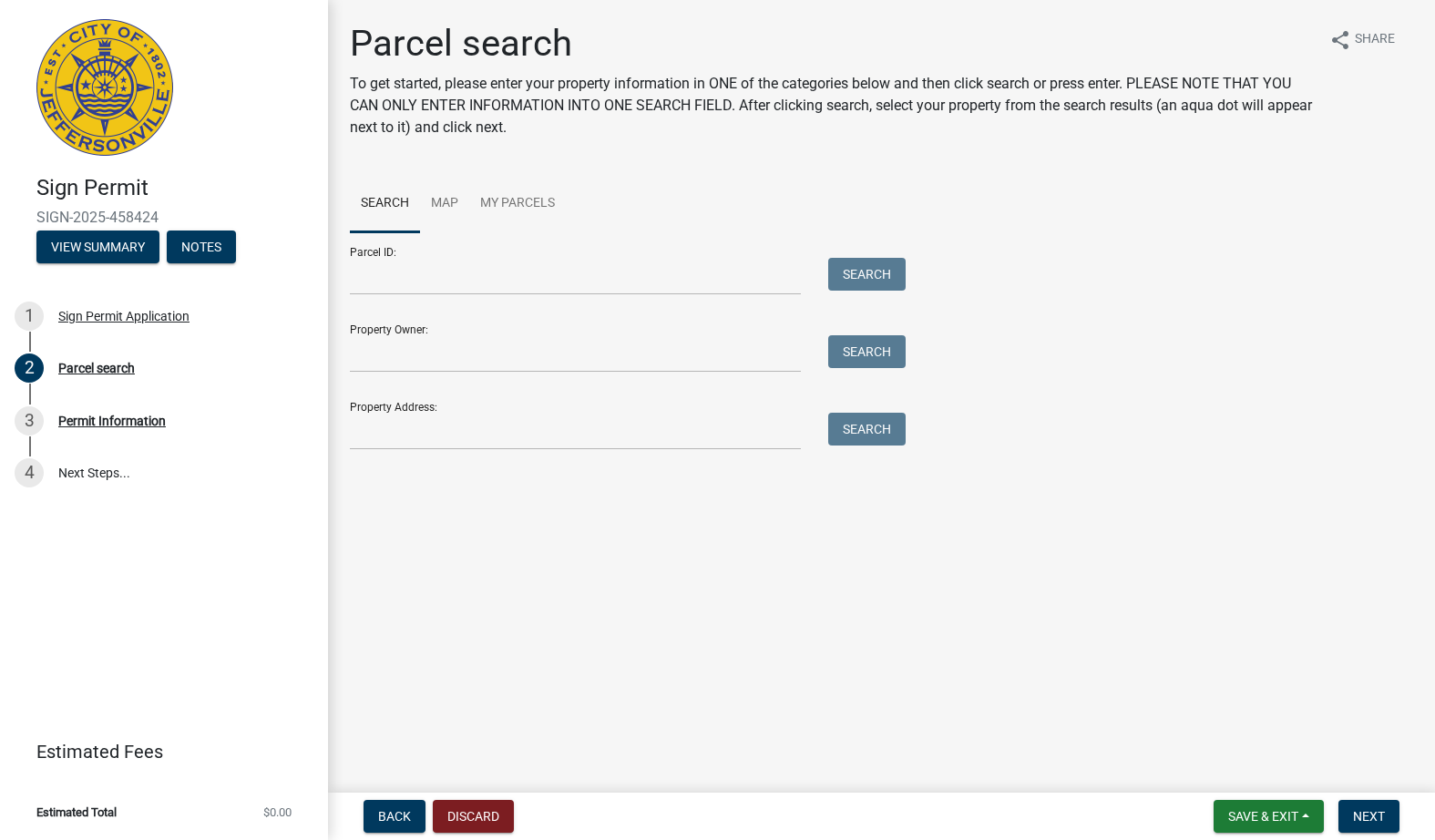 click on "Property Address:   Search" at bounding box center [623, 418] 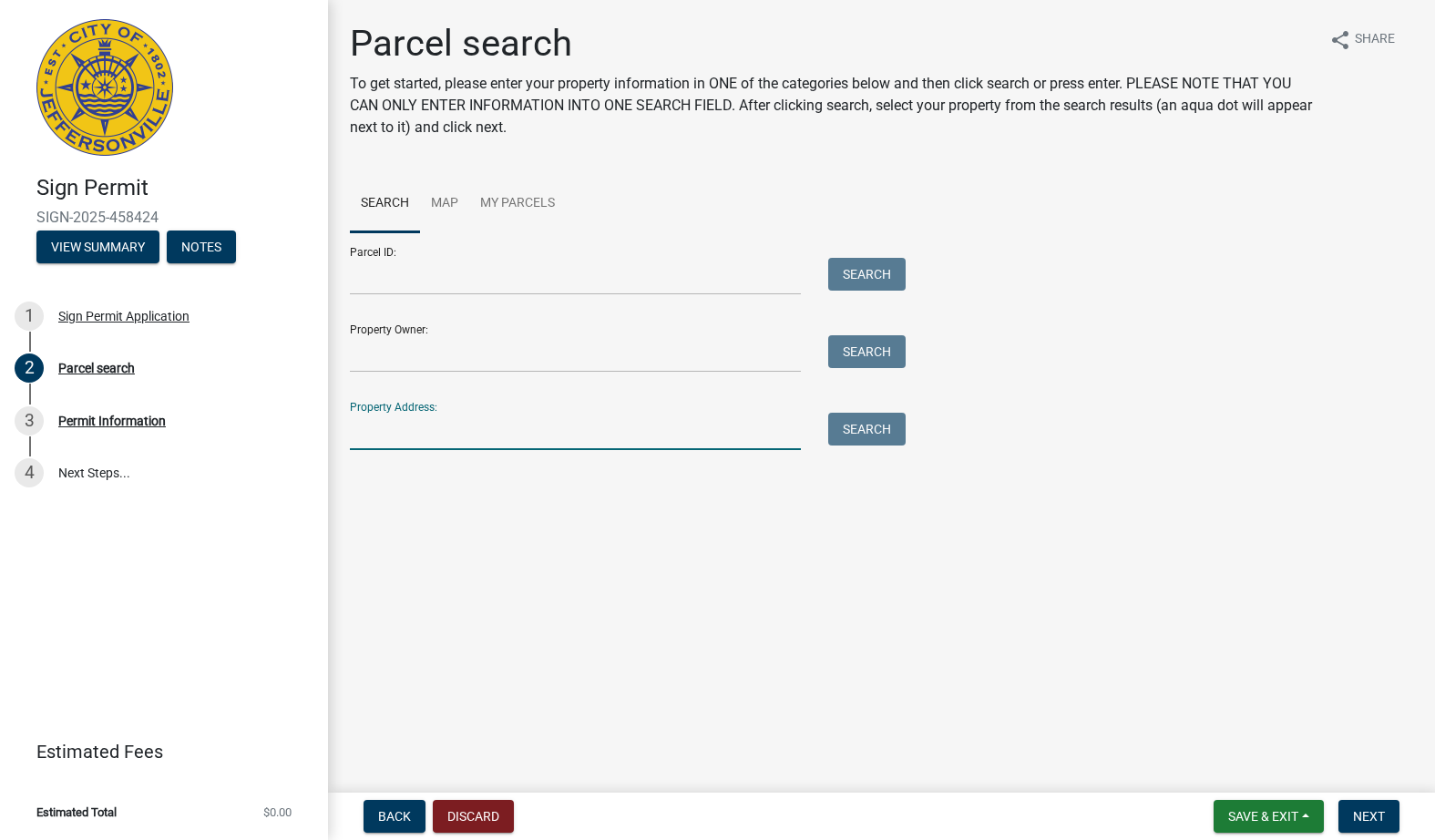 click on "Property Address:" at bounding box center (575, 431) 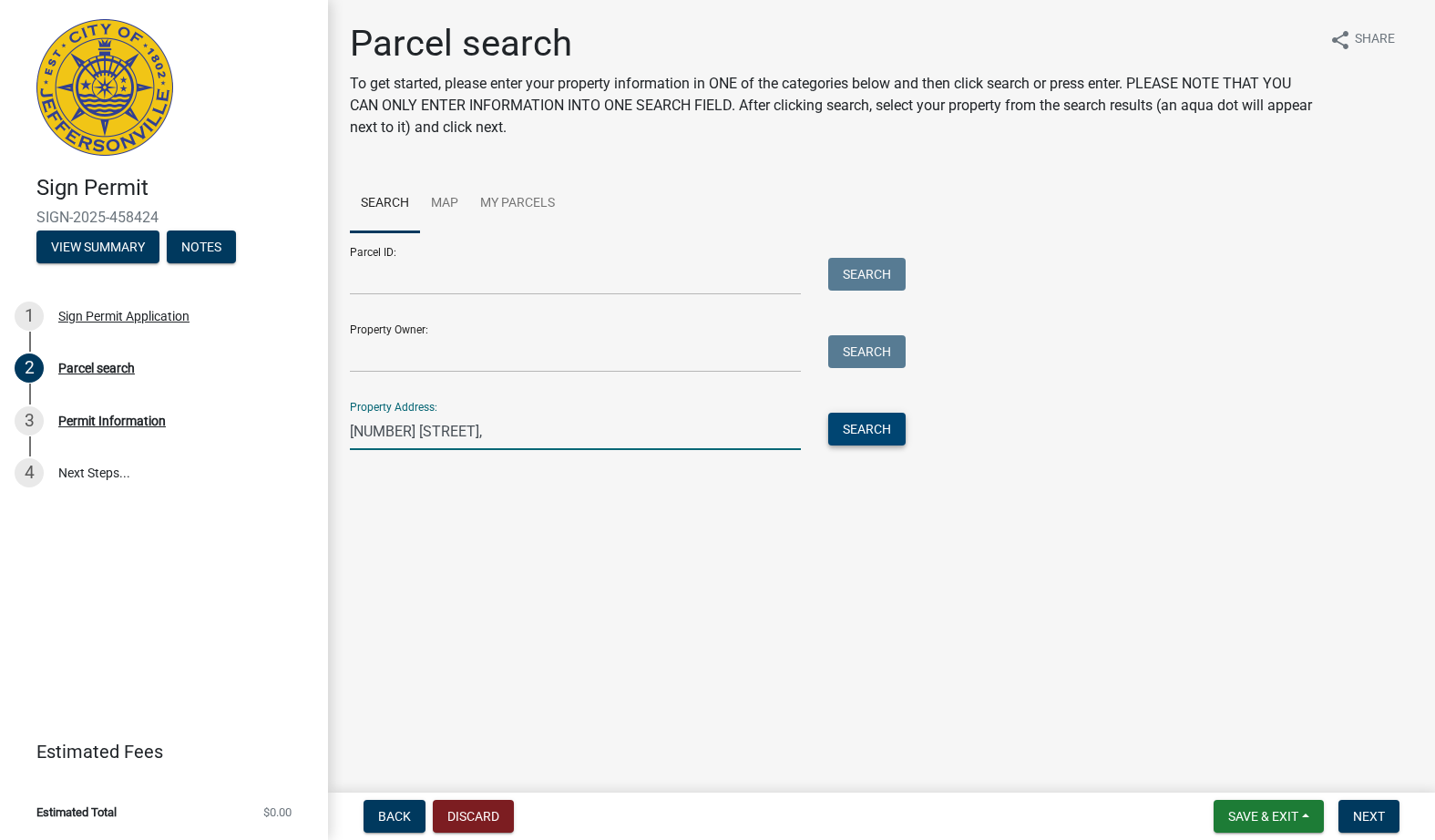 type on "[NUMBER] [STREET]," 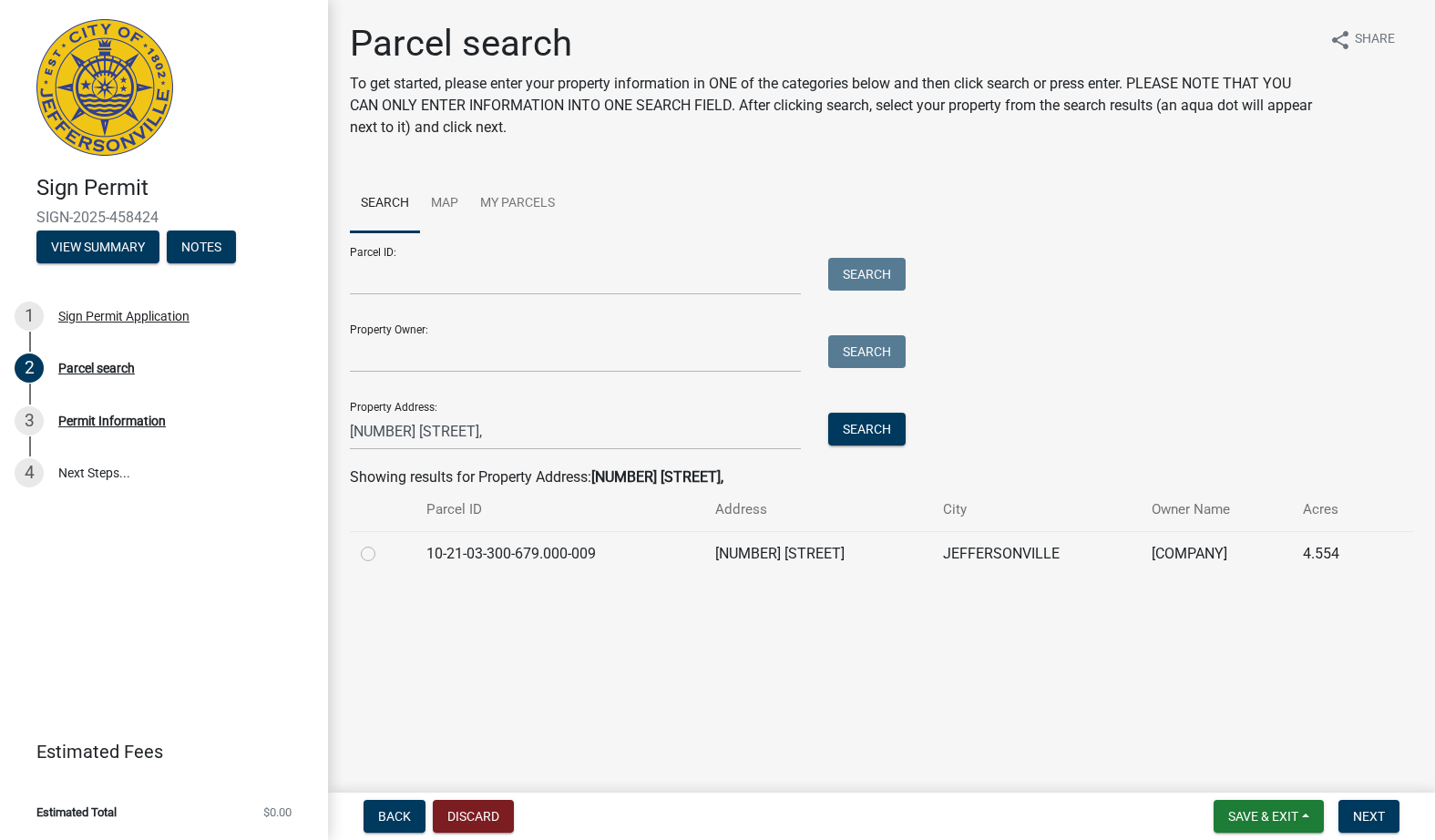 click 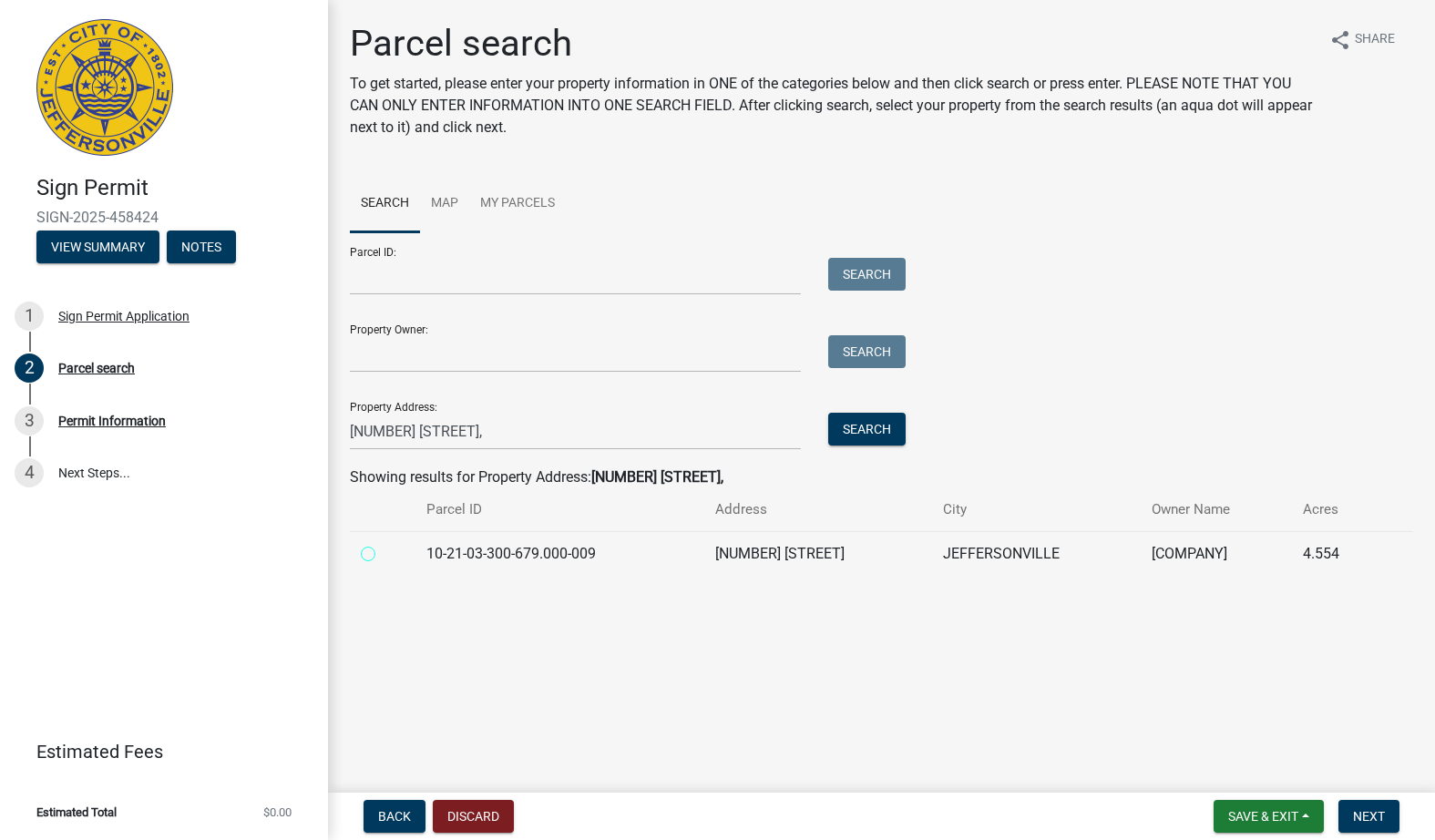 click at bounding box center [388, 548] 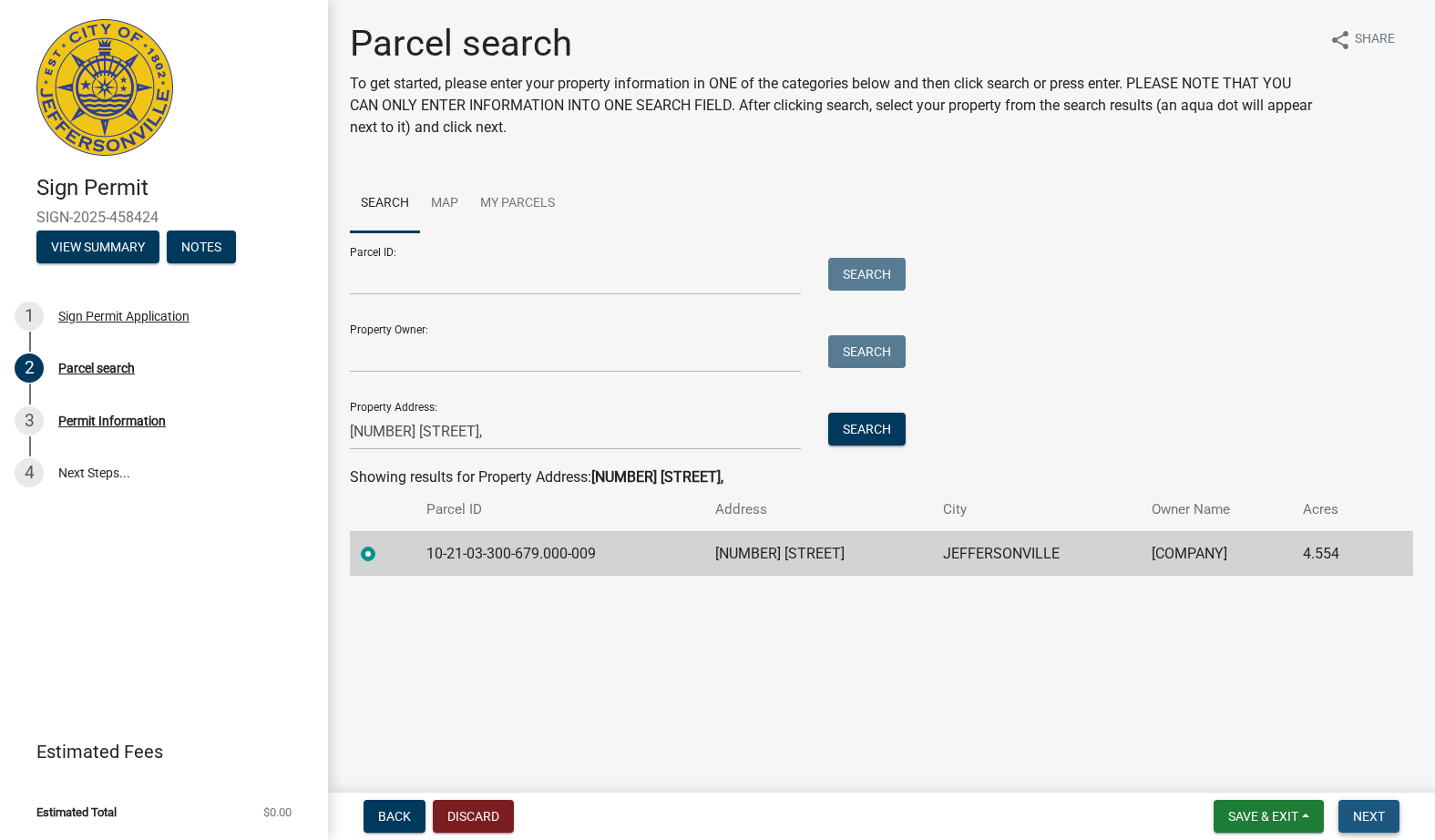 click on "Next" at bounding box center [1368, 816] 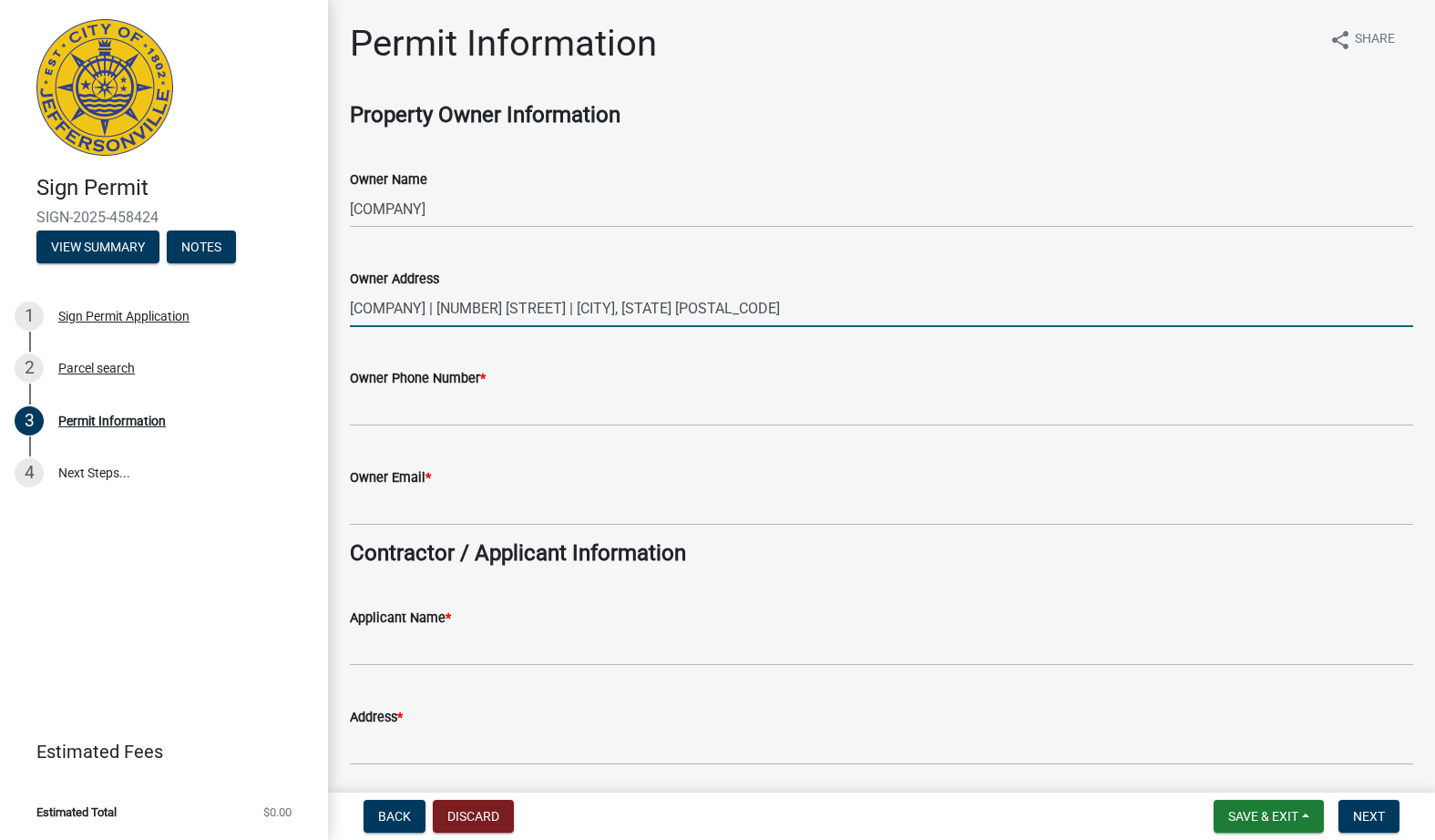 drag, startPoint x: 903, startPoint y: 305, endPoint x: 359, endPoint y: 315, distance: 544.0919 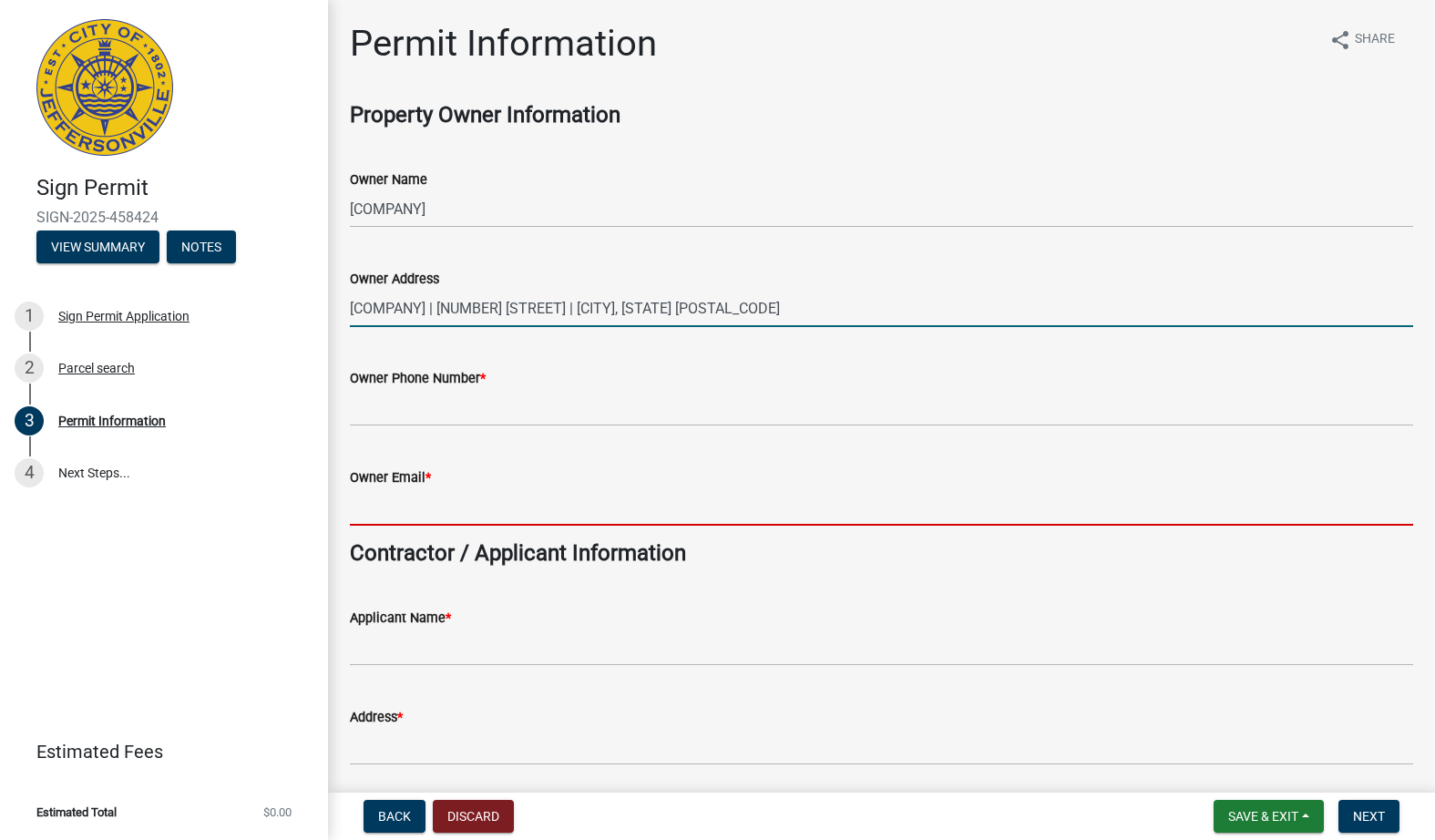 click on "Owner Email  *" at bounding box center [881, 507] 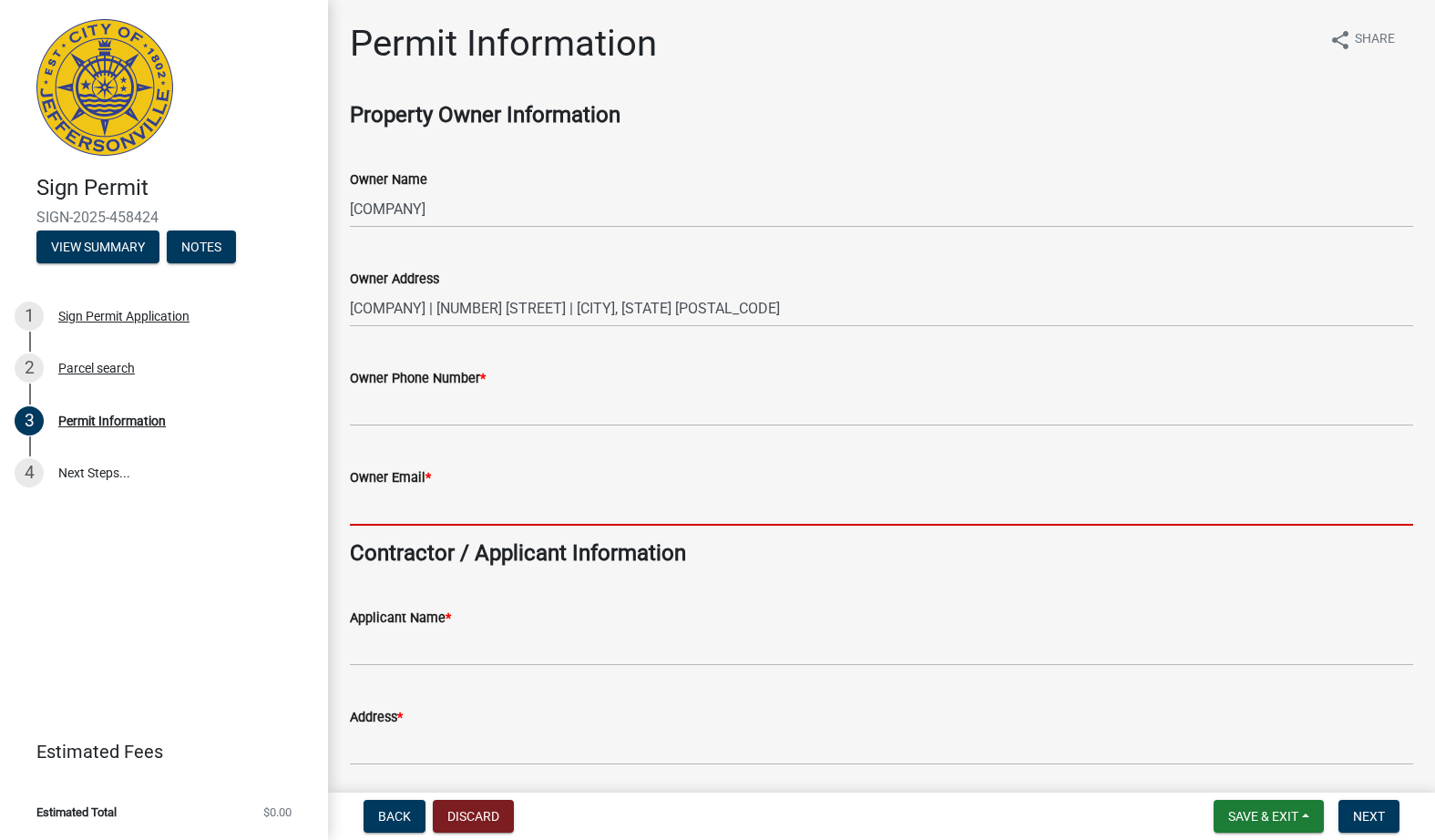paste on "[EMAIL]" 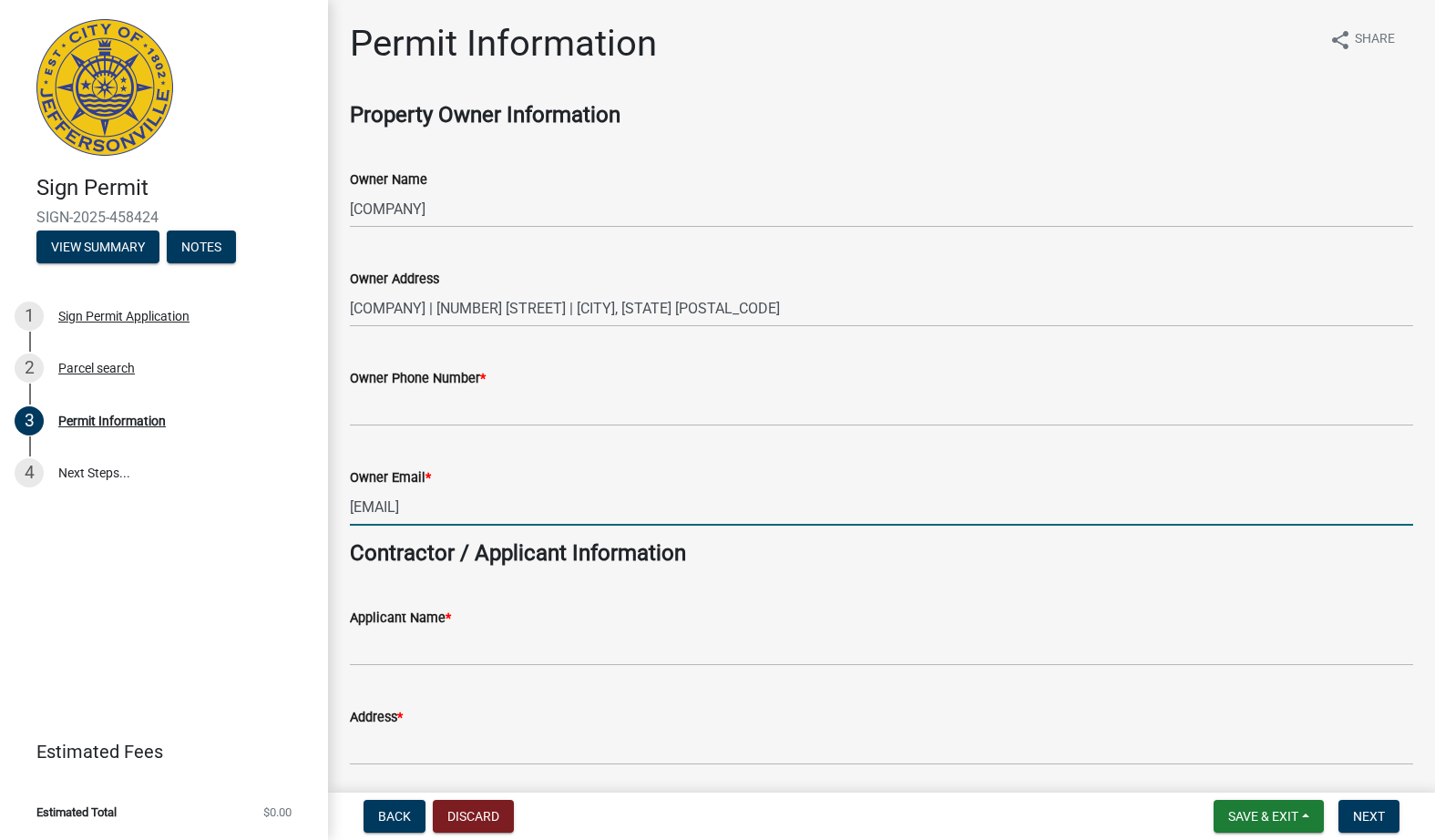type on "[EMAIL]" 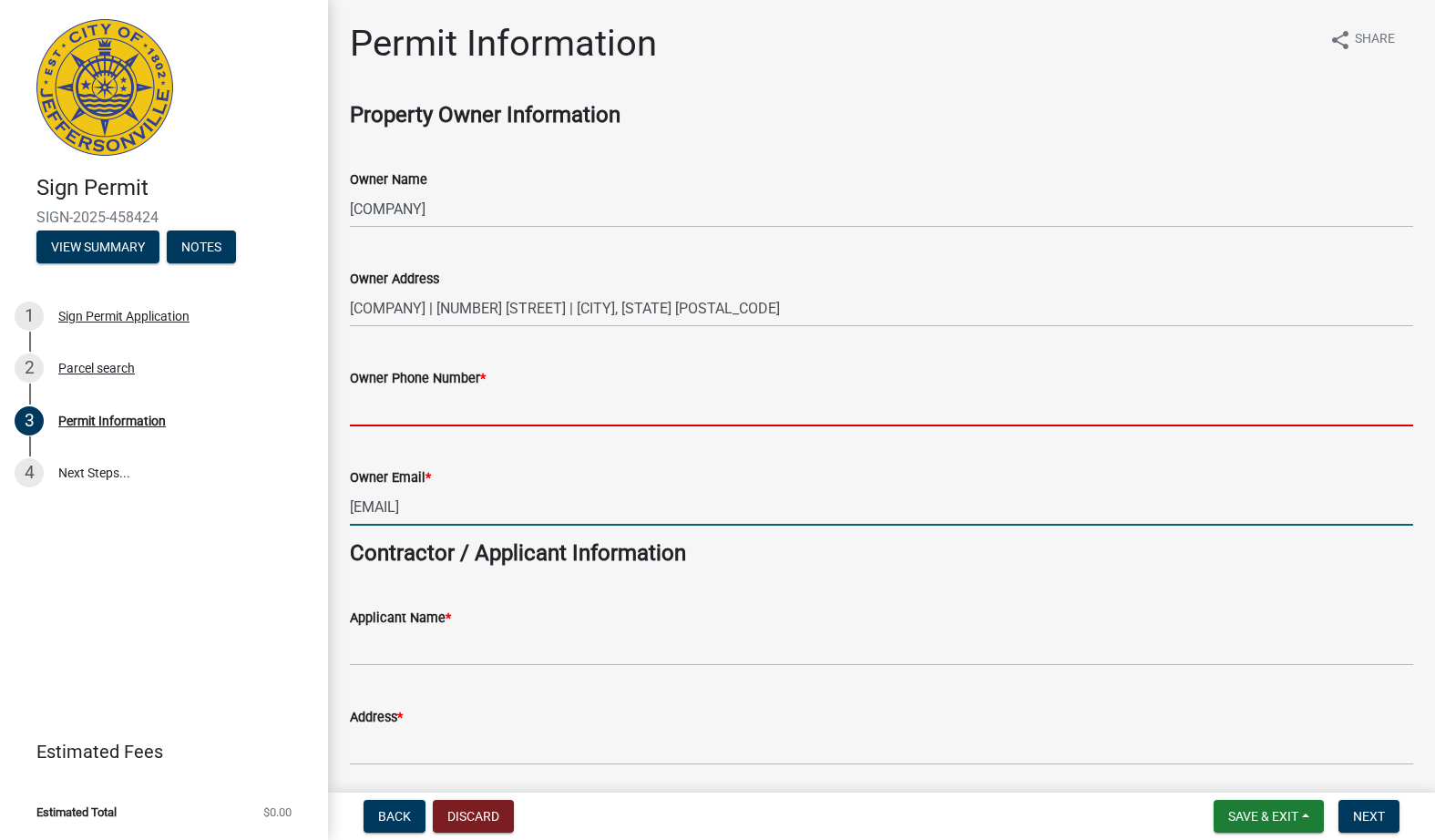 click on "Owner Phone Number  *" at bounding box center [881, 407] 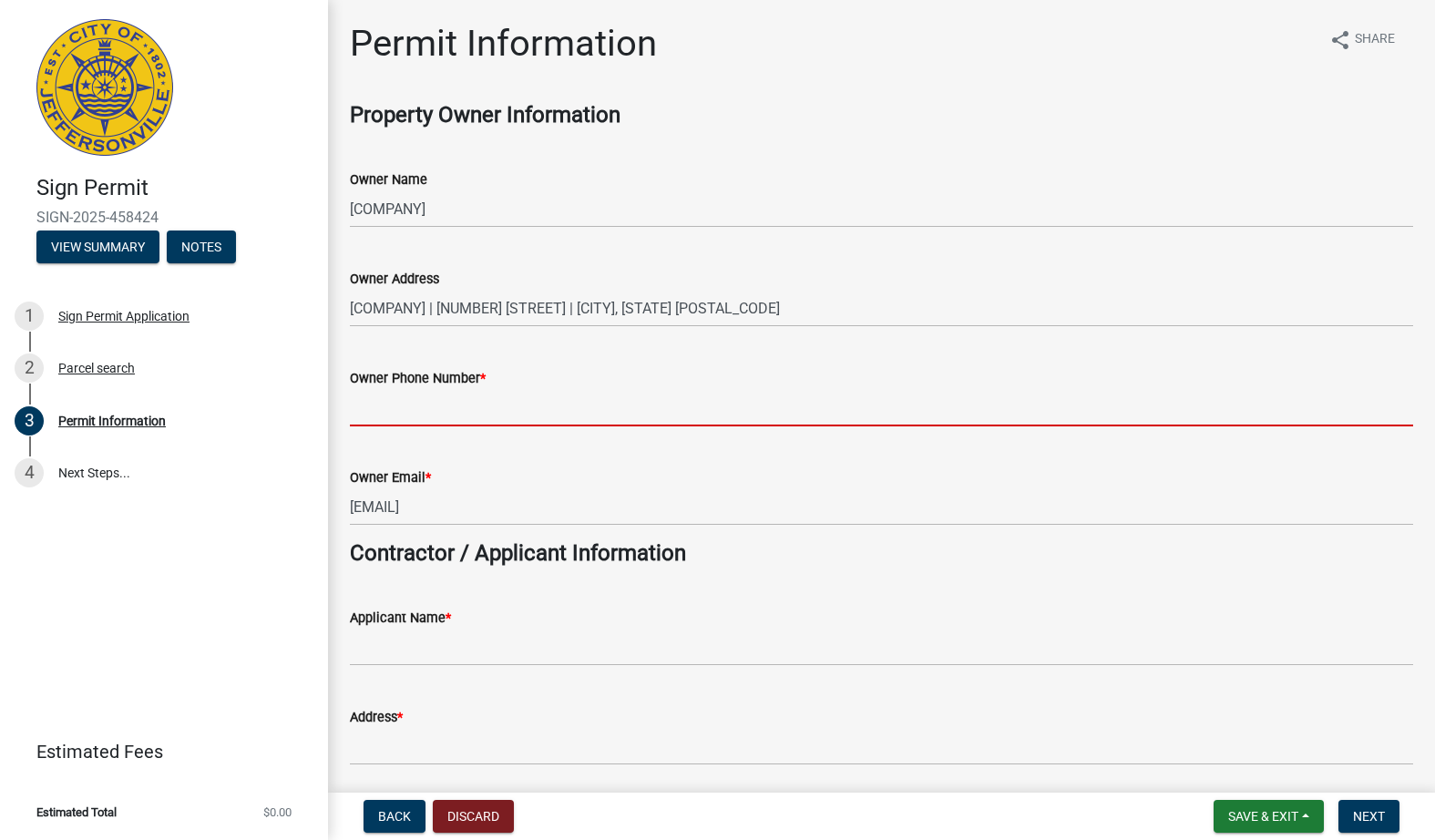 paste on "[PHONE]" 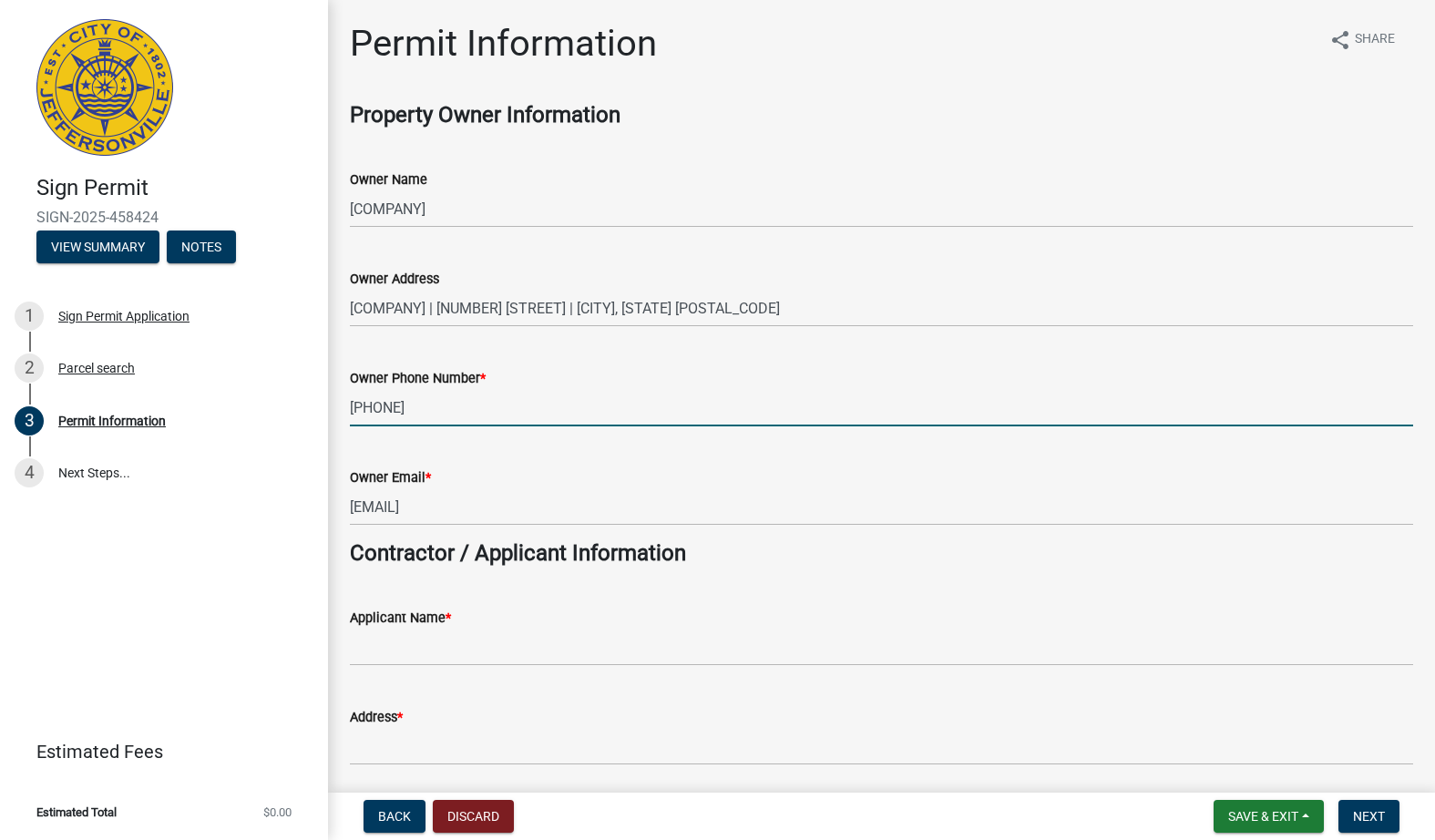 type on "[PHONE]" 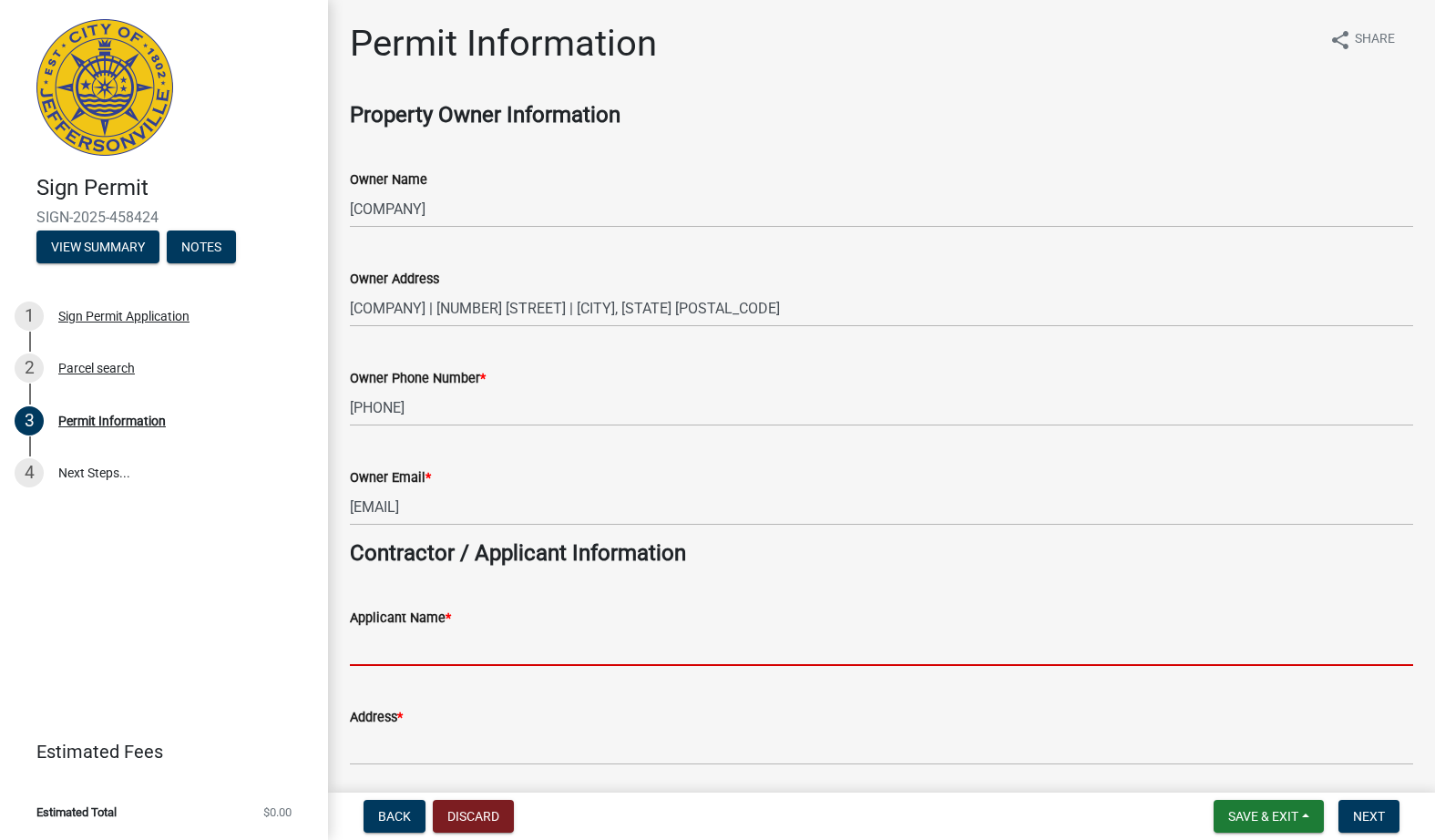 click on "Applicant Name  *" at bounding box center [881, 647] 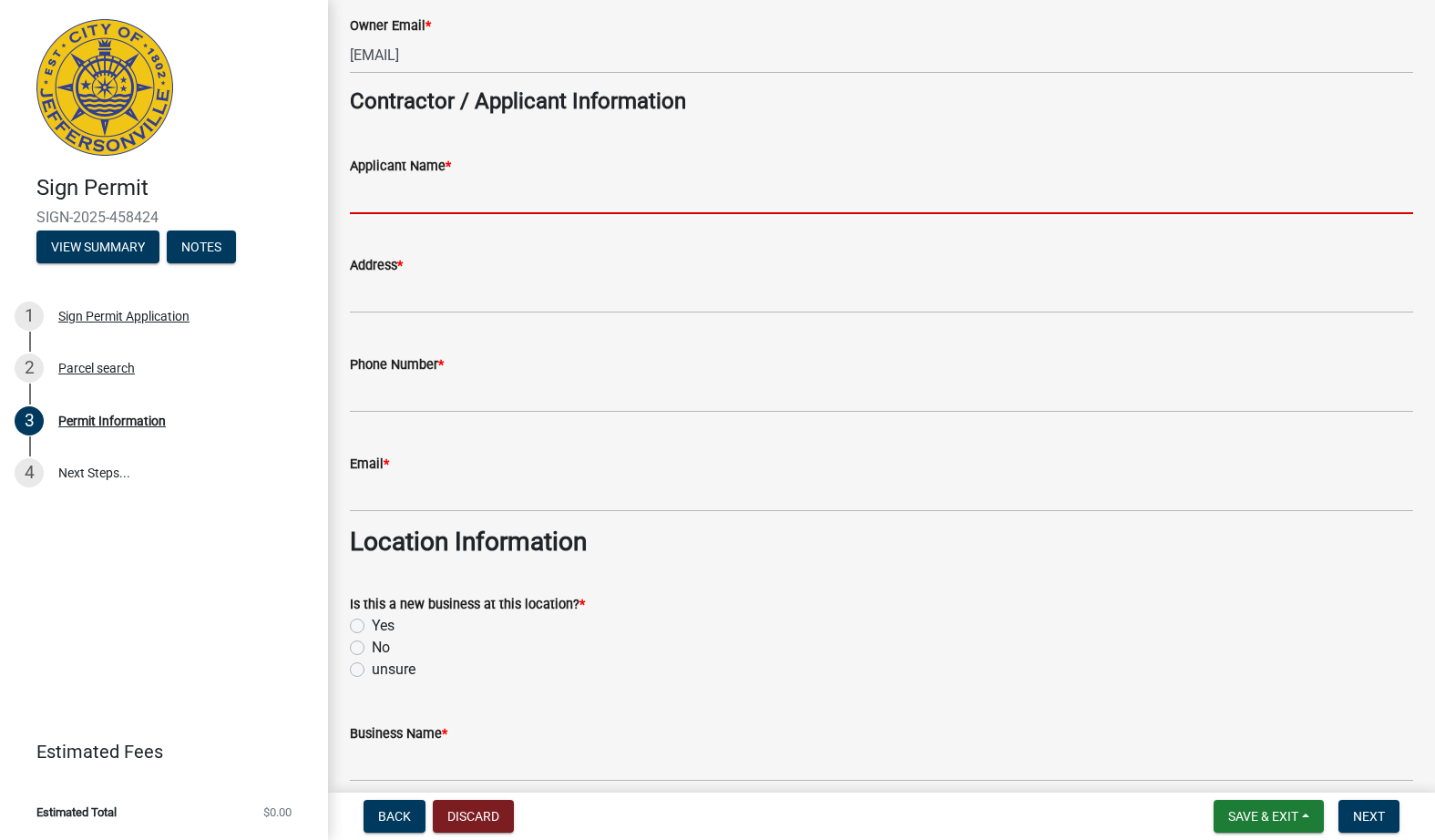 scroll, scrollTop: 364, scrollLeft: 0, axis: vertical 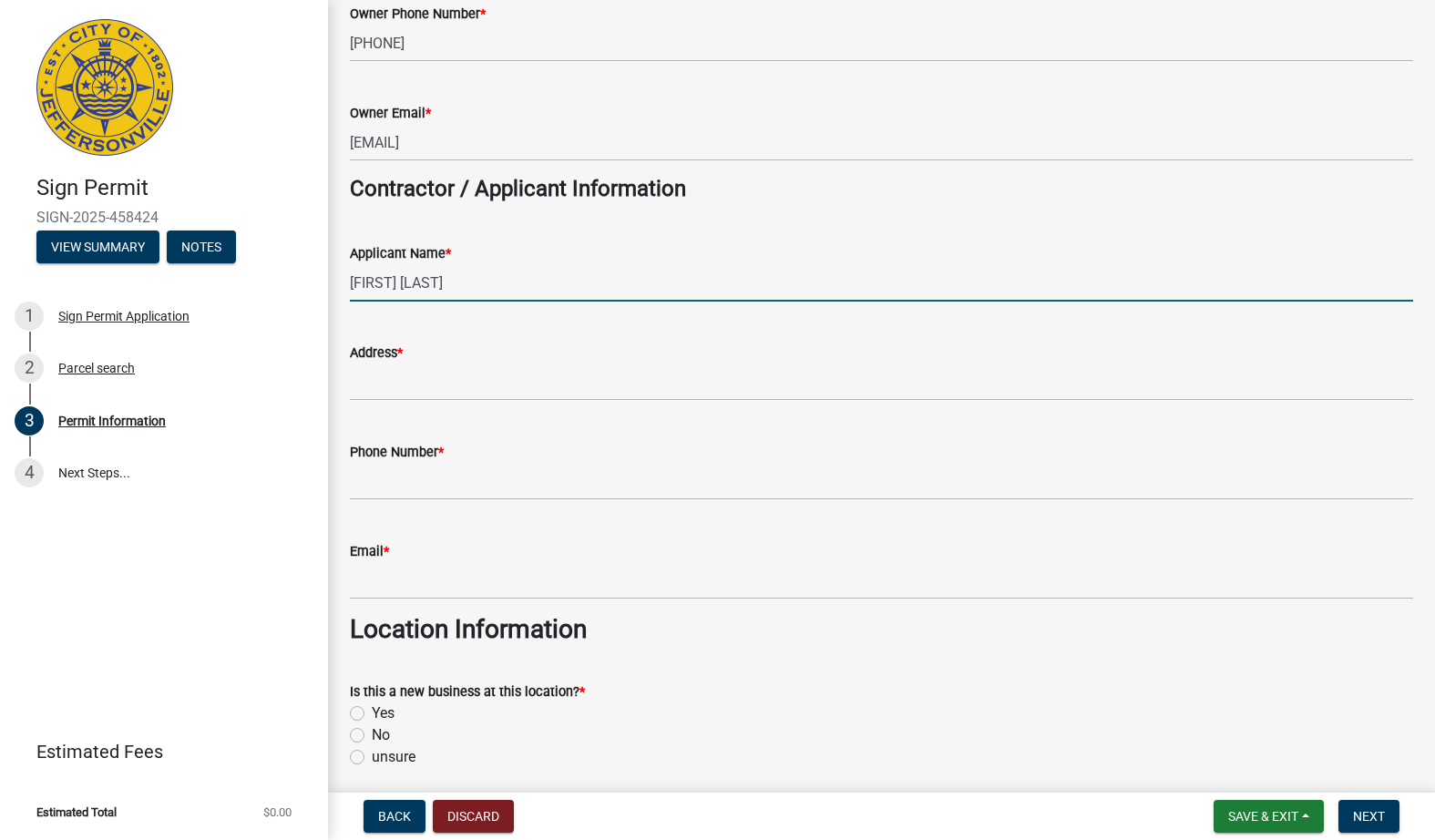 type on "[FIRST] [LAST]" 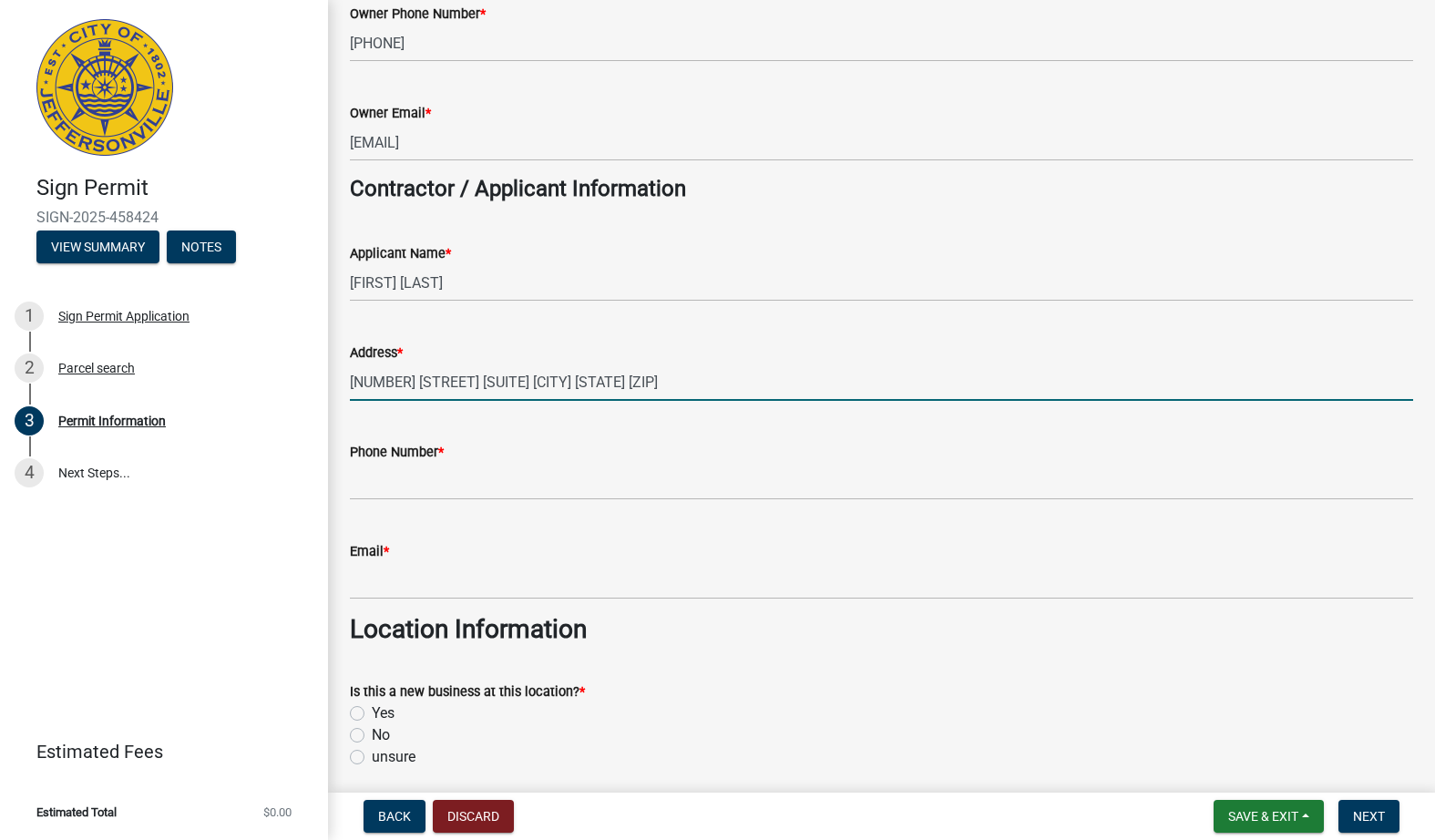 type on "[NUMBER] [STREET] [SUITE] [CITY] [STATE] [ZIP]" 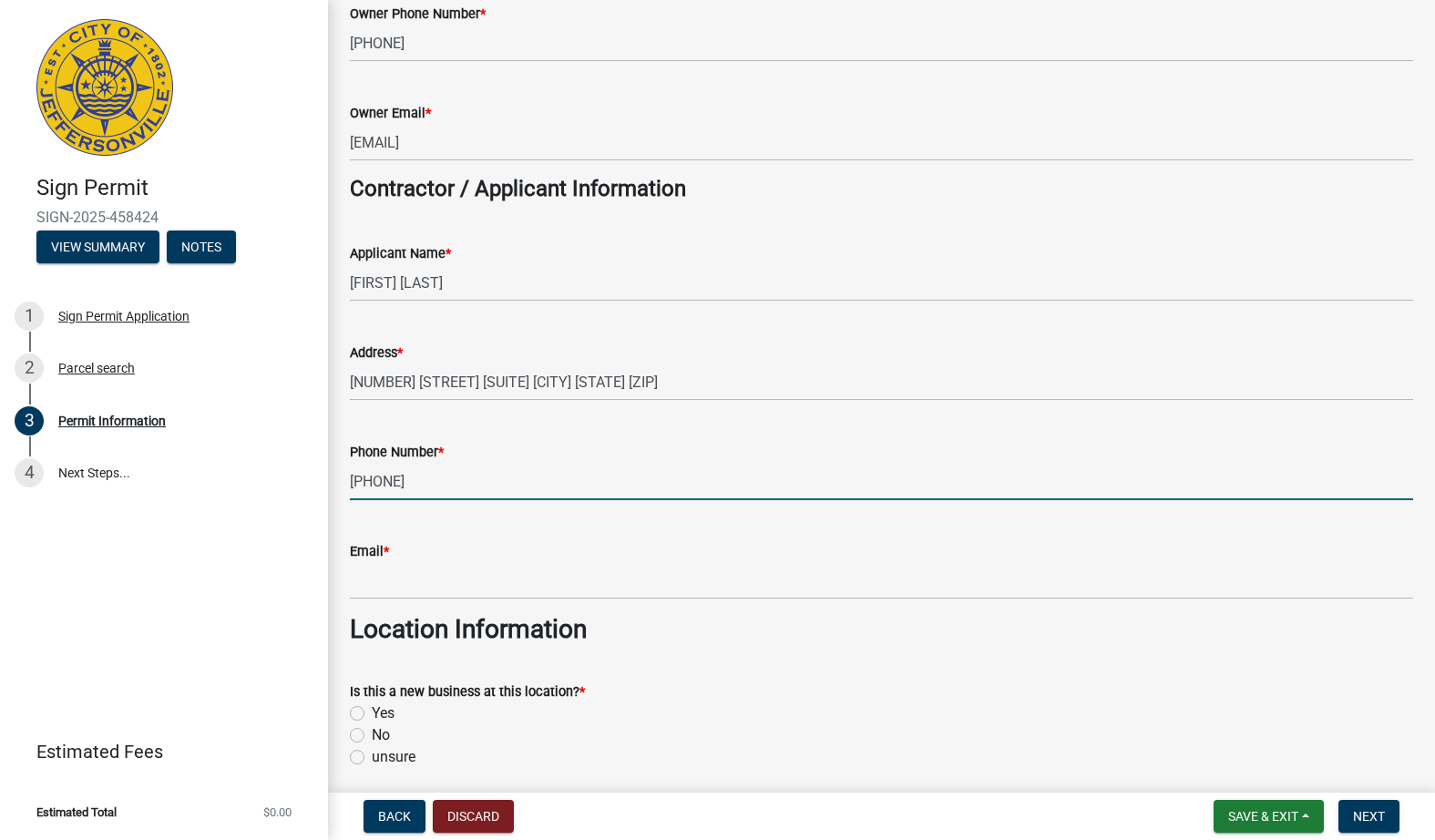 type on "[PHONE]" 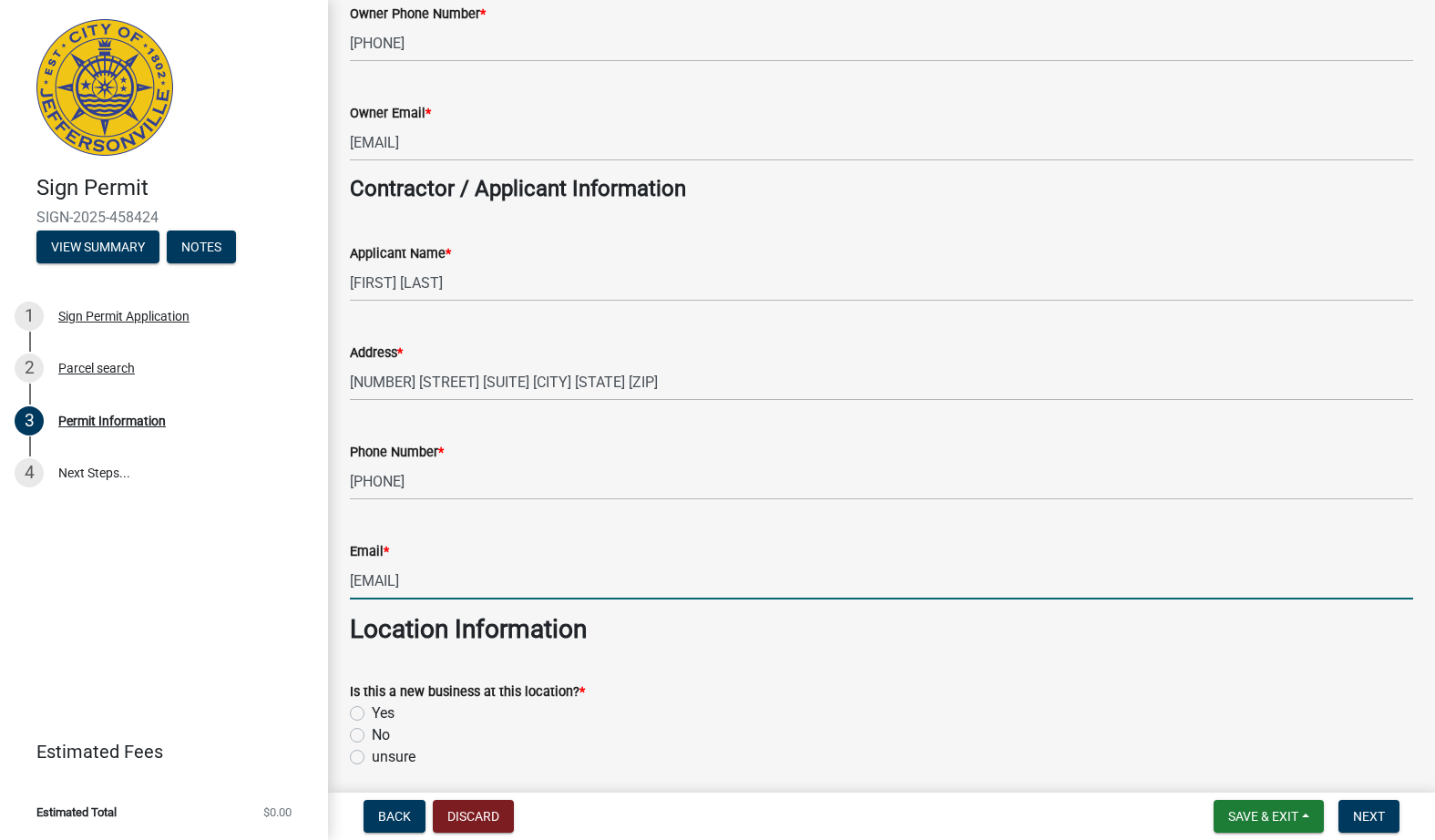 type on "[EMAIL]" 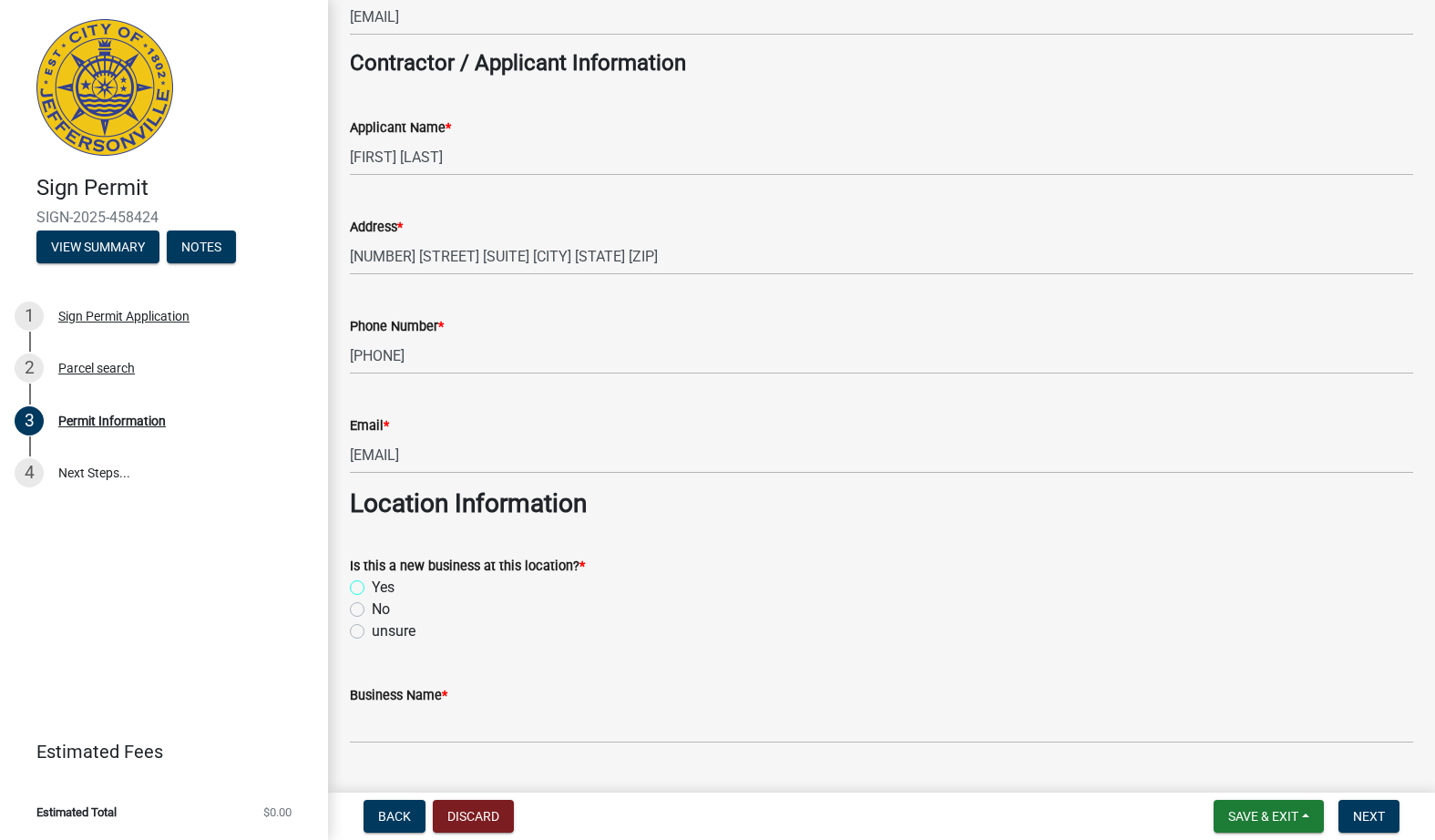 scroll, scrollTop: 638, scrollLeft: 0, axis: vertical 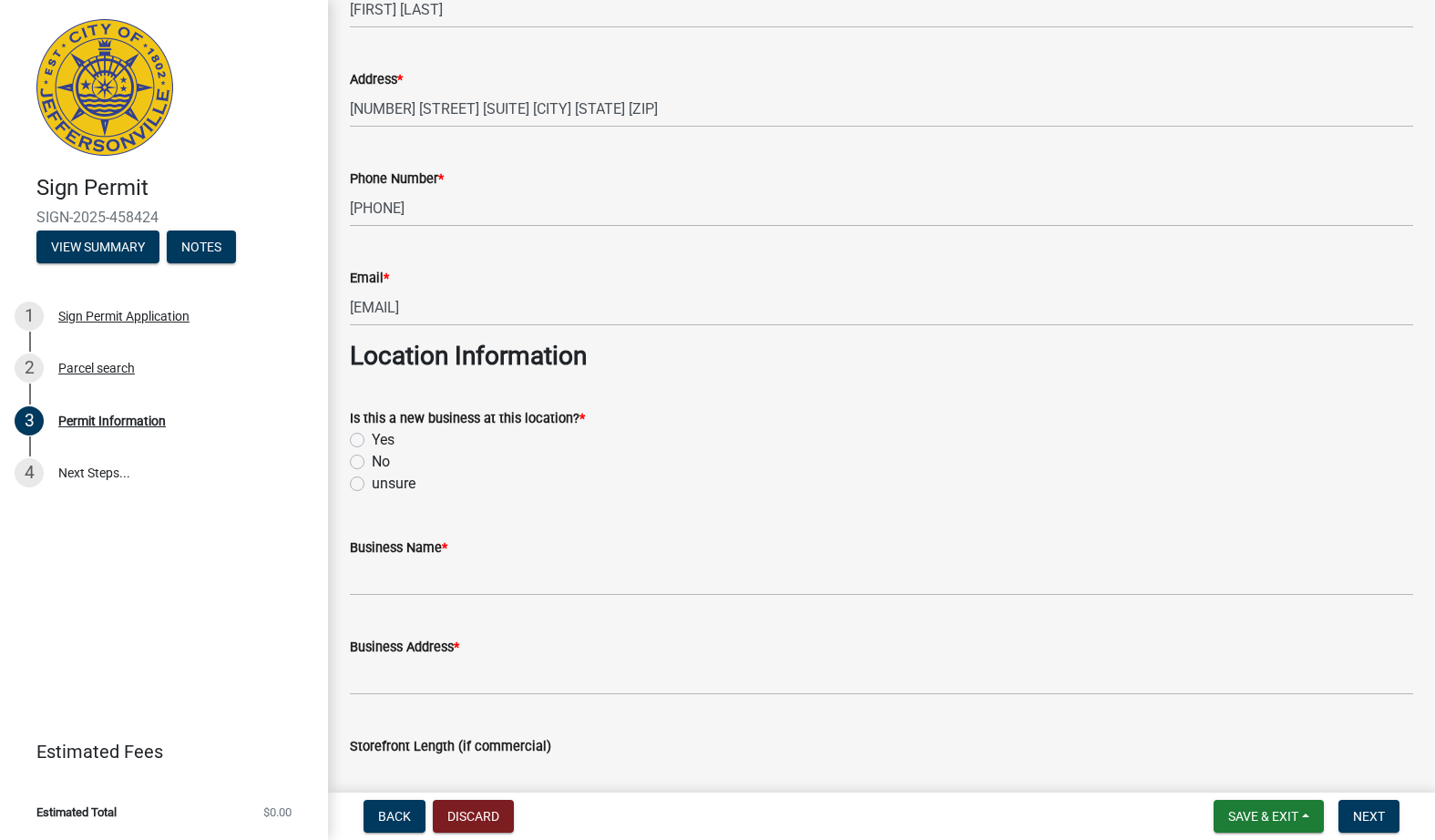 click on "No" 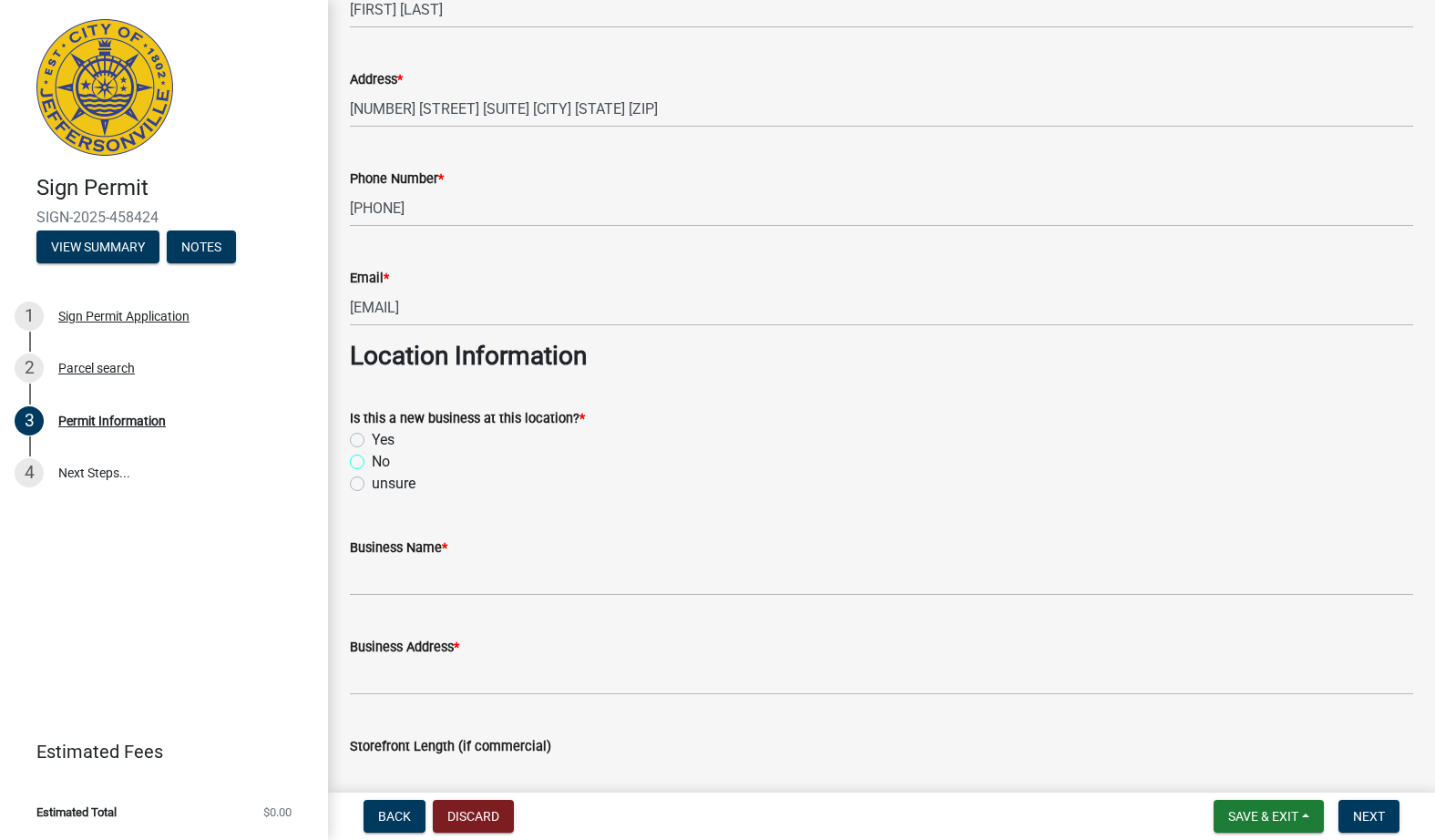 click on "No" at bounding box center [377, 456] 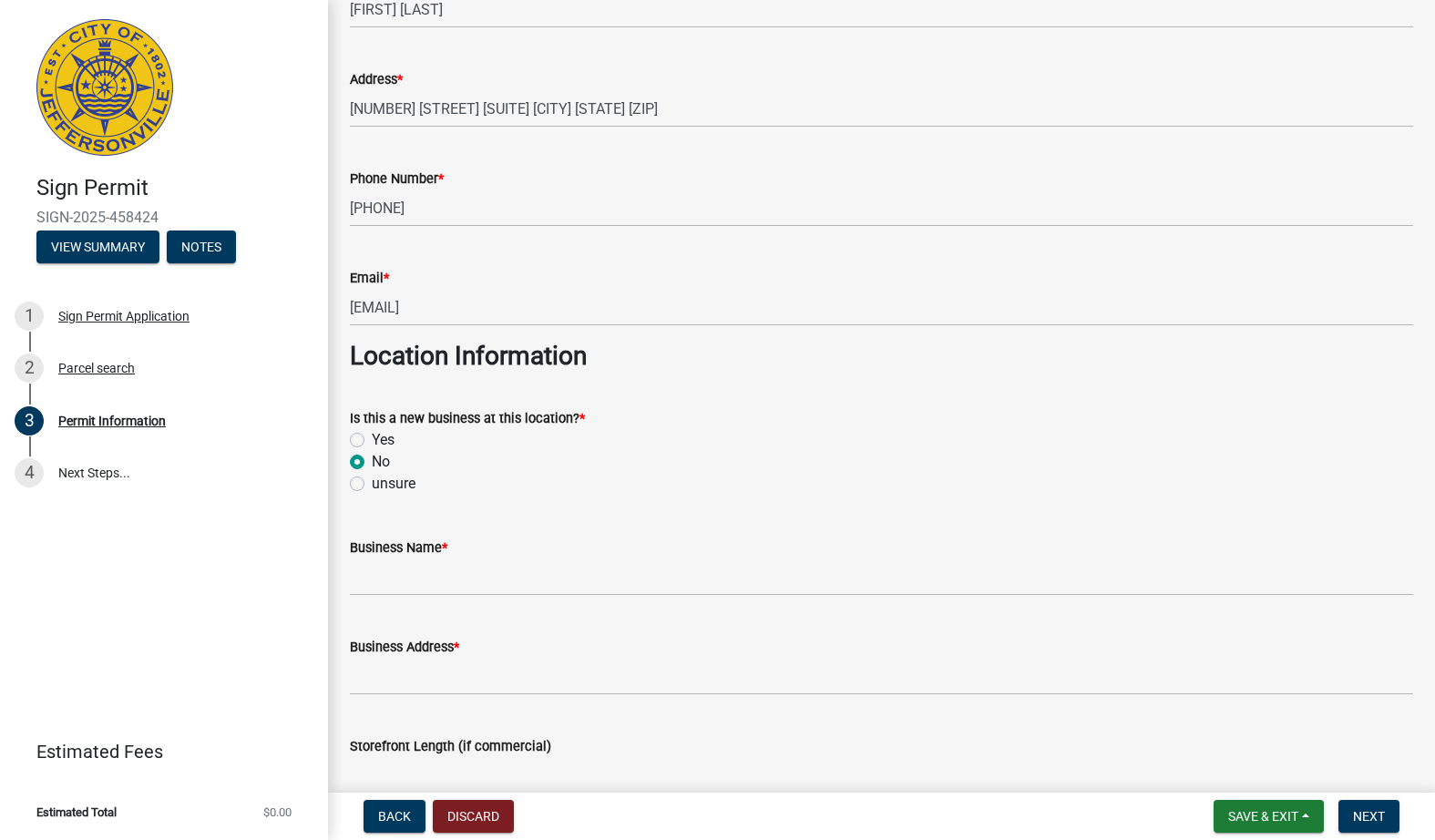 radio on "true" 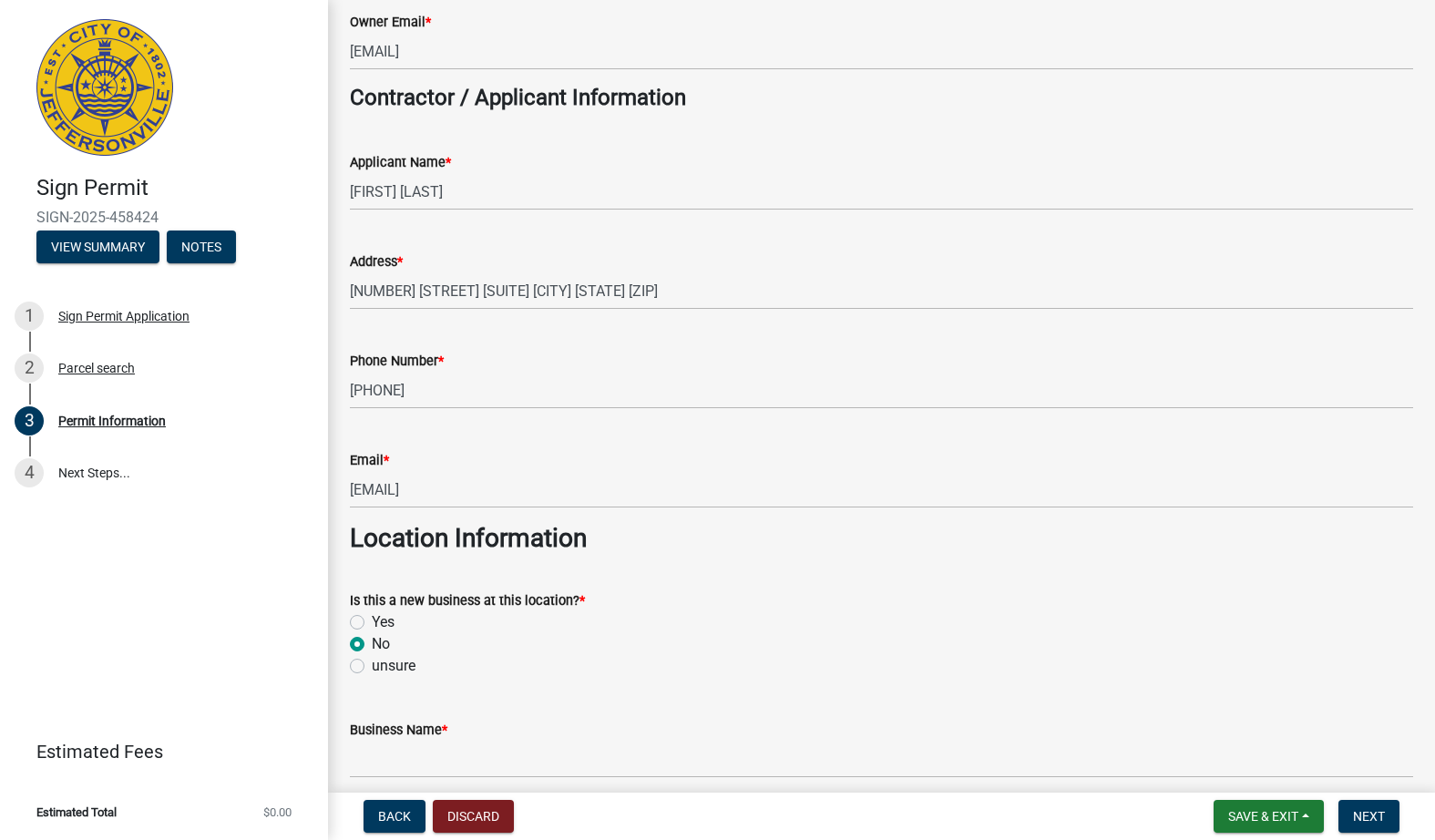 scroll, scrollTop: 364, scrollLeft: 0, axis: vertical 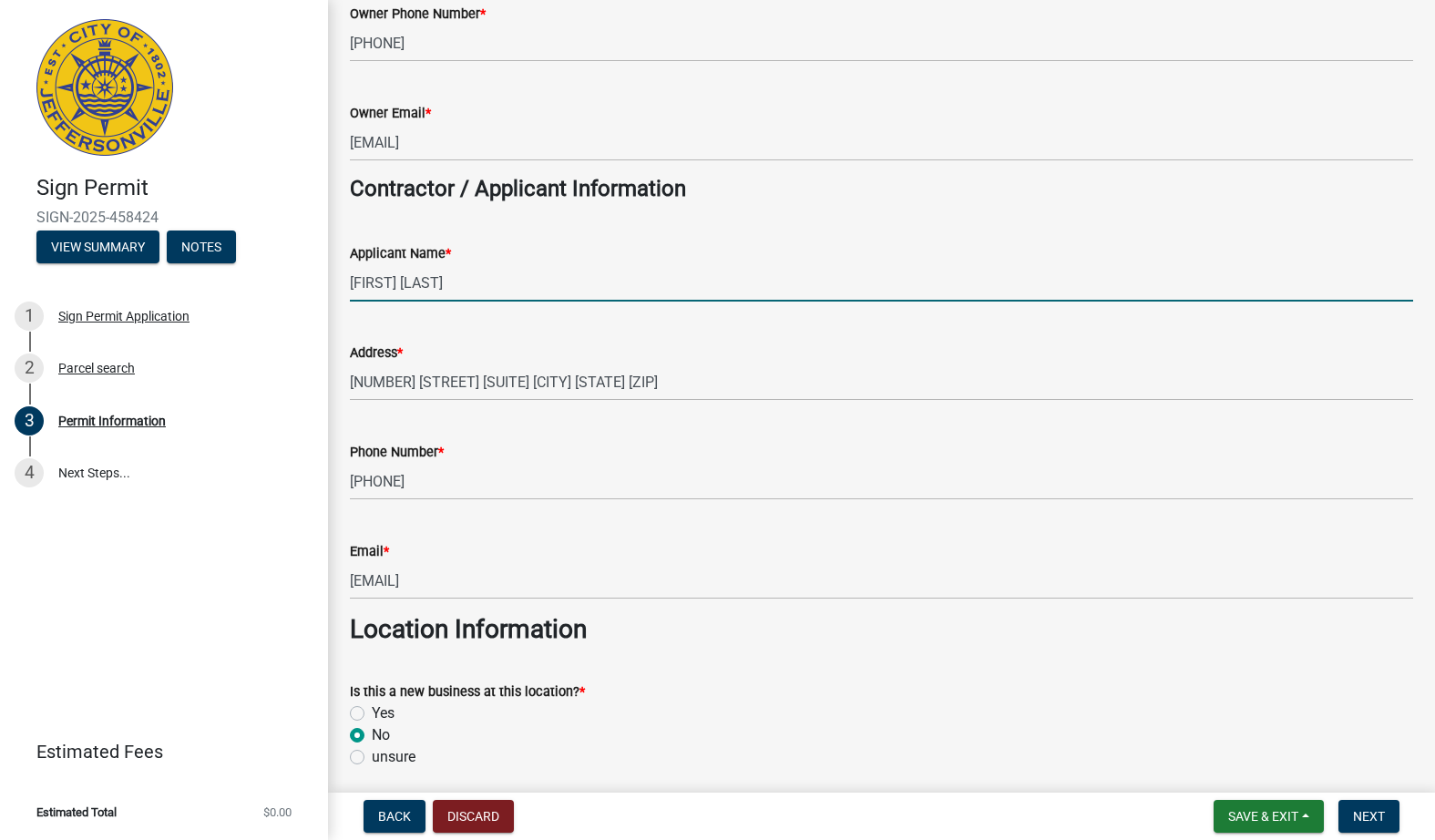 click on "[FIRST] [LAST]" at bounding box center (881, 282) 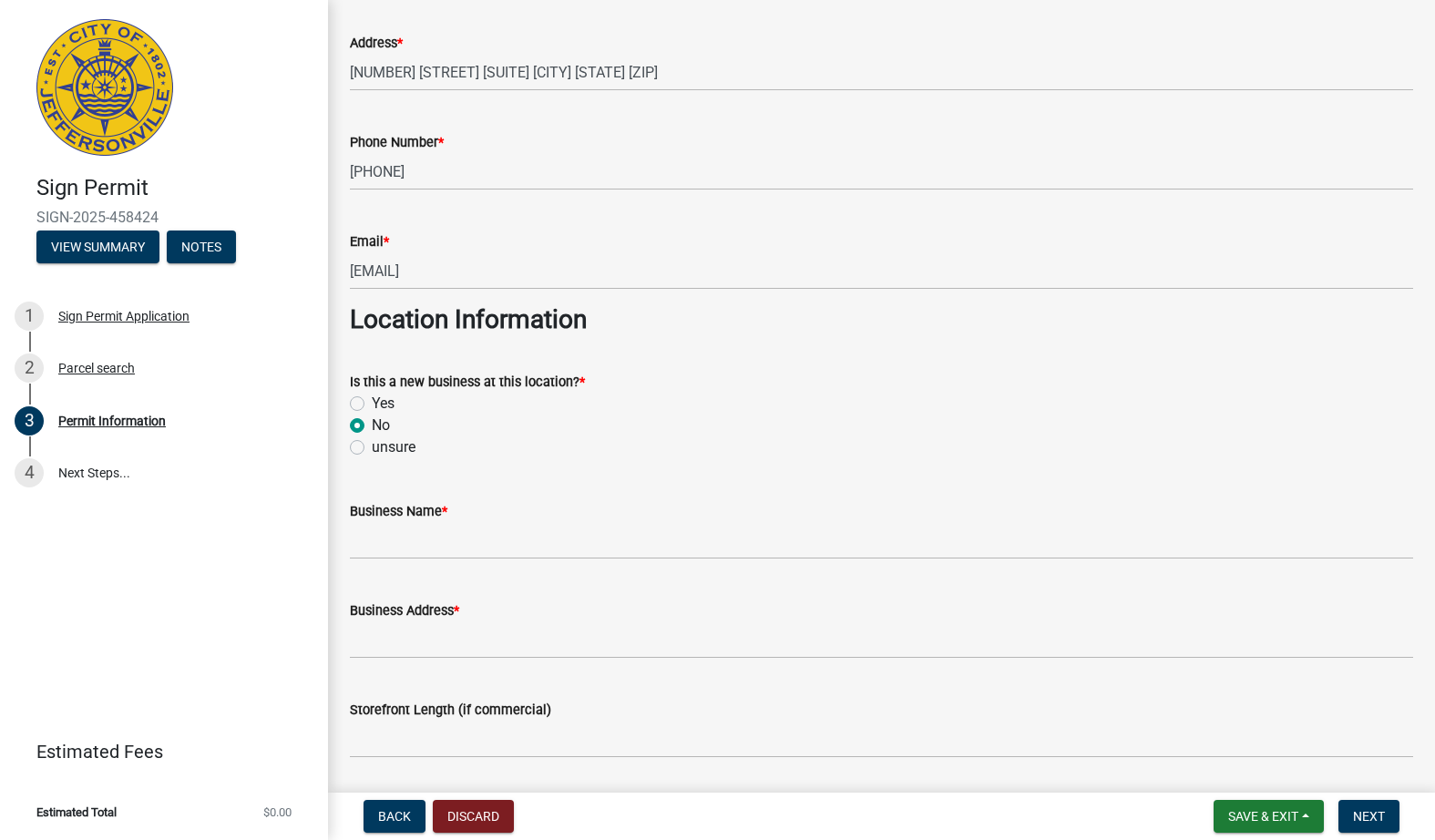 scroll, scrollTop: 820, scrollLeft: 0, axis: vertical 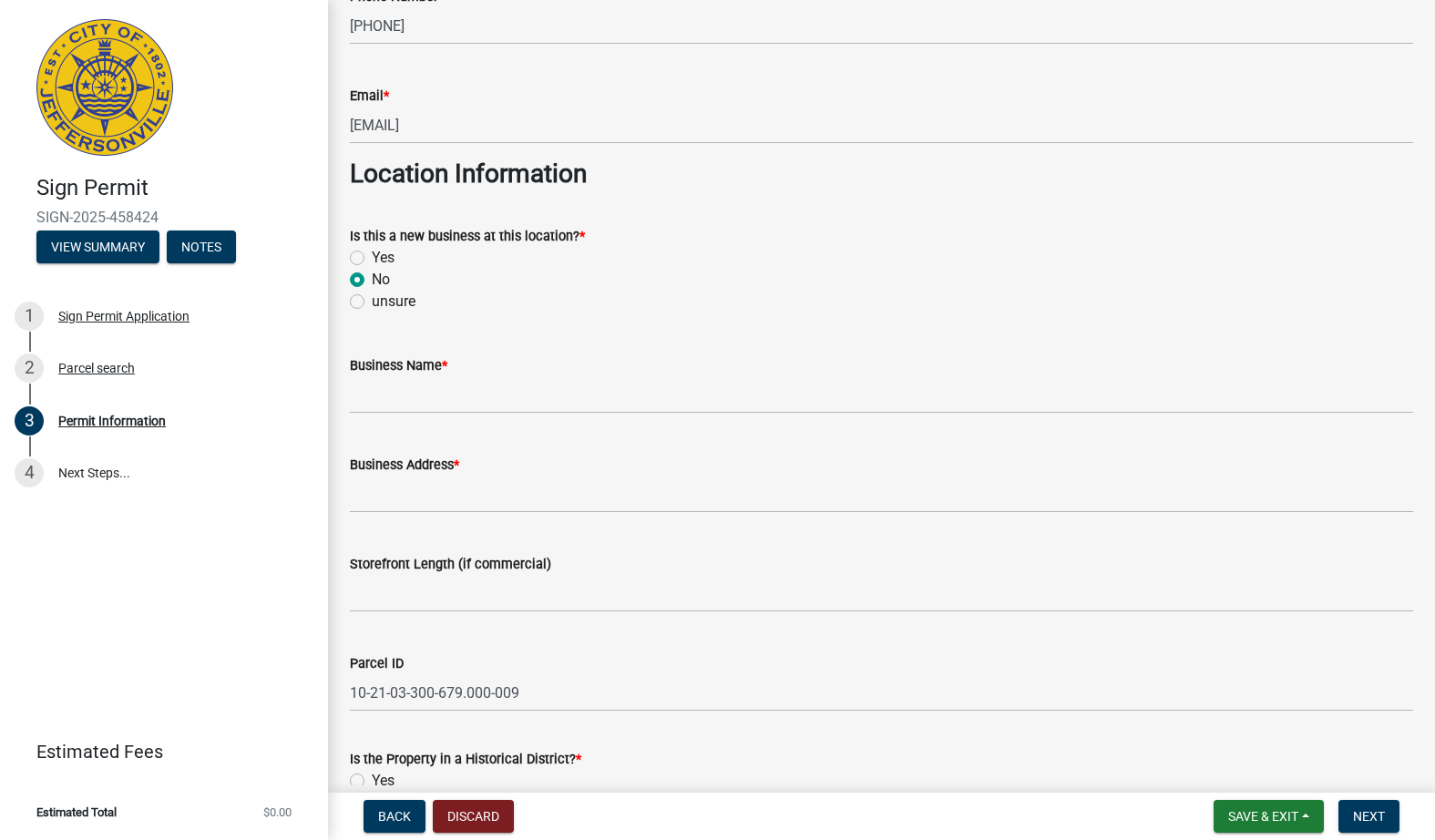 type on "[CITY] Signs / [FIRST] [LAST]" 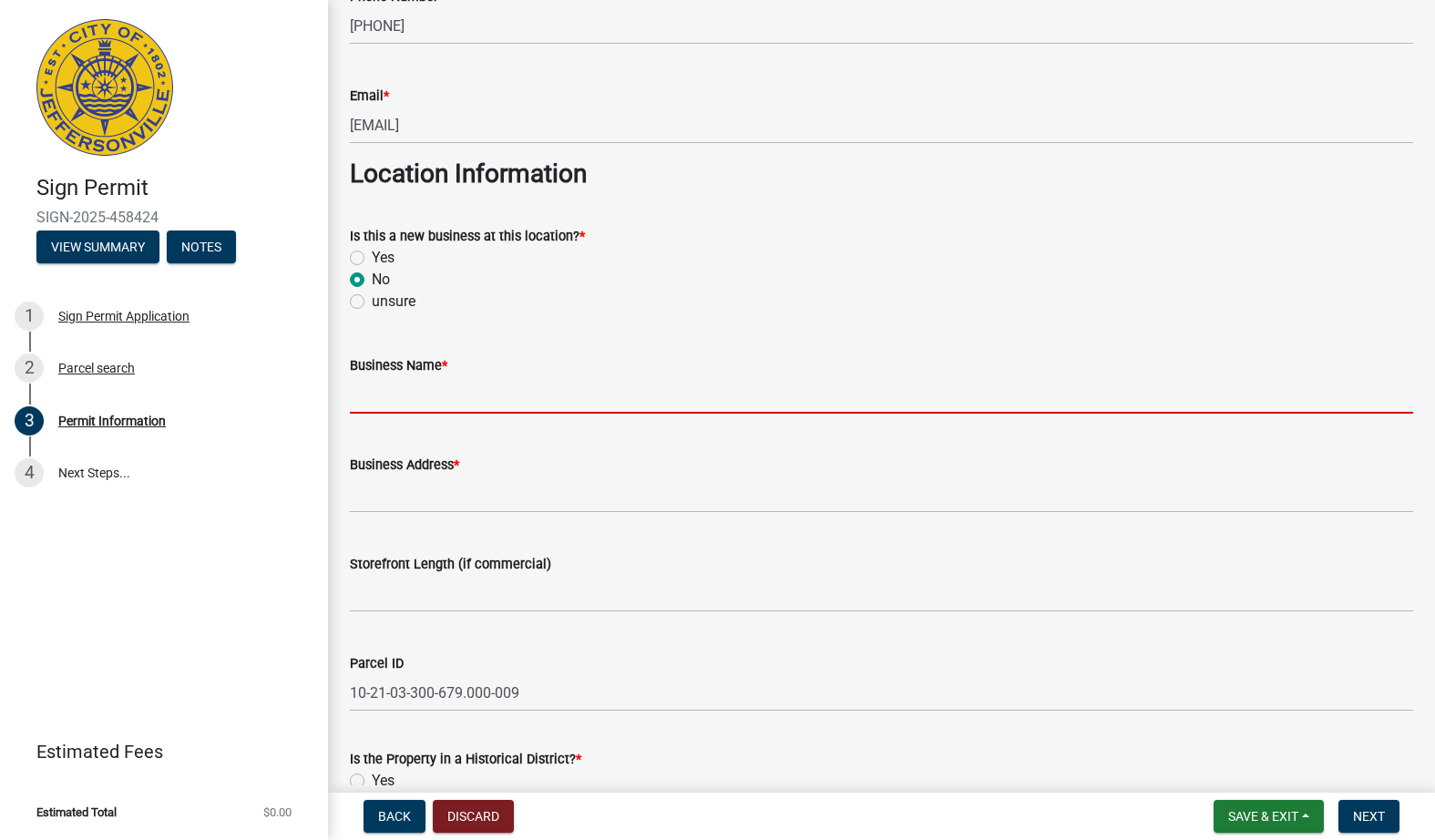 click on "Business Name  *" at bounding box center [881, 394] 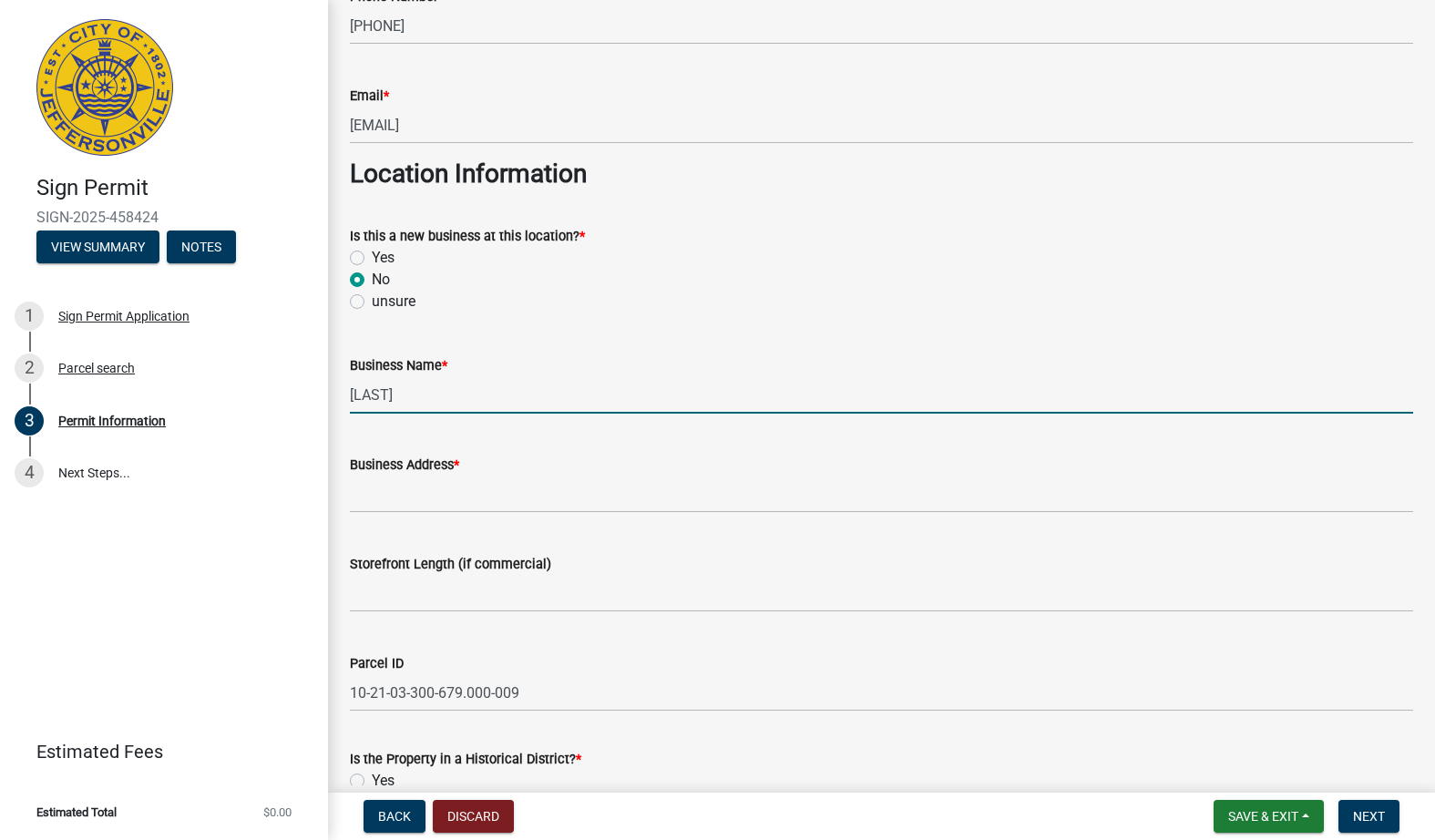 type on "[LAST]" 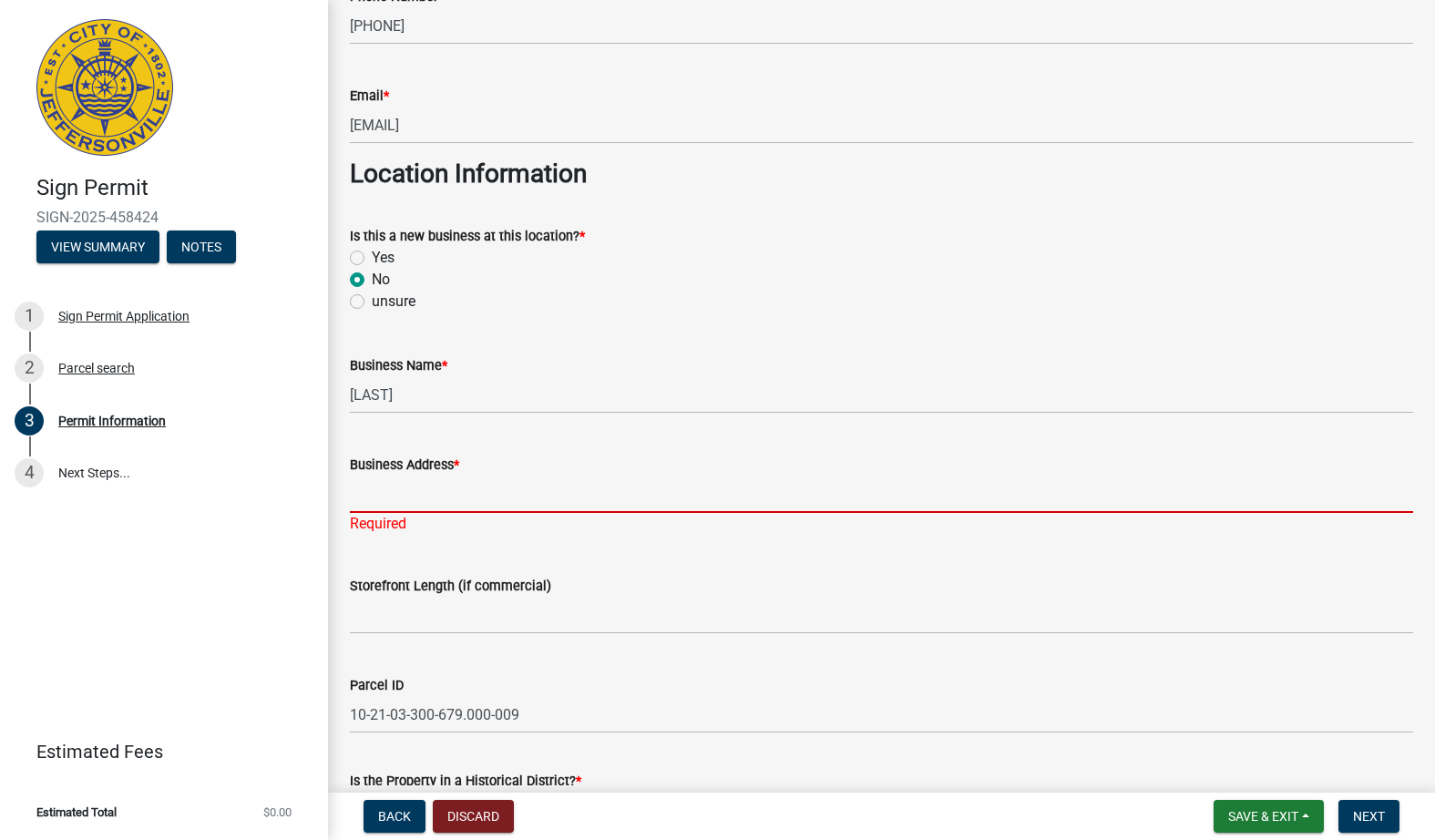 click on "Business Address  *" at bounding box center [881, 494] 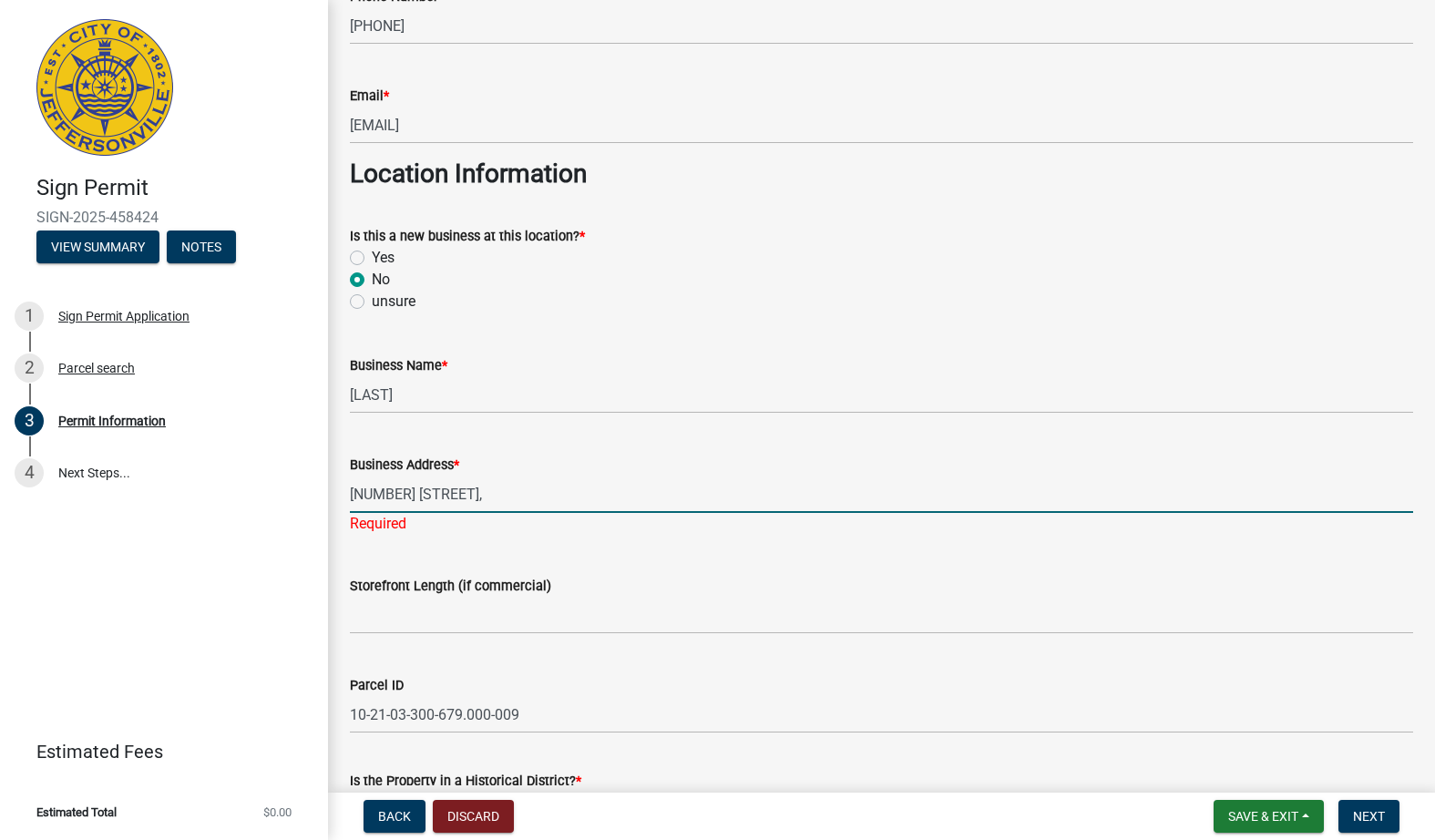 type on "[NUMBER] [STREET]," 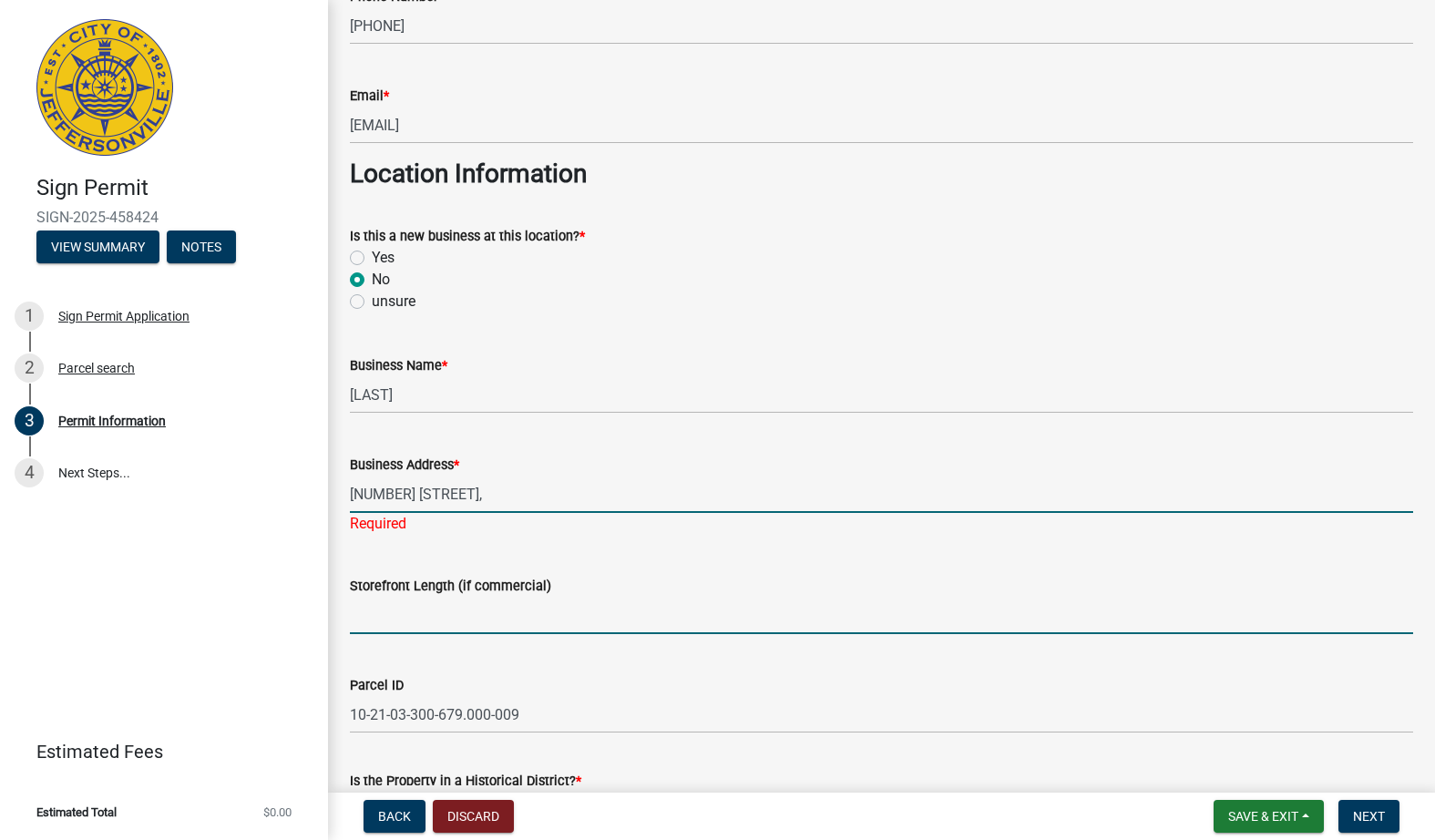 click on "Storefront Length (if commercial)" at bounding box center [881, 615] 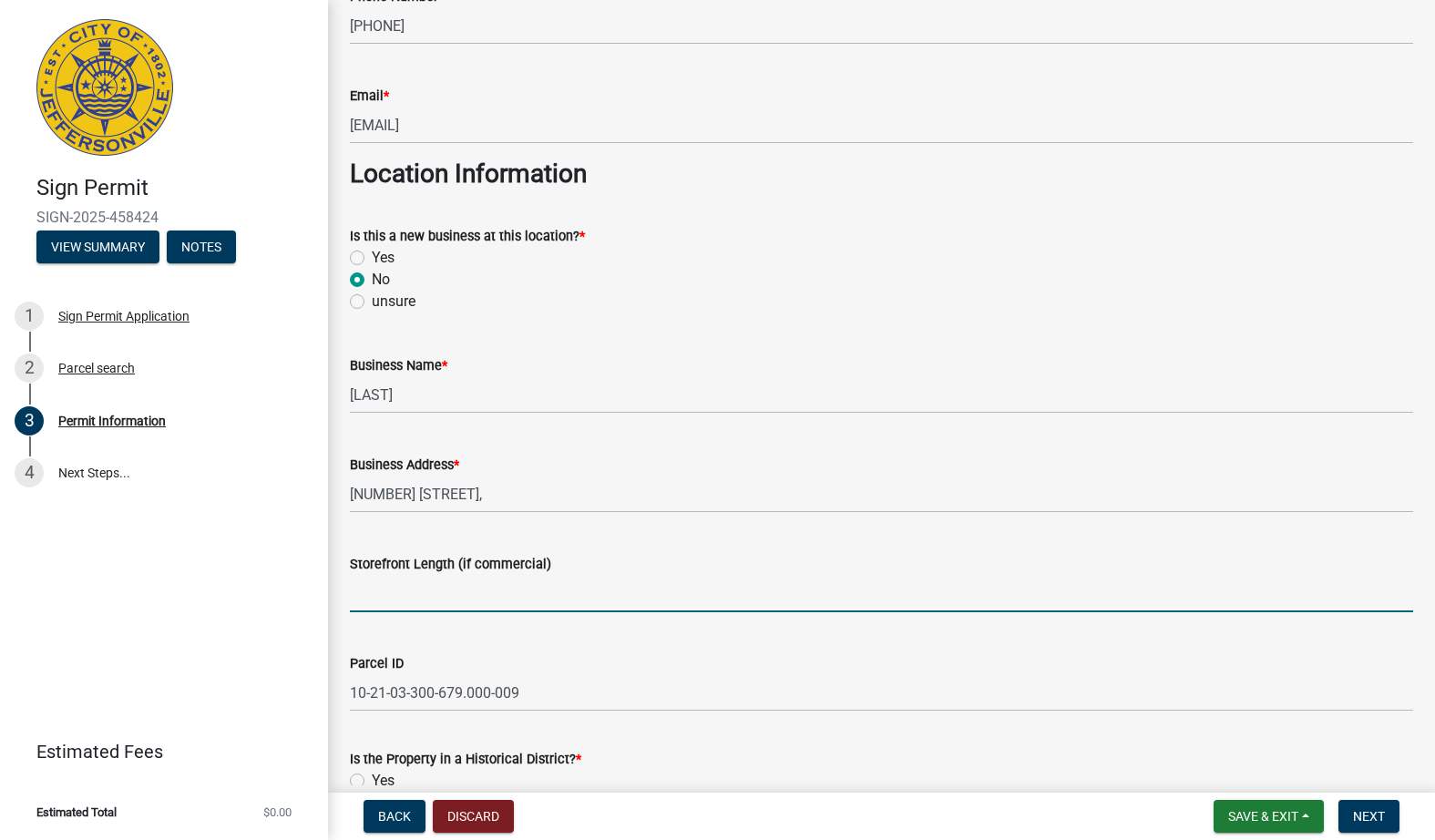 click on "Storefront Length (if commercial)" at bounding box center [881, 593] 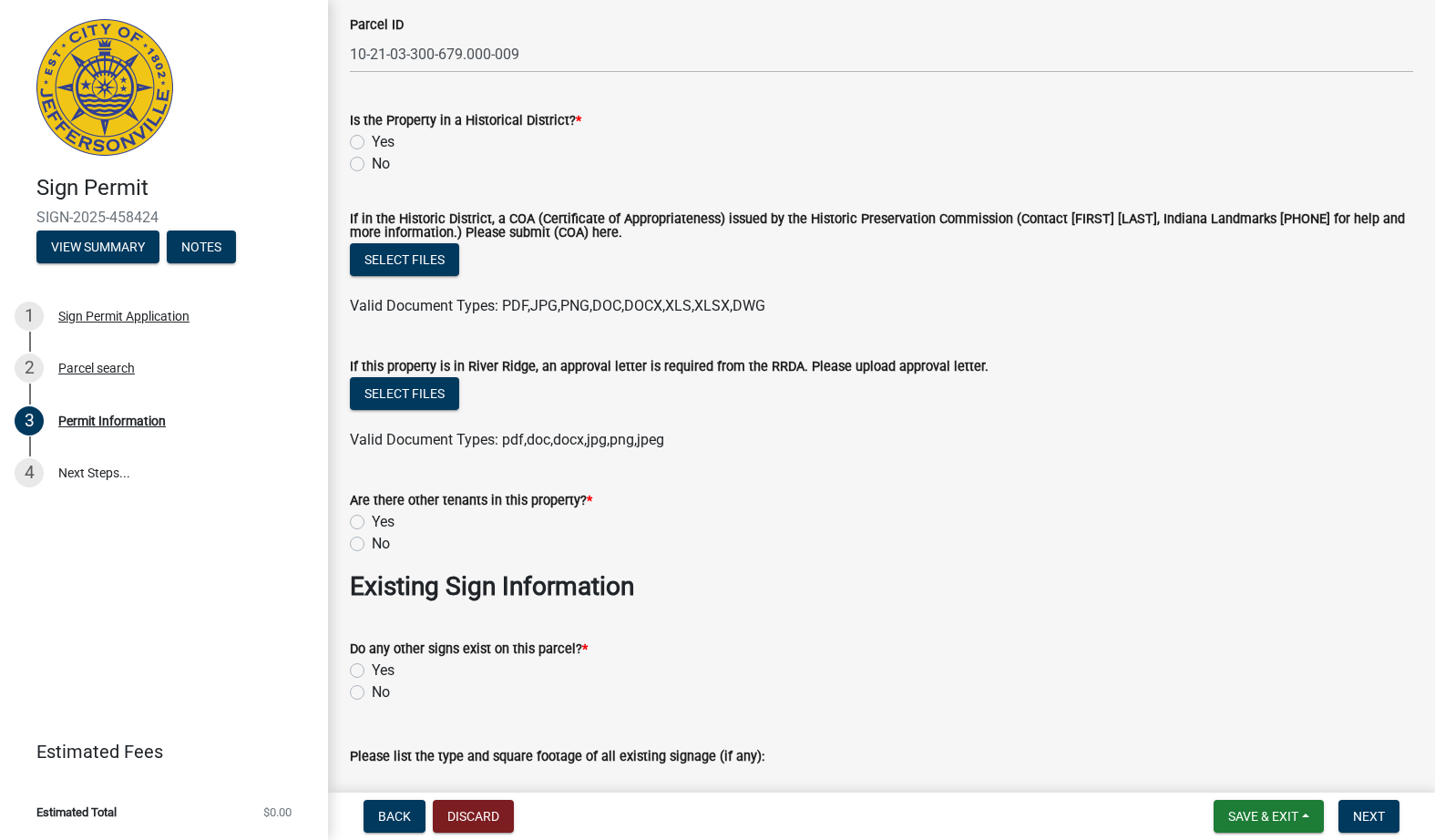 scroll, scrollTop: 1458, scrollLeft: 0, axis: vertical 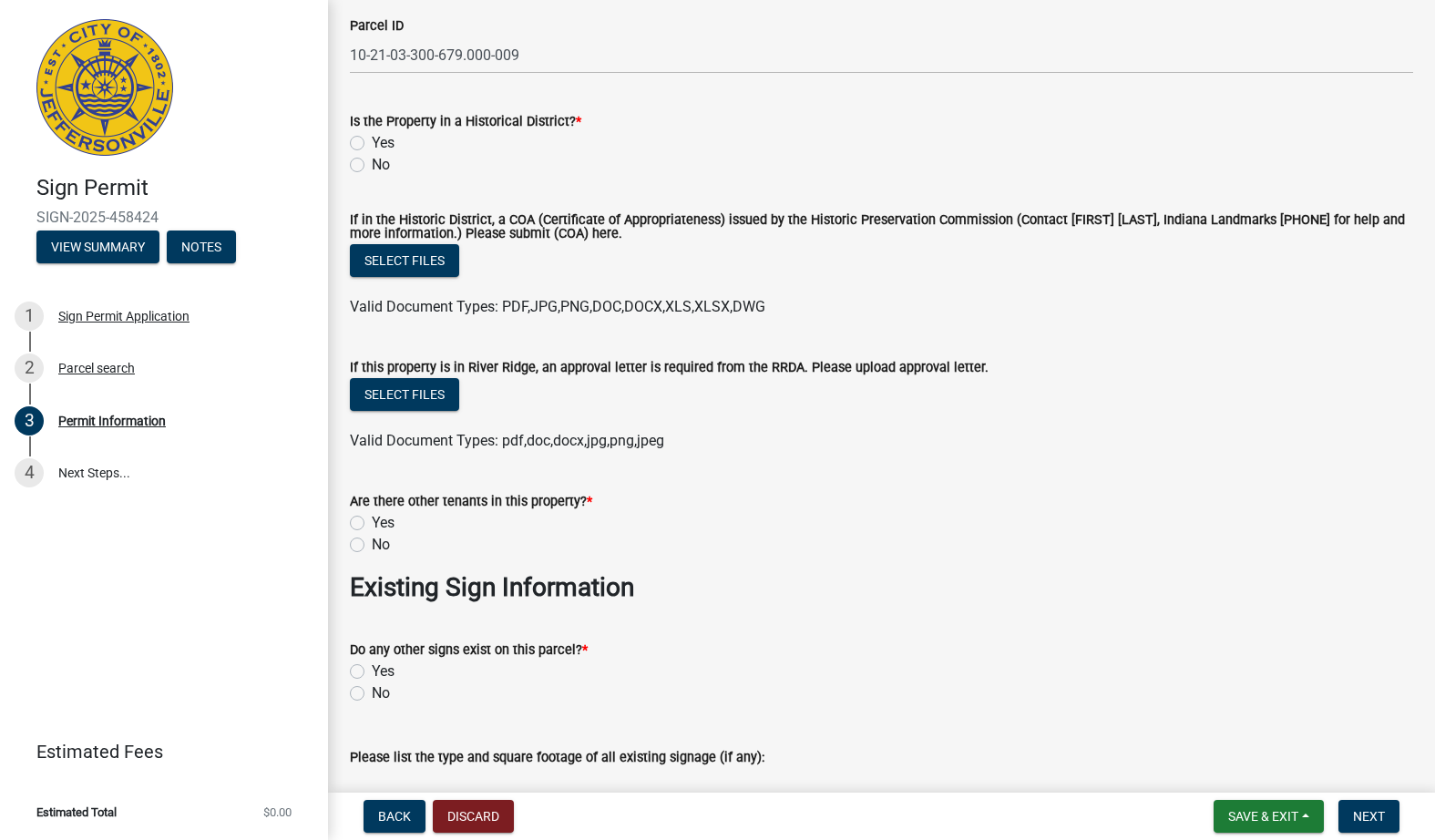 type on "224ft" 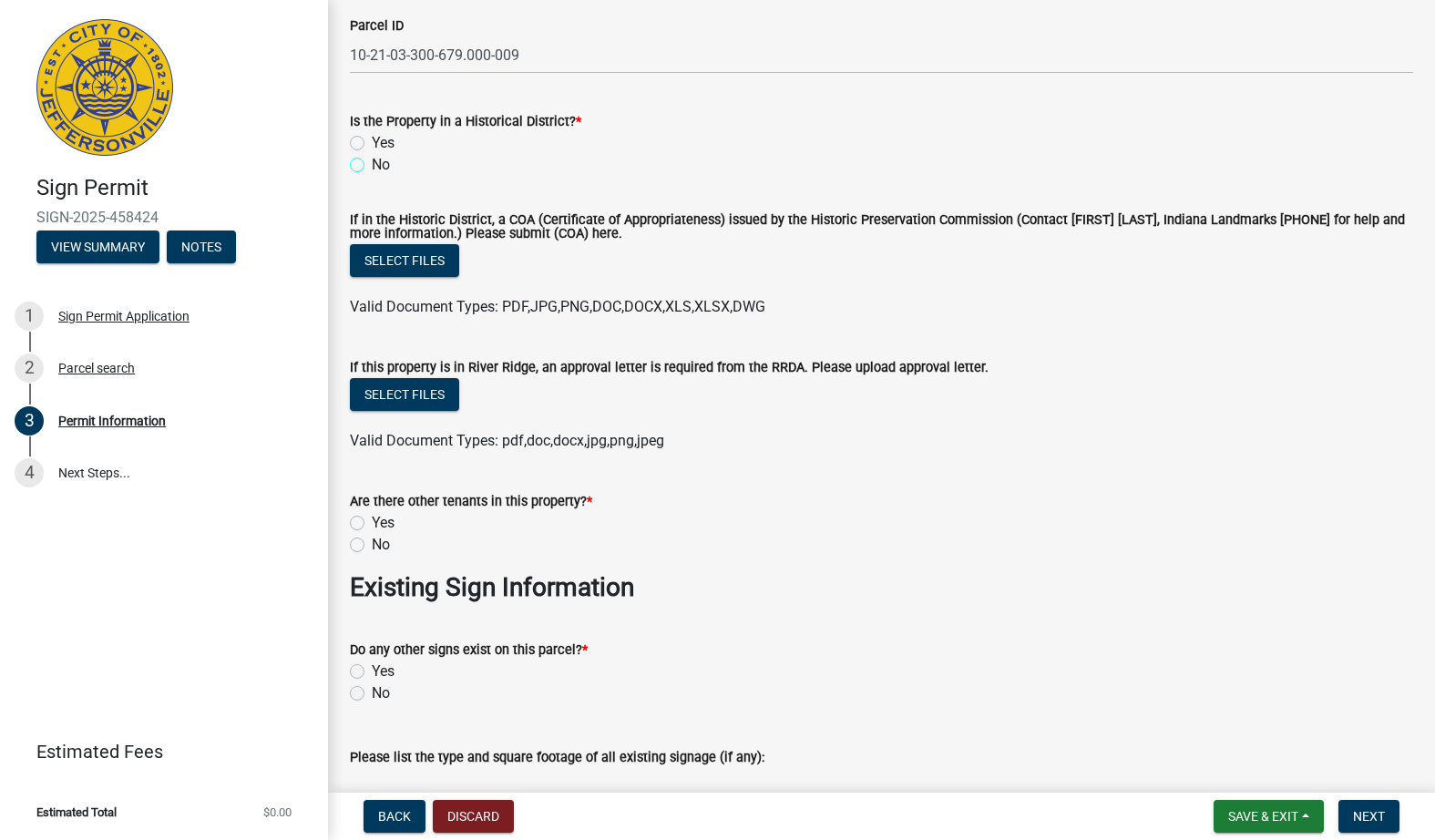 click on "No" at bounding box center (377, 159) 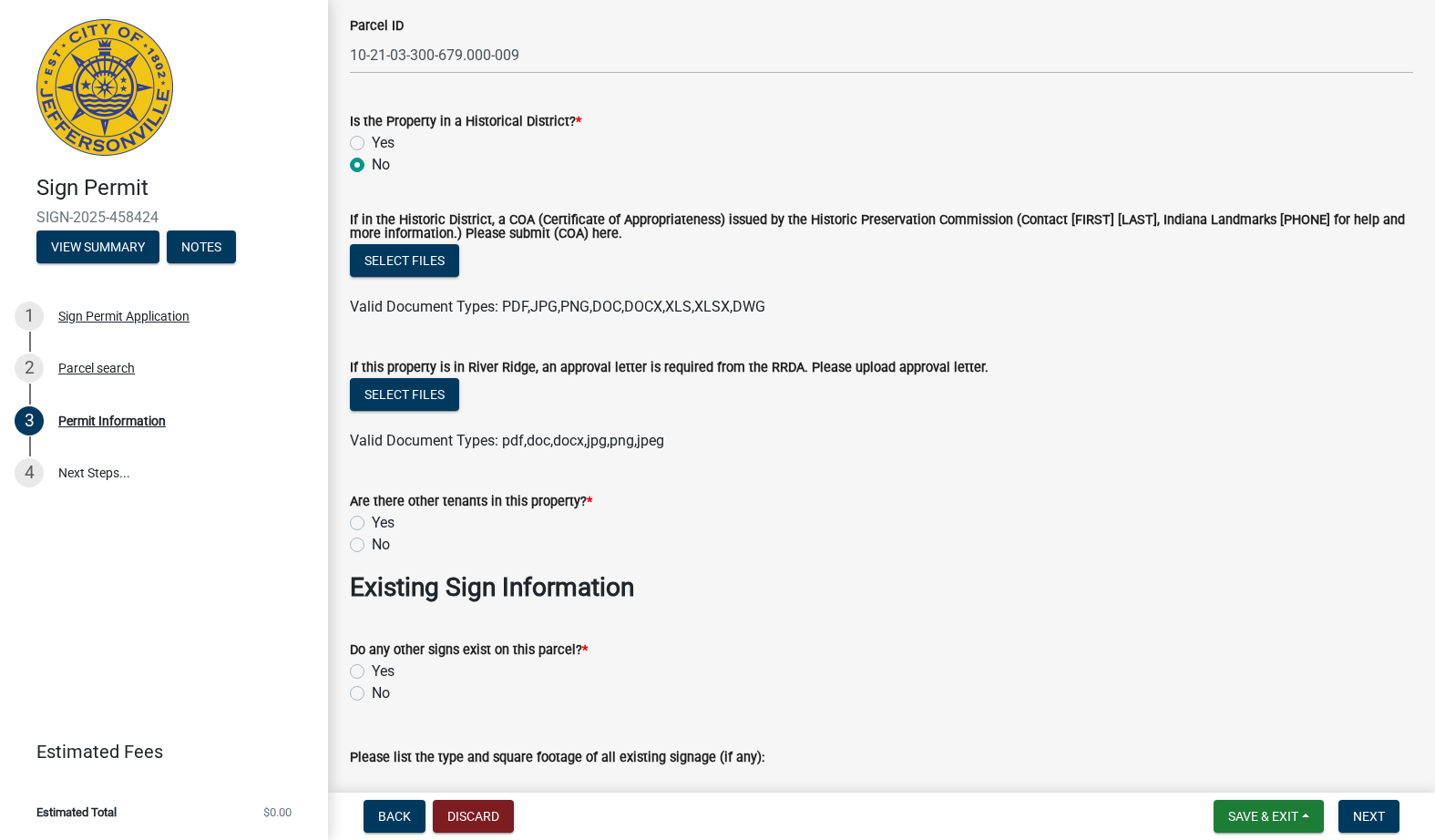 radio on "true" 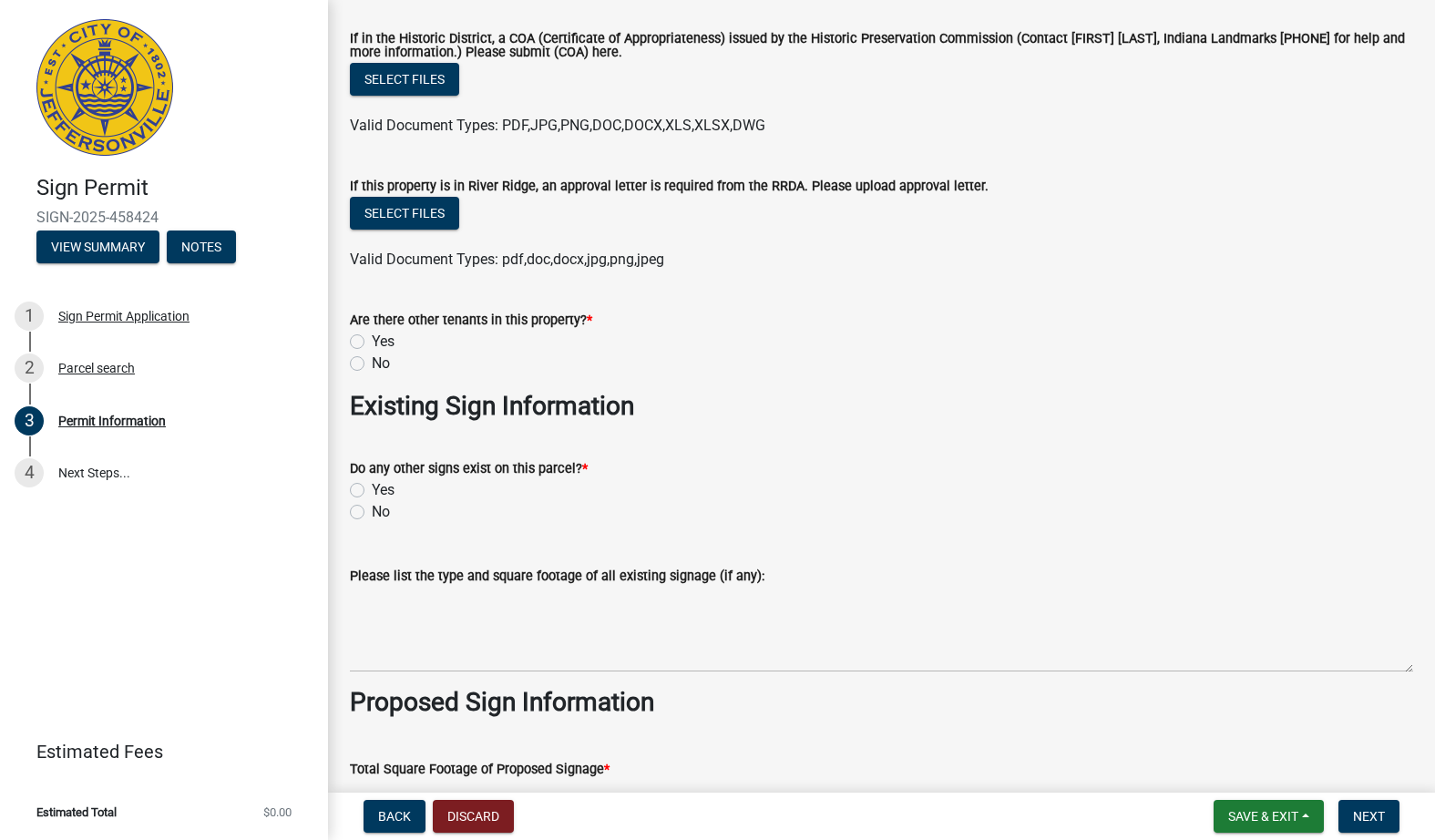 scroll, scrollTop: 1640, scrollLeft: 0, axis: vertical 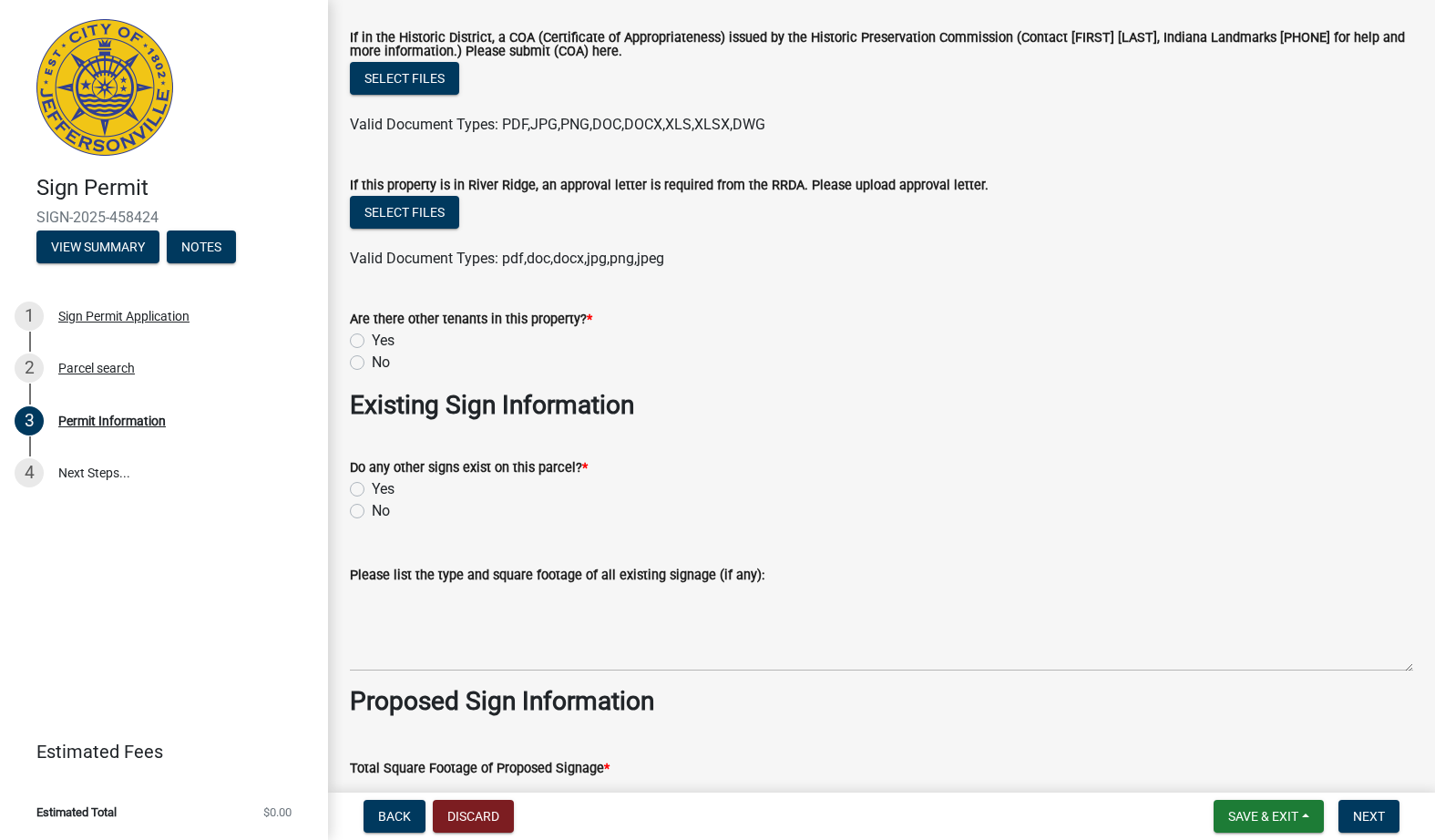 click on "Yes" 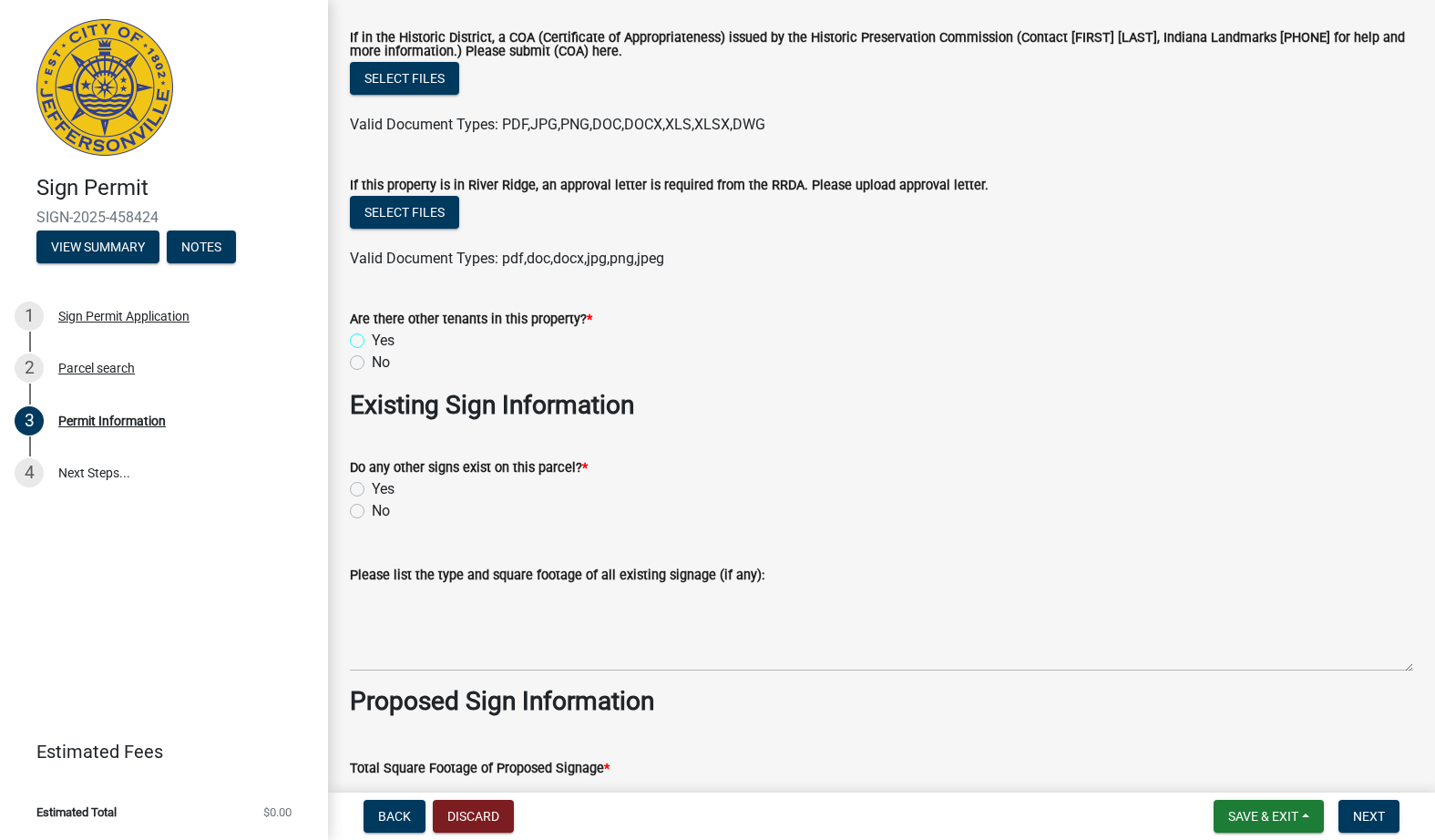 click on "Yes" at bounding box center [377, 335] 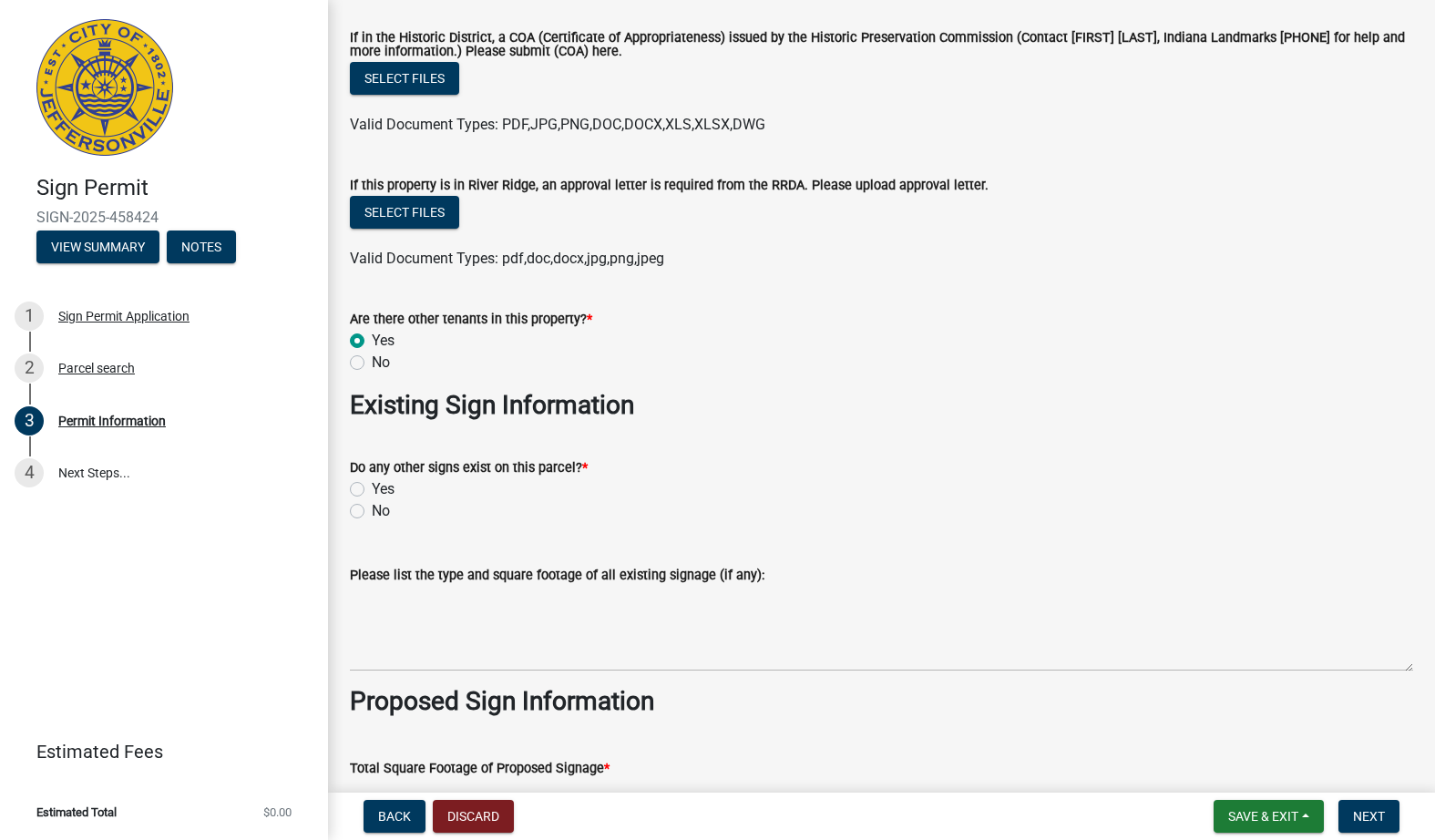 radio on "true" 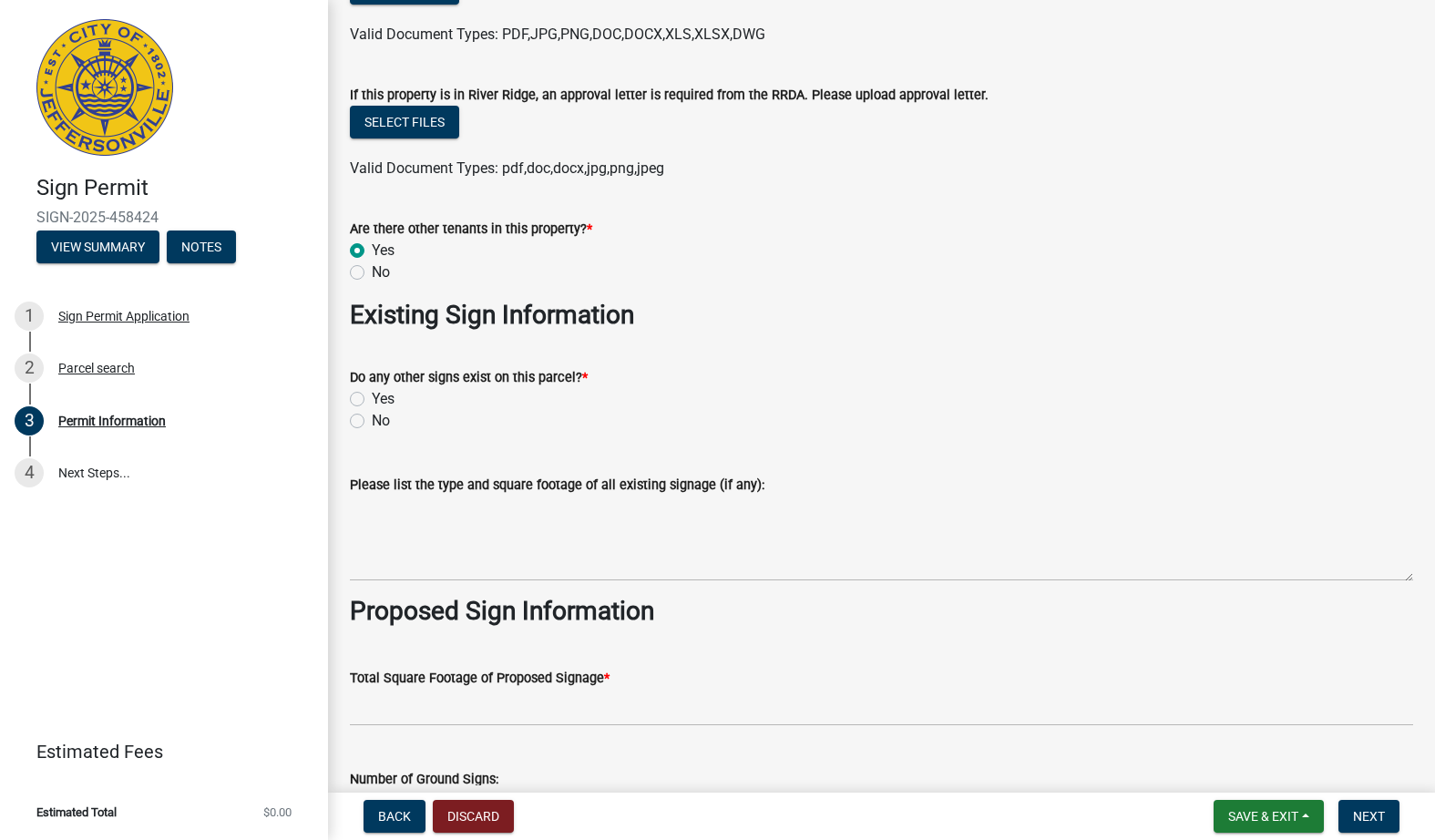 scroll, scrollTop: 1731, scrollLeft: 0, axis: vertical 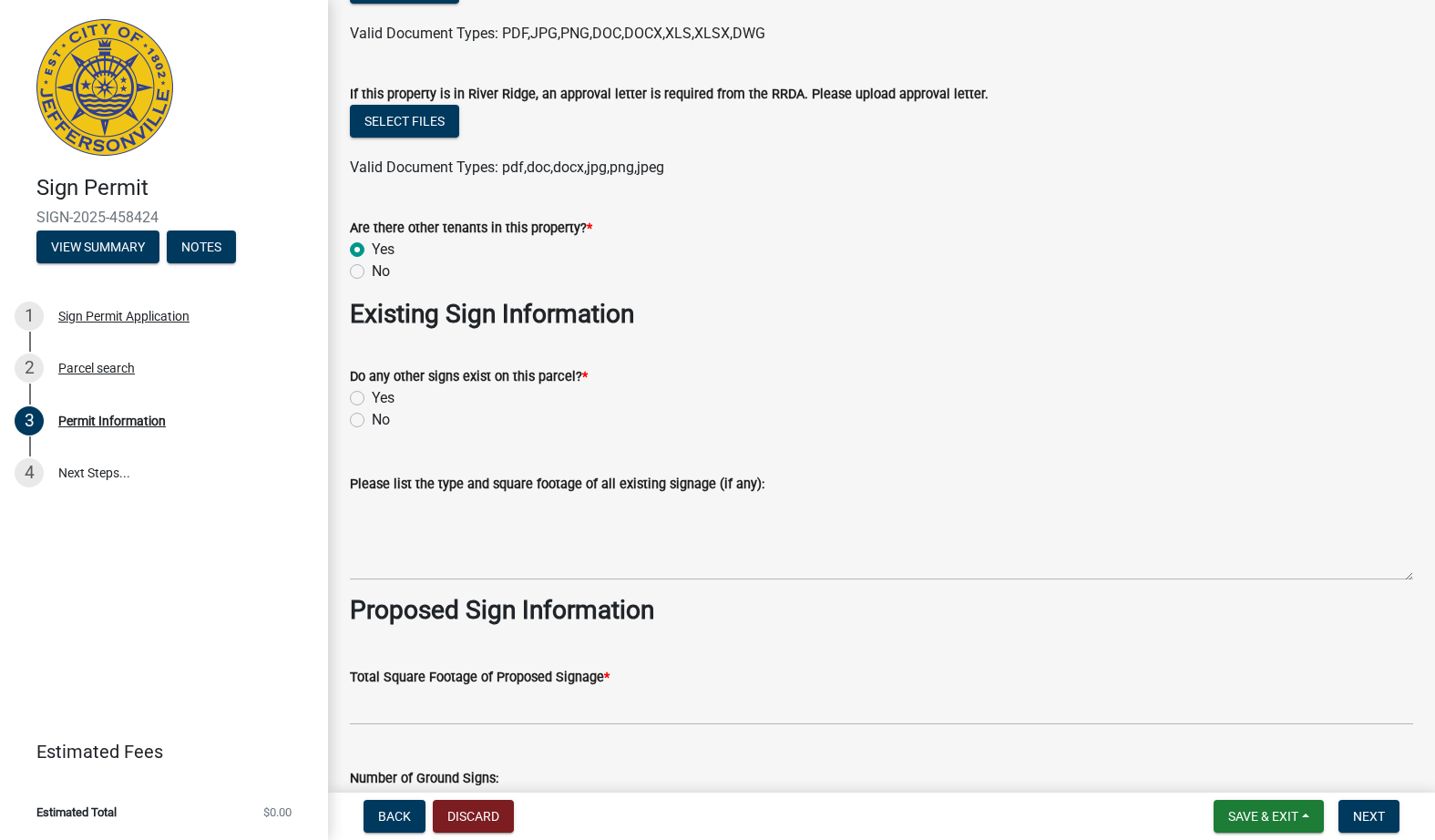 click on "No" 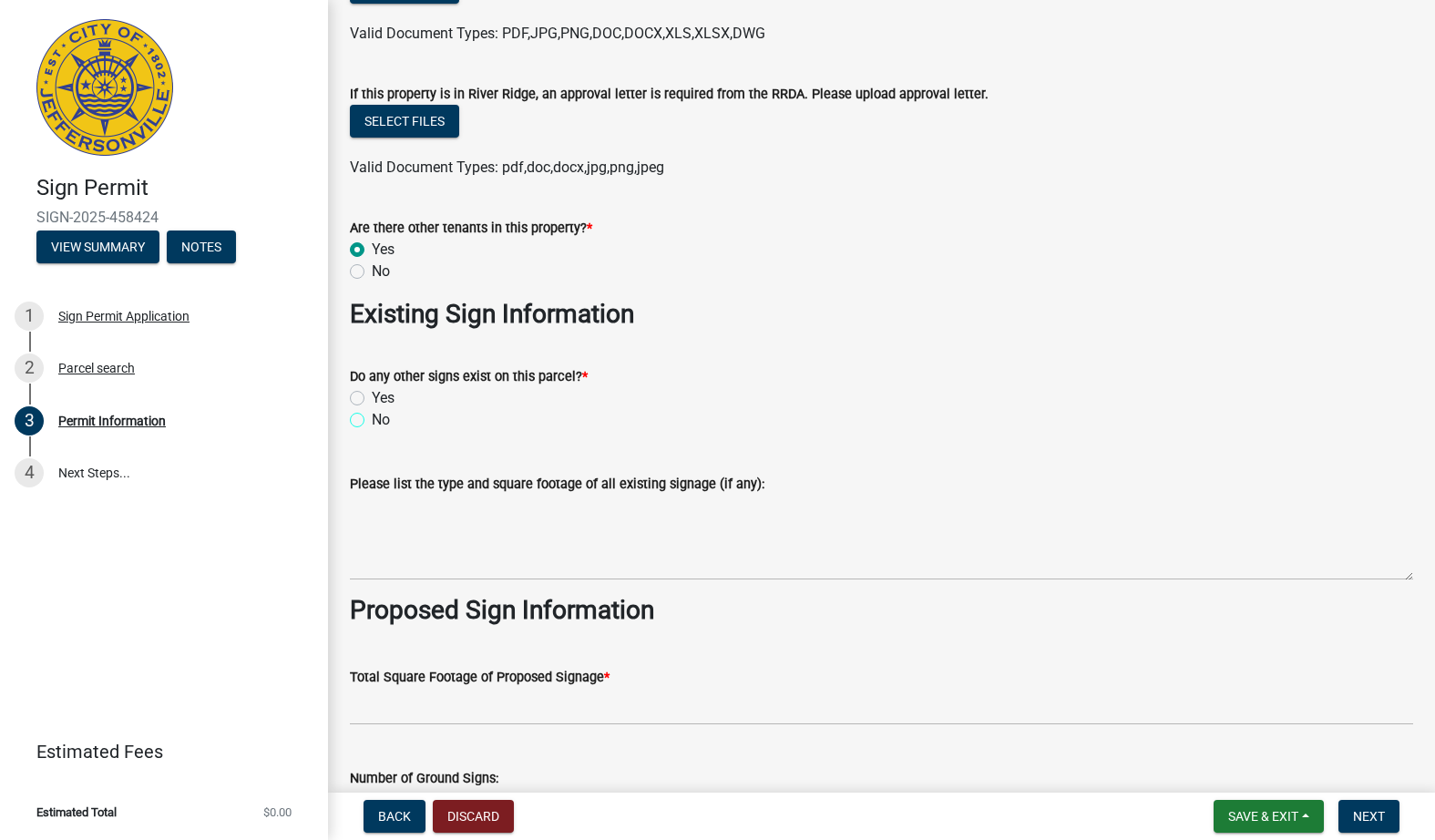 click on "No" at bounding box center (377, 415) 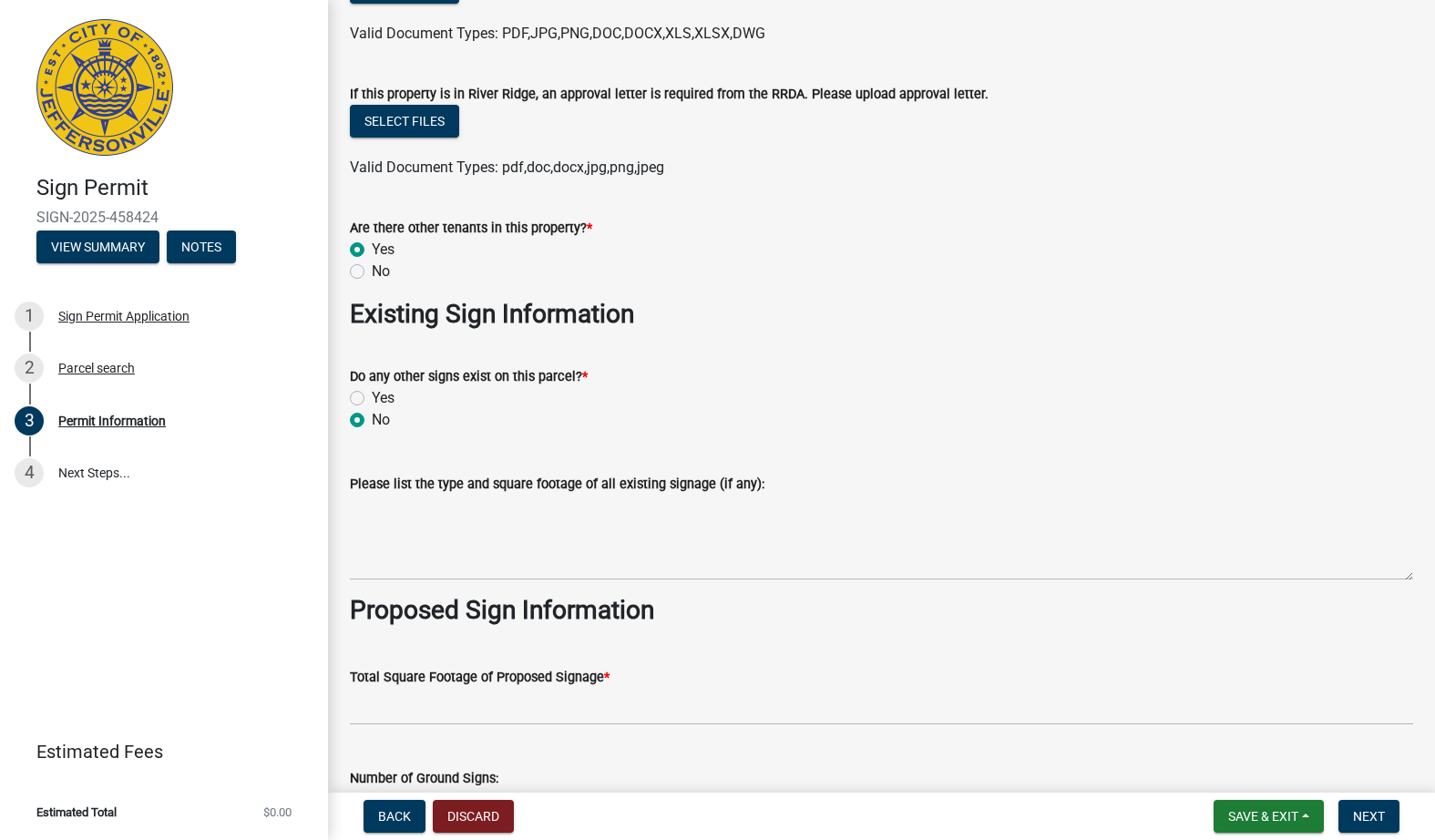 radio on "true" 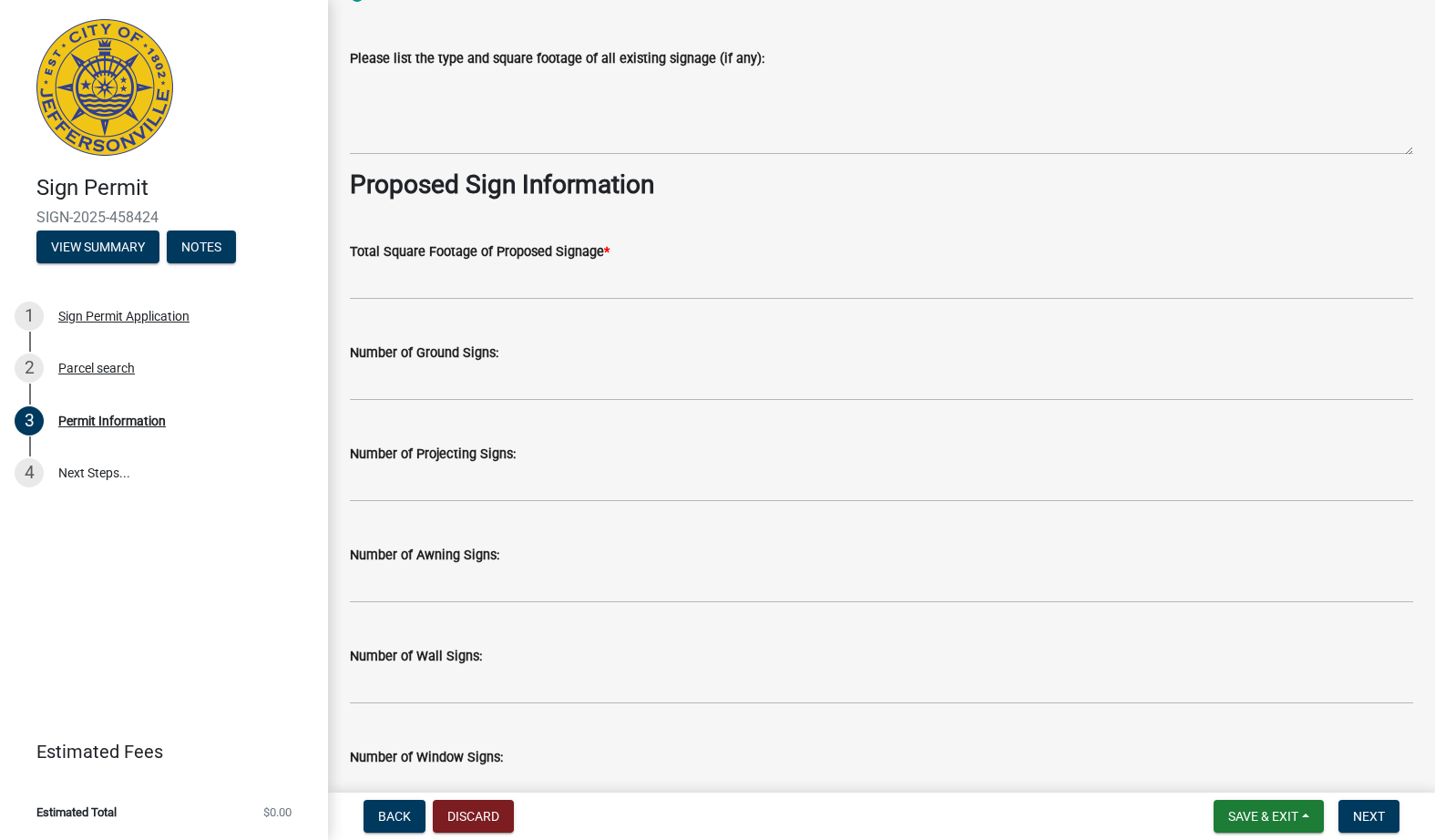 scroll, scrollTop: 2187, scrollLeft: 0, axis: vertical 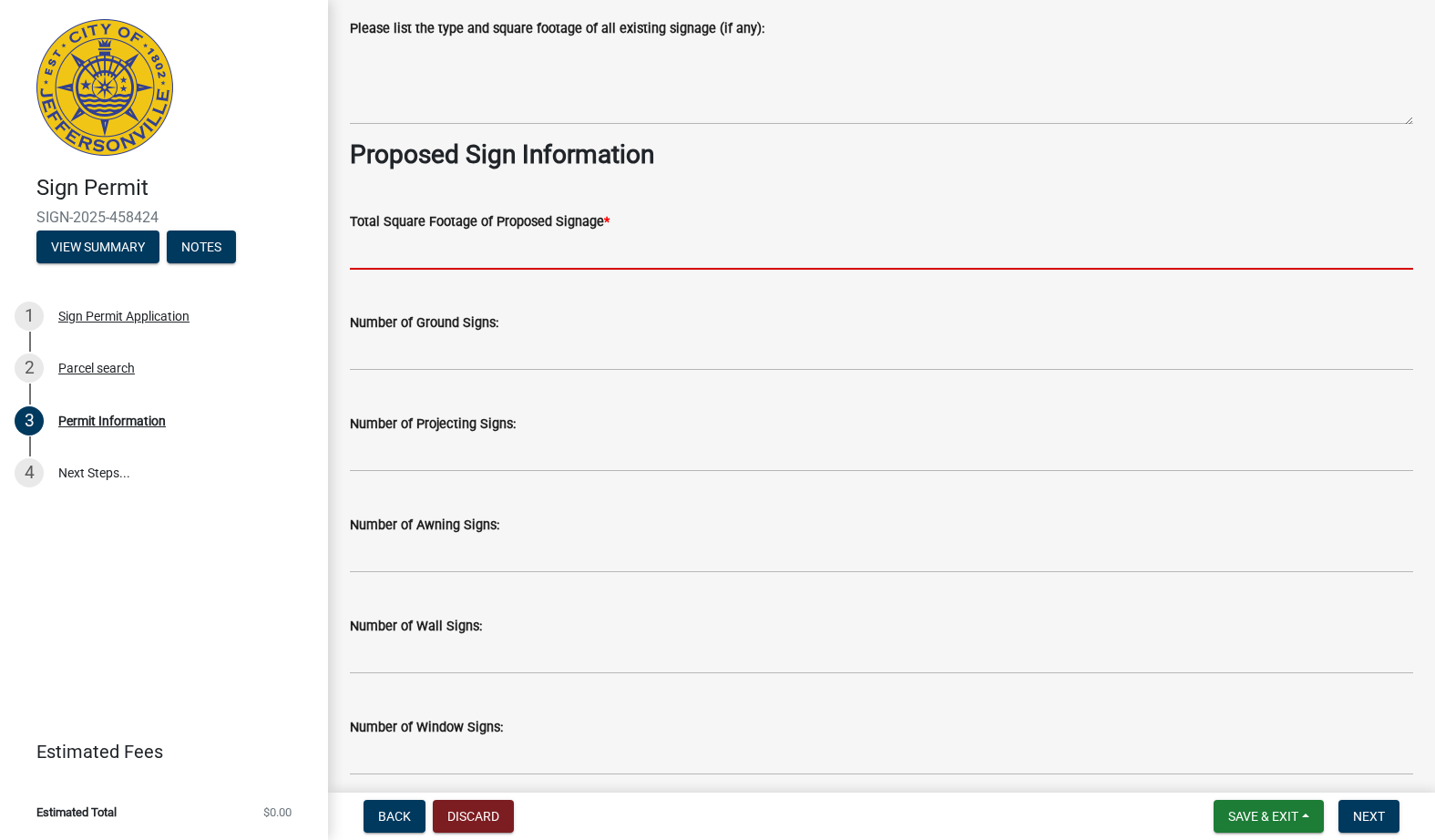 click 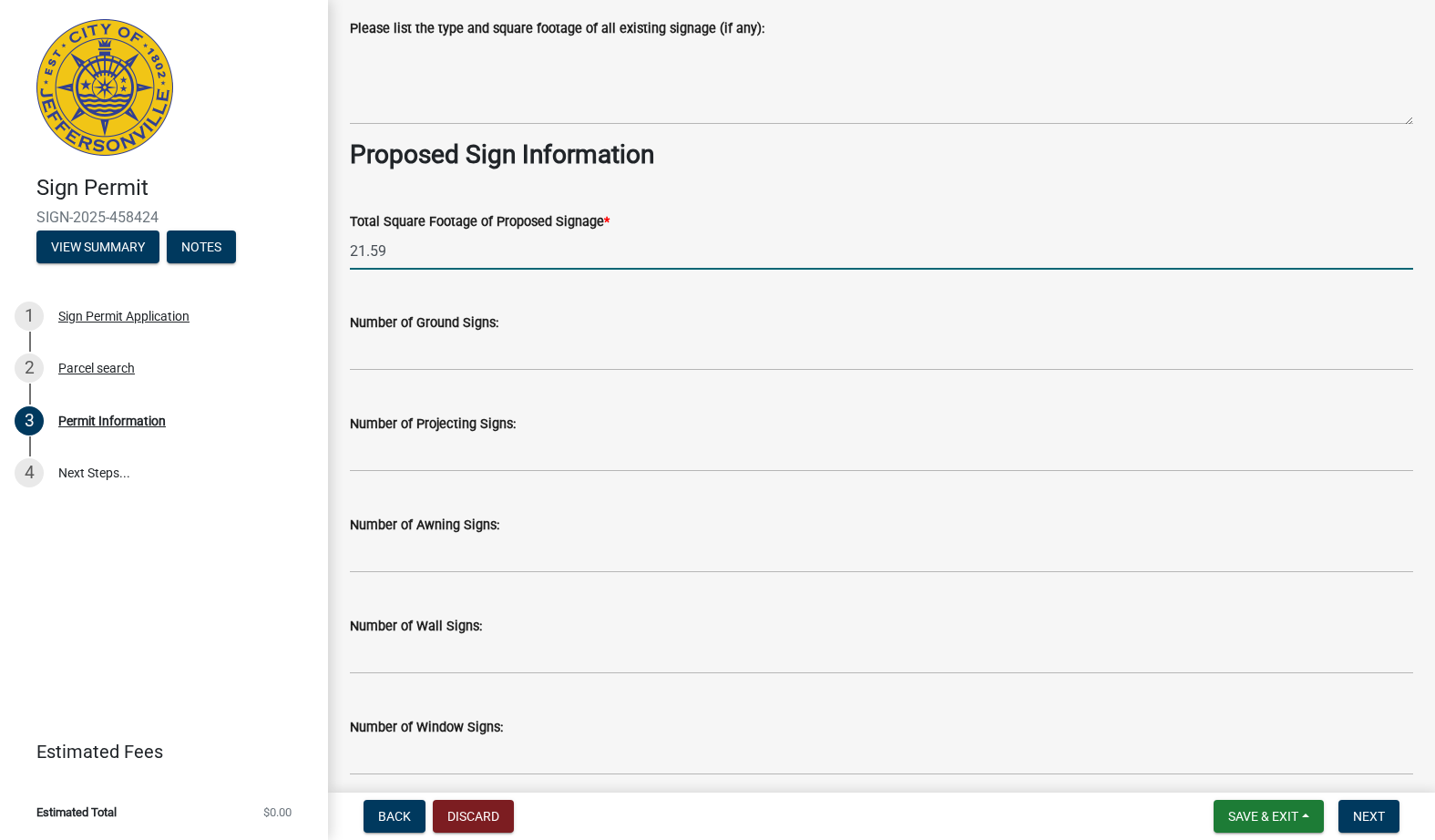 type on "21.59" 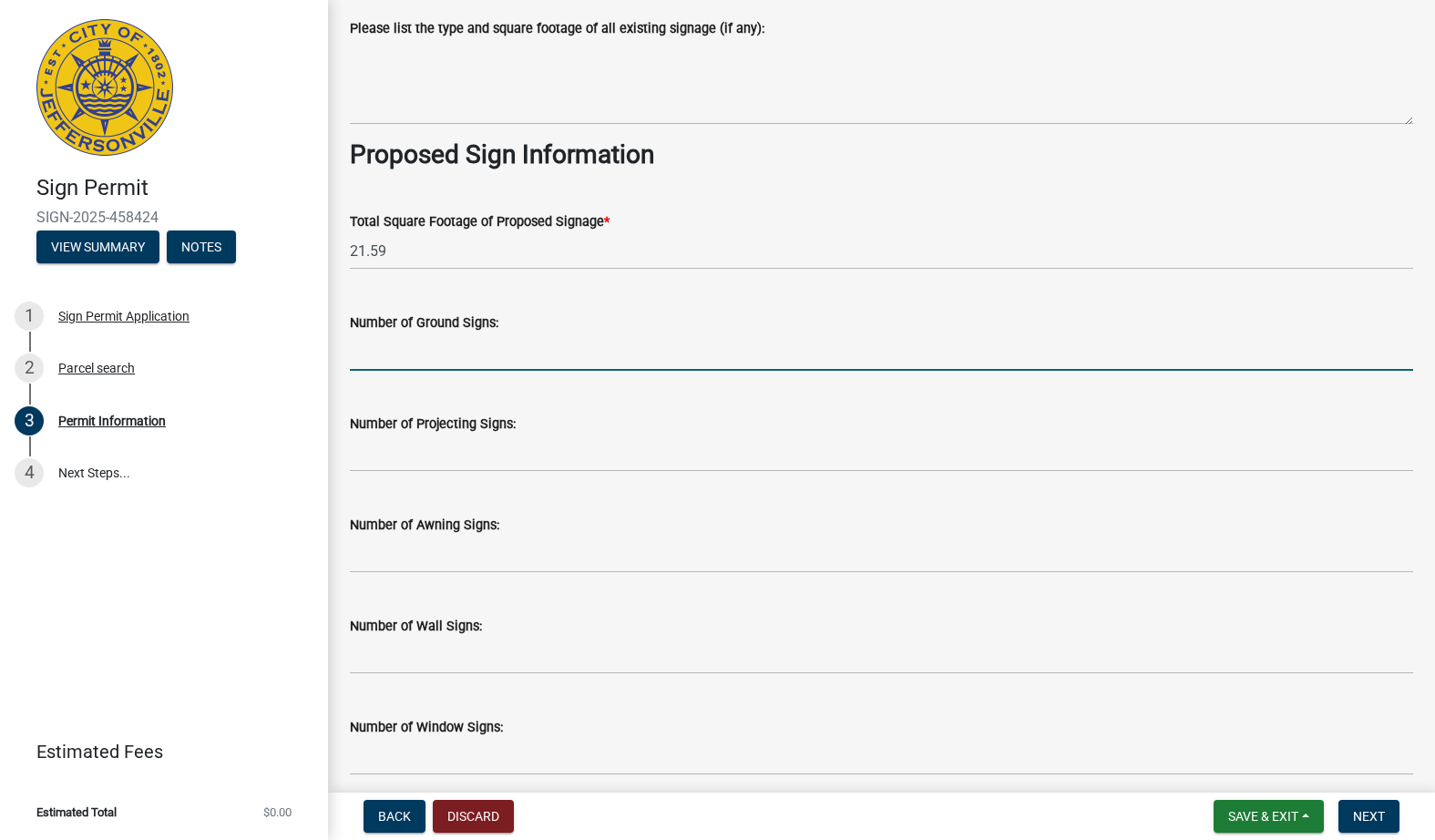 click 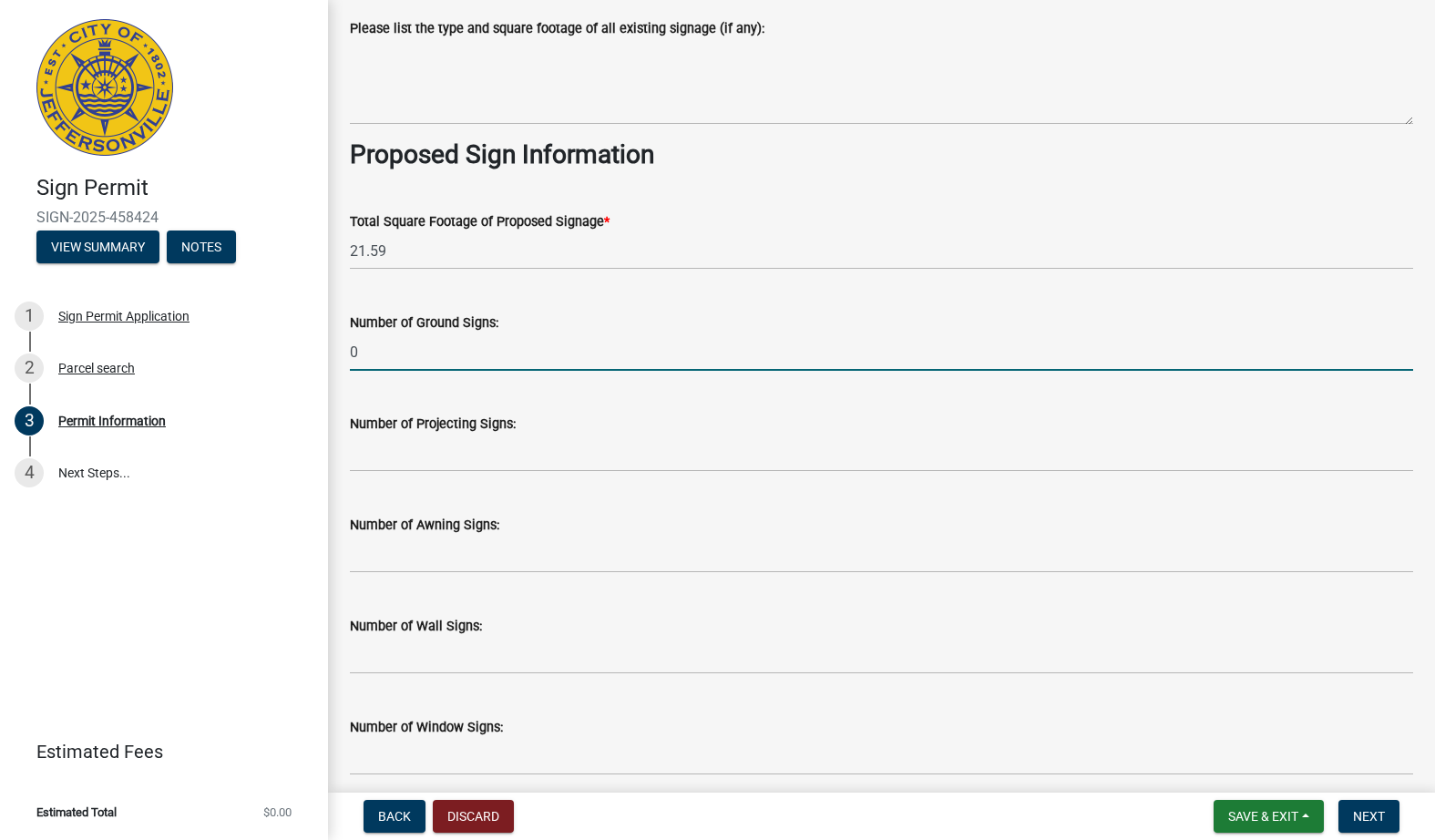 type on "0" 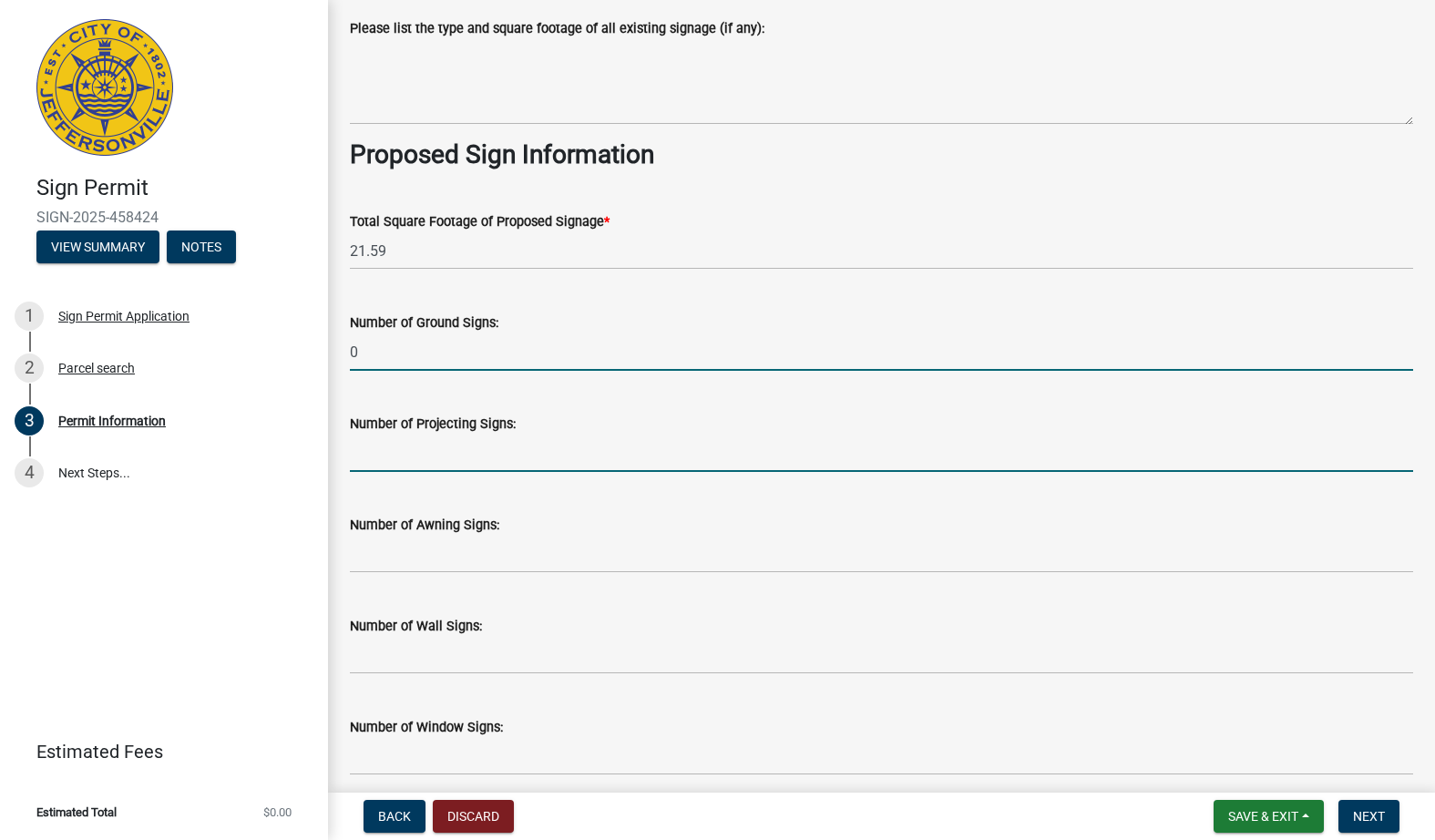 click 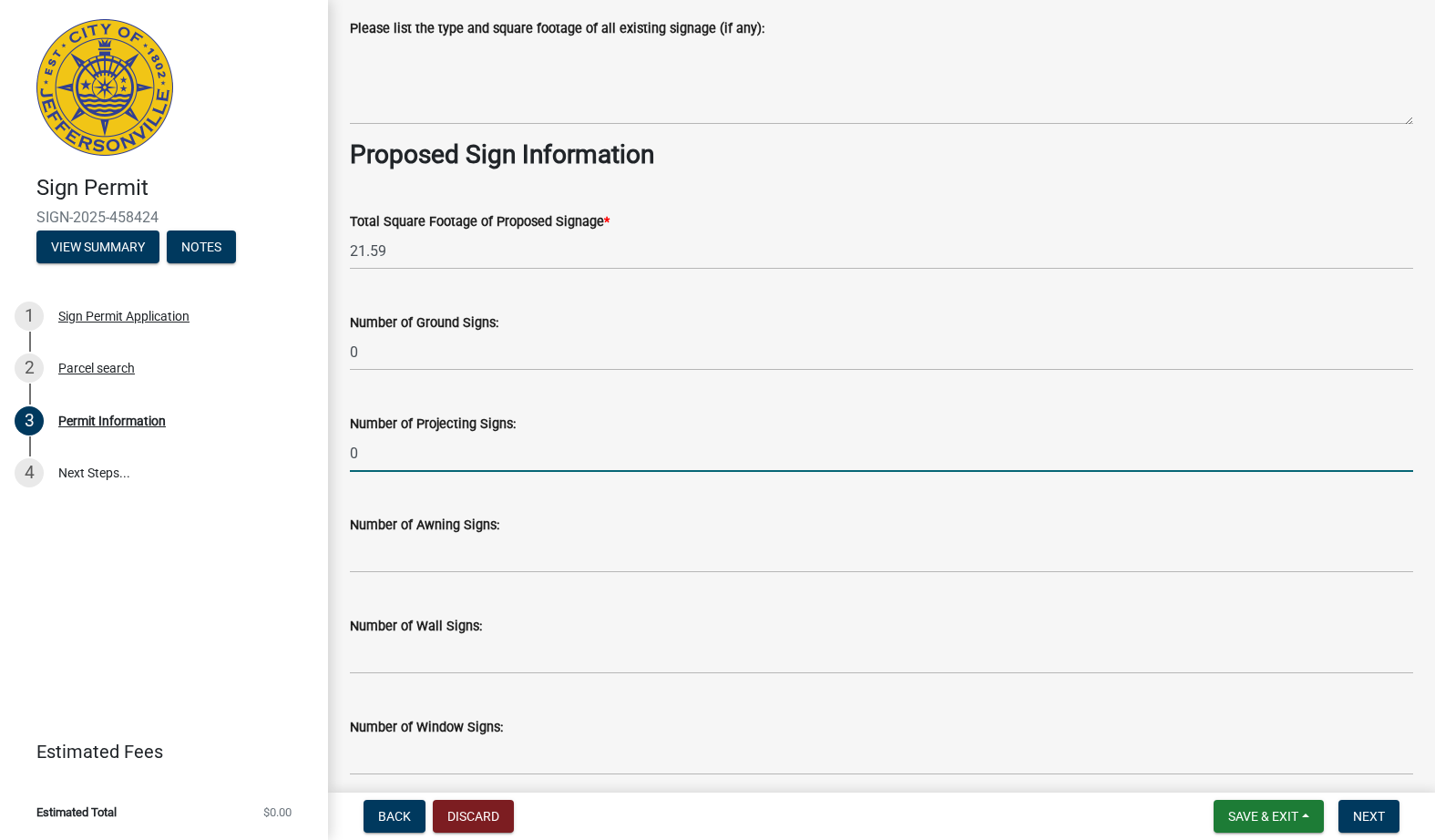 type on "0" 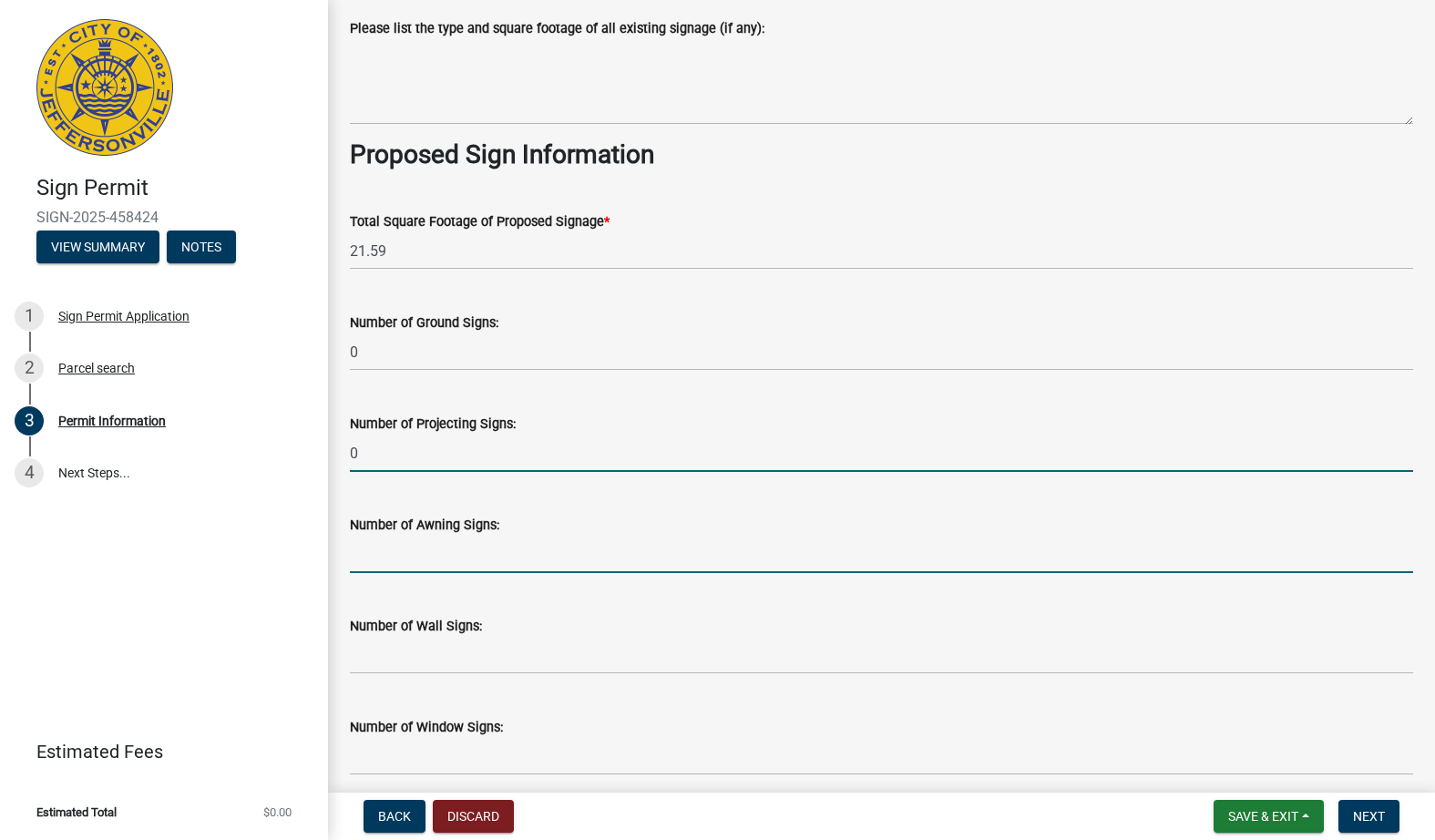 click 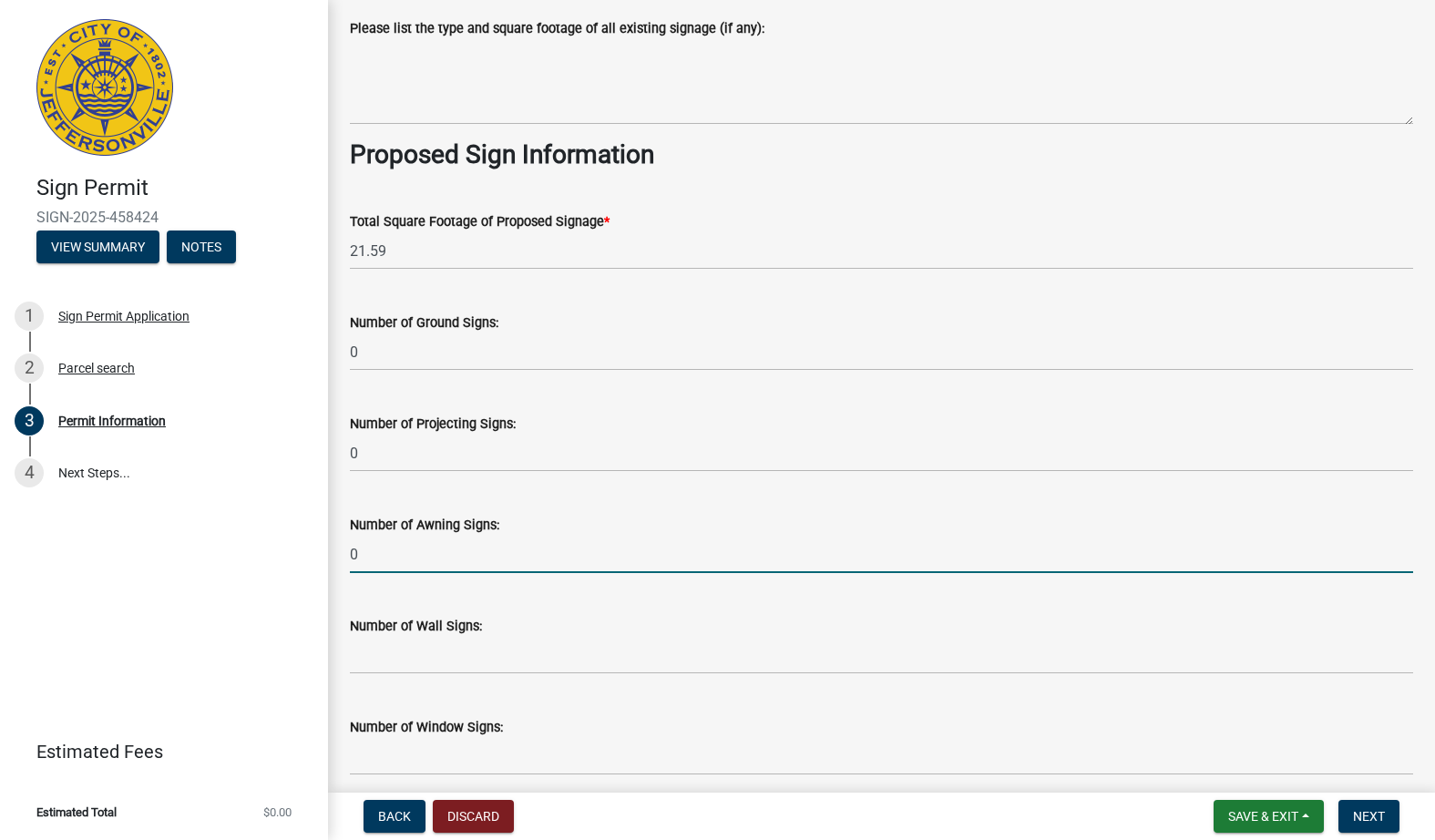 type on "0" 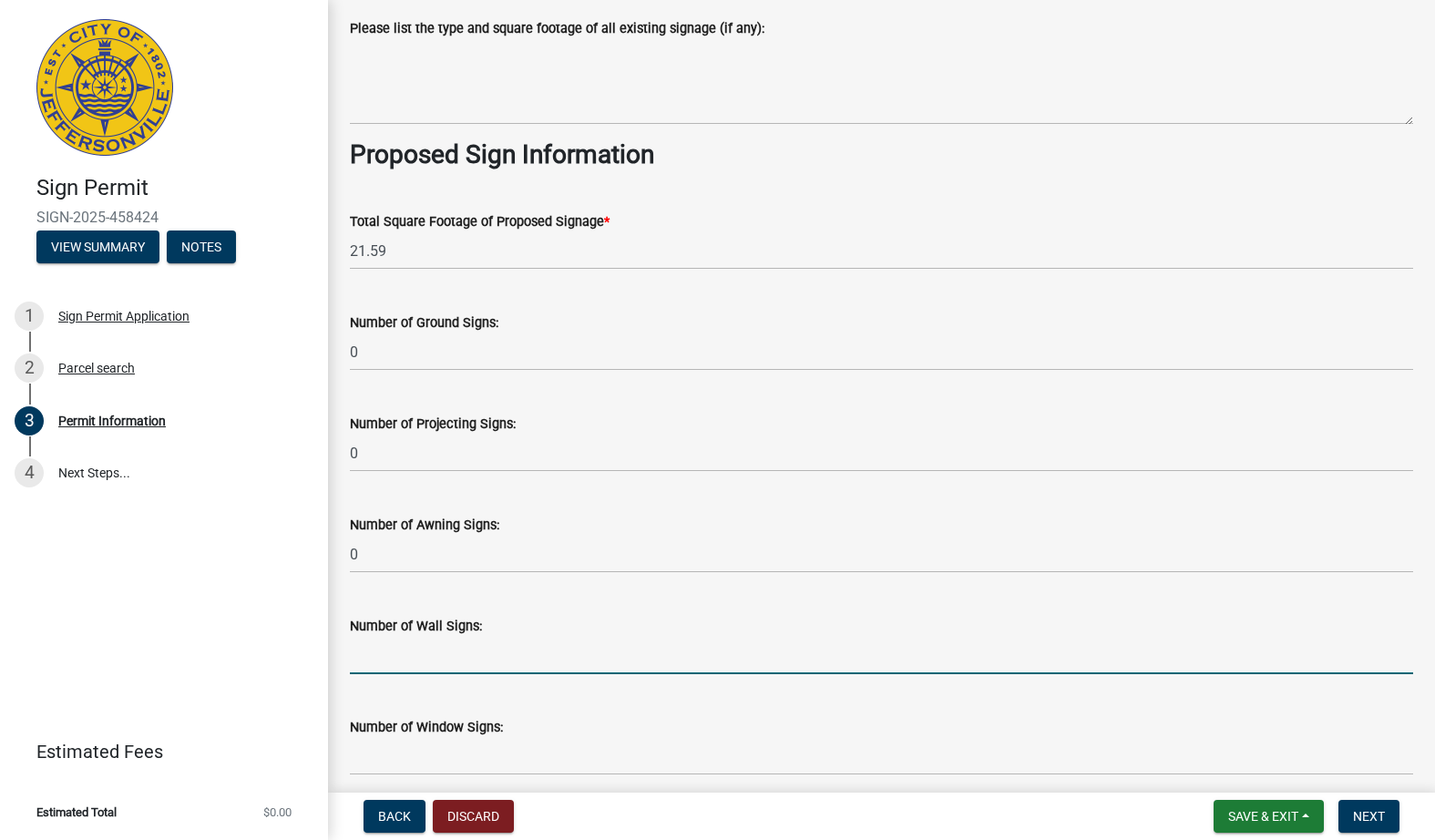 click 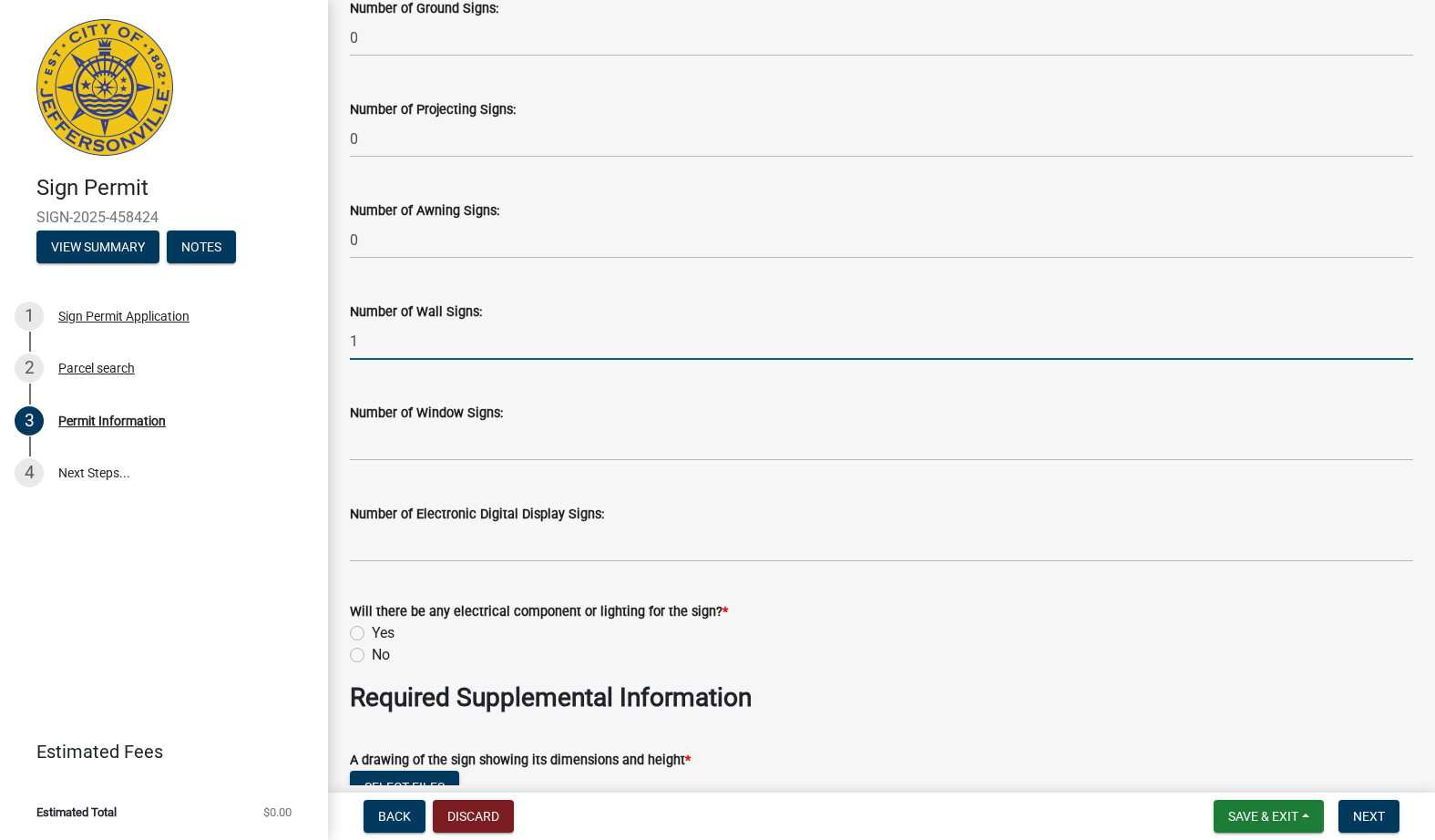 scroll, scrollTop: 2551, scrollLeft: 0, axis: vertical 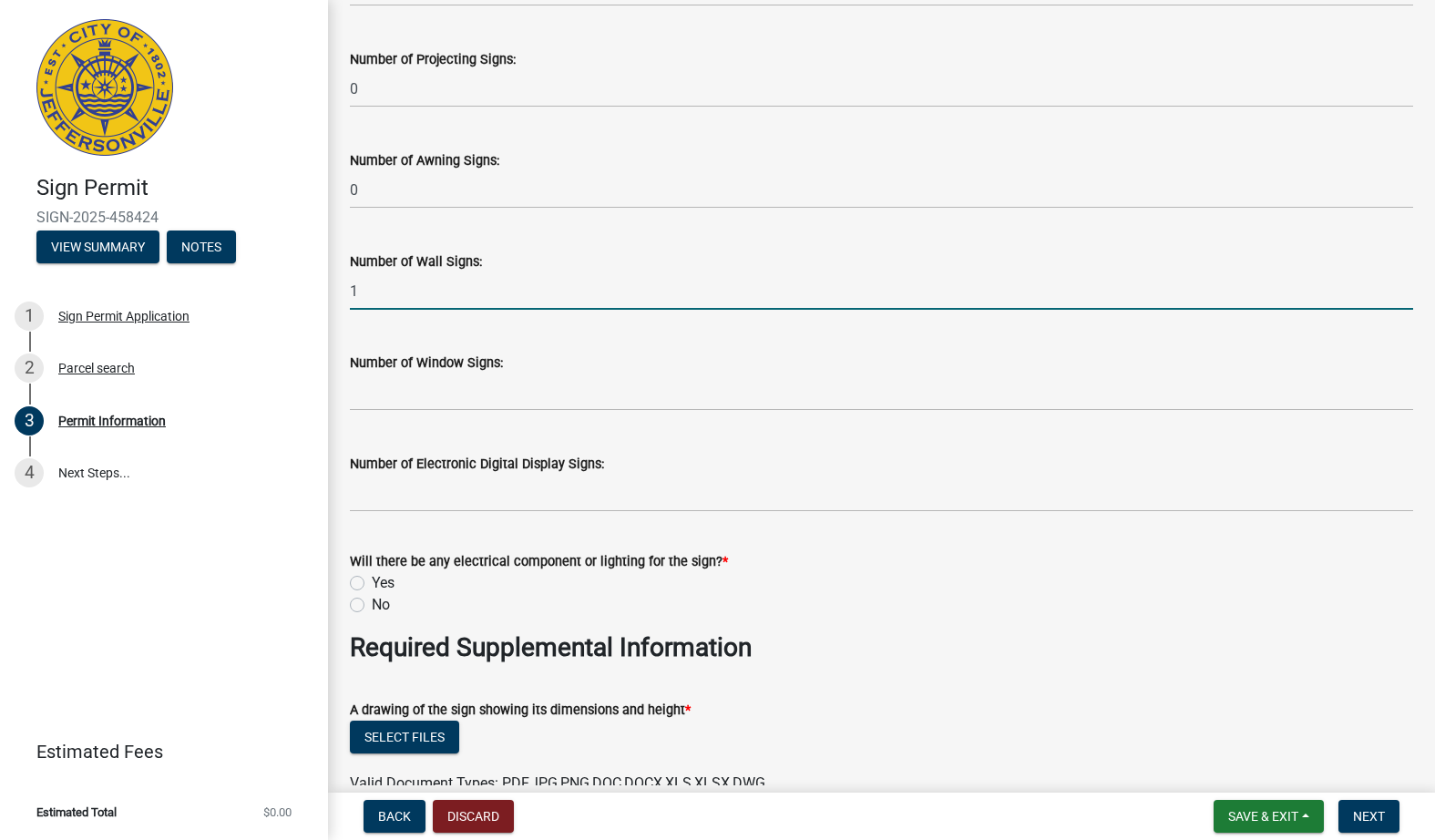 type on "1" 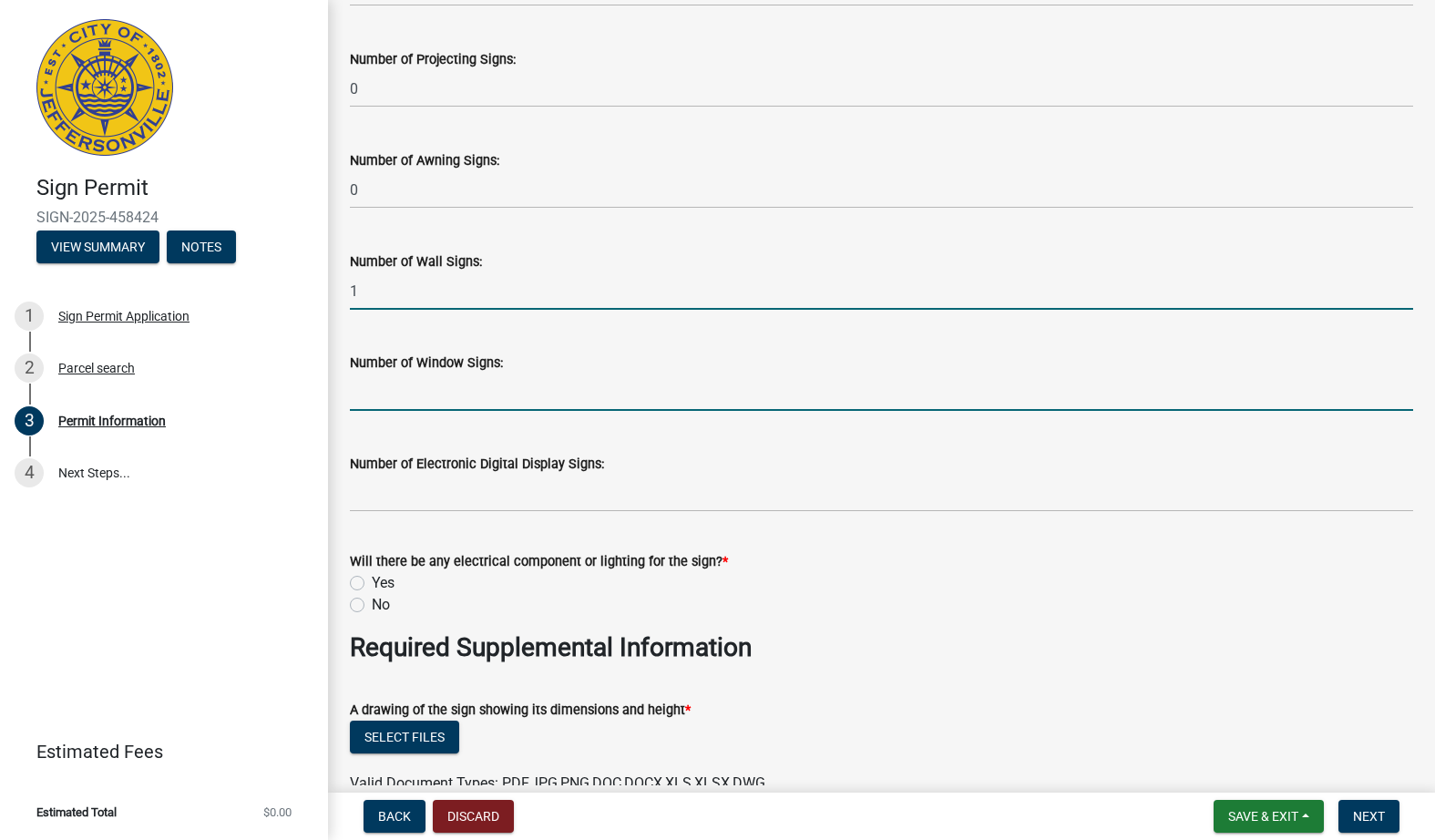 click 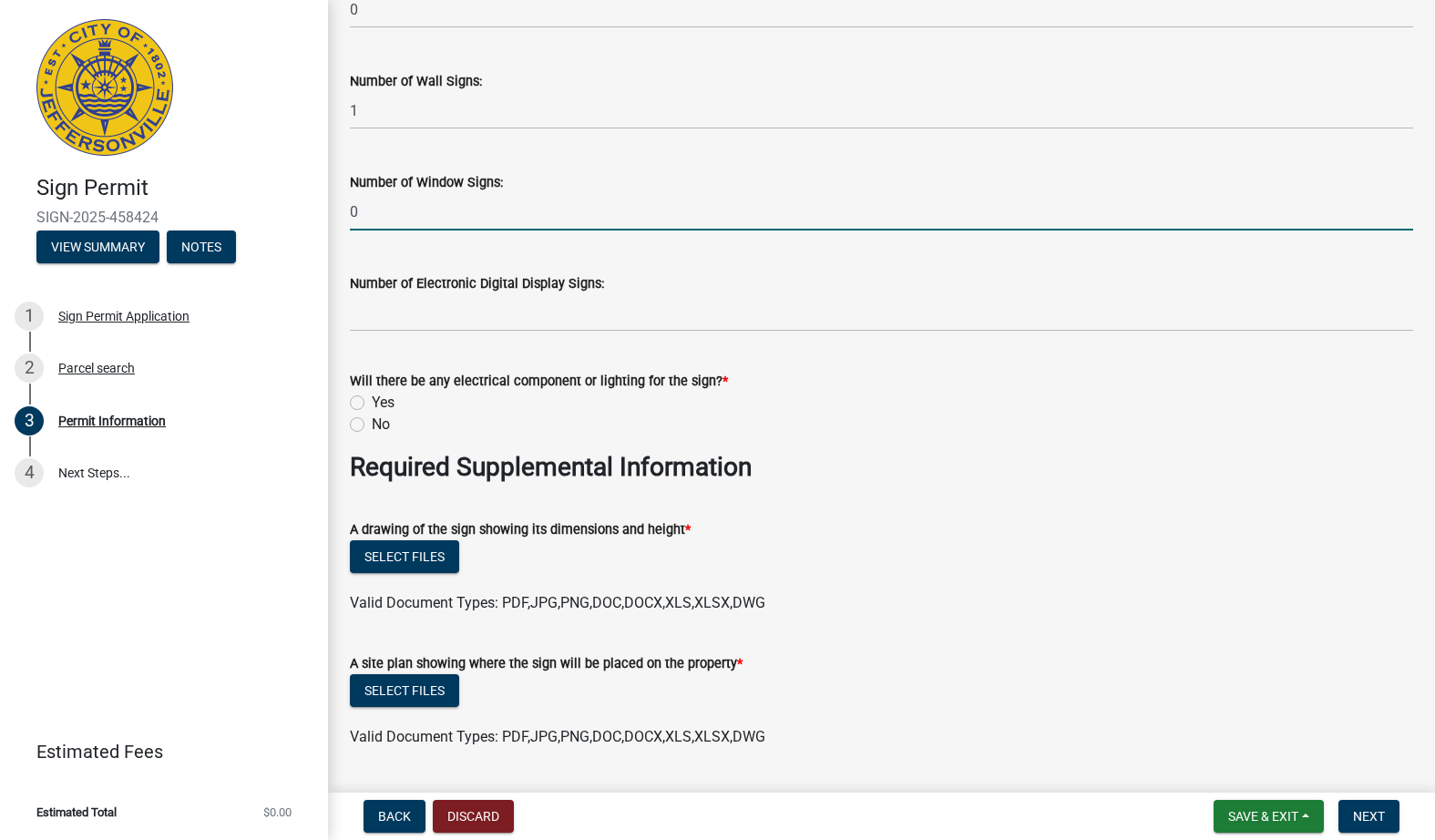 scroll, scrollTop: 2733, scrollLeft: 0, axis: vertical 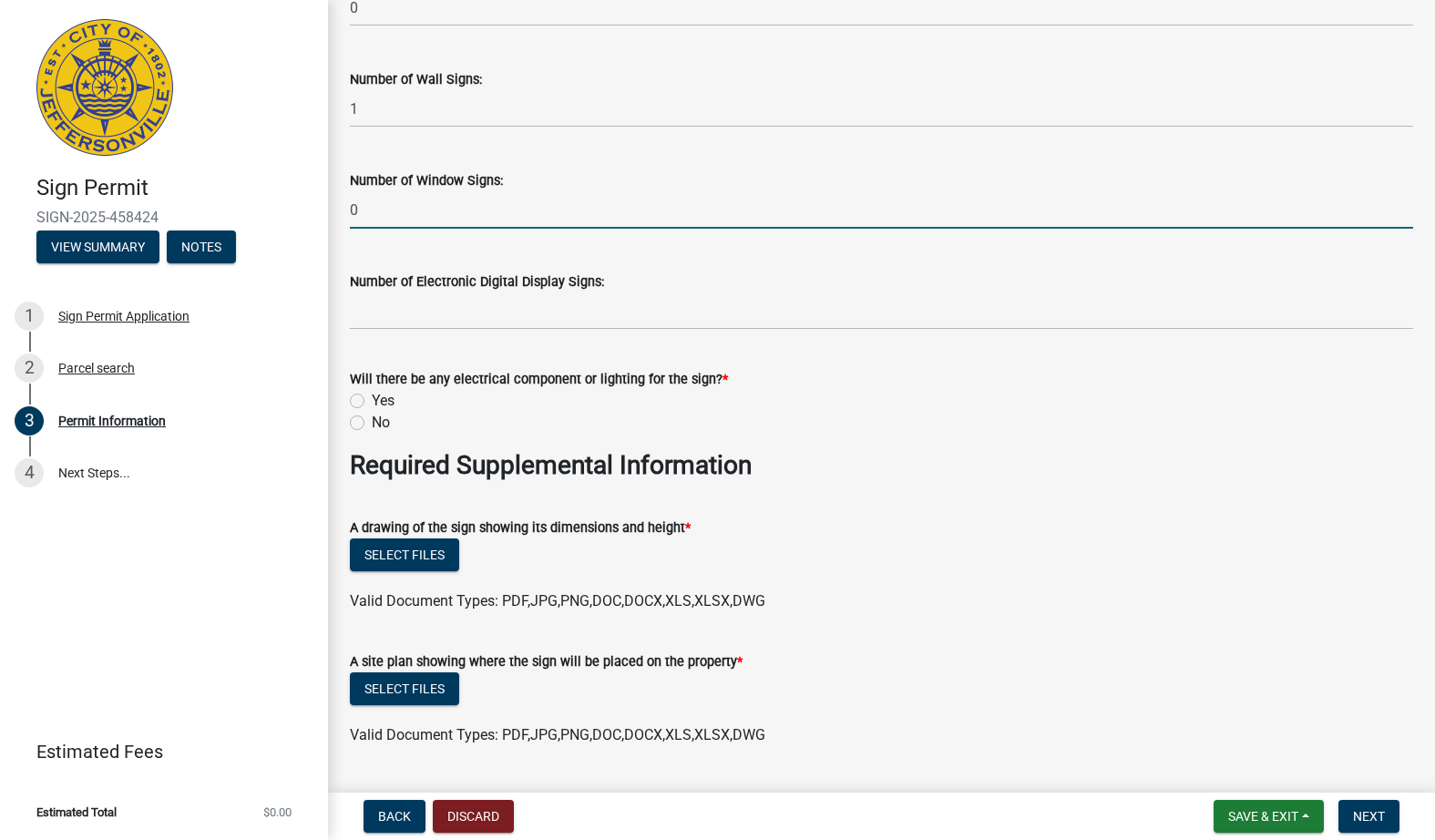 type on "0" 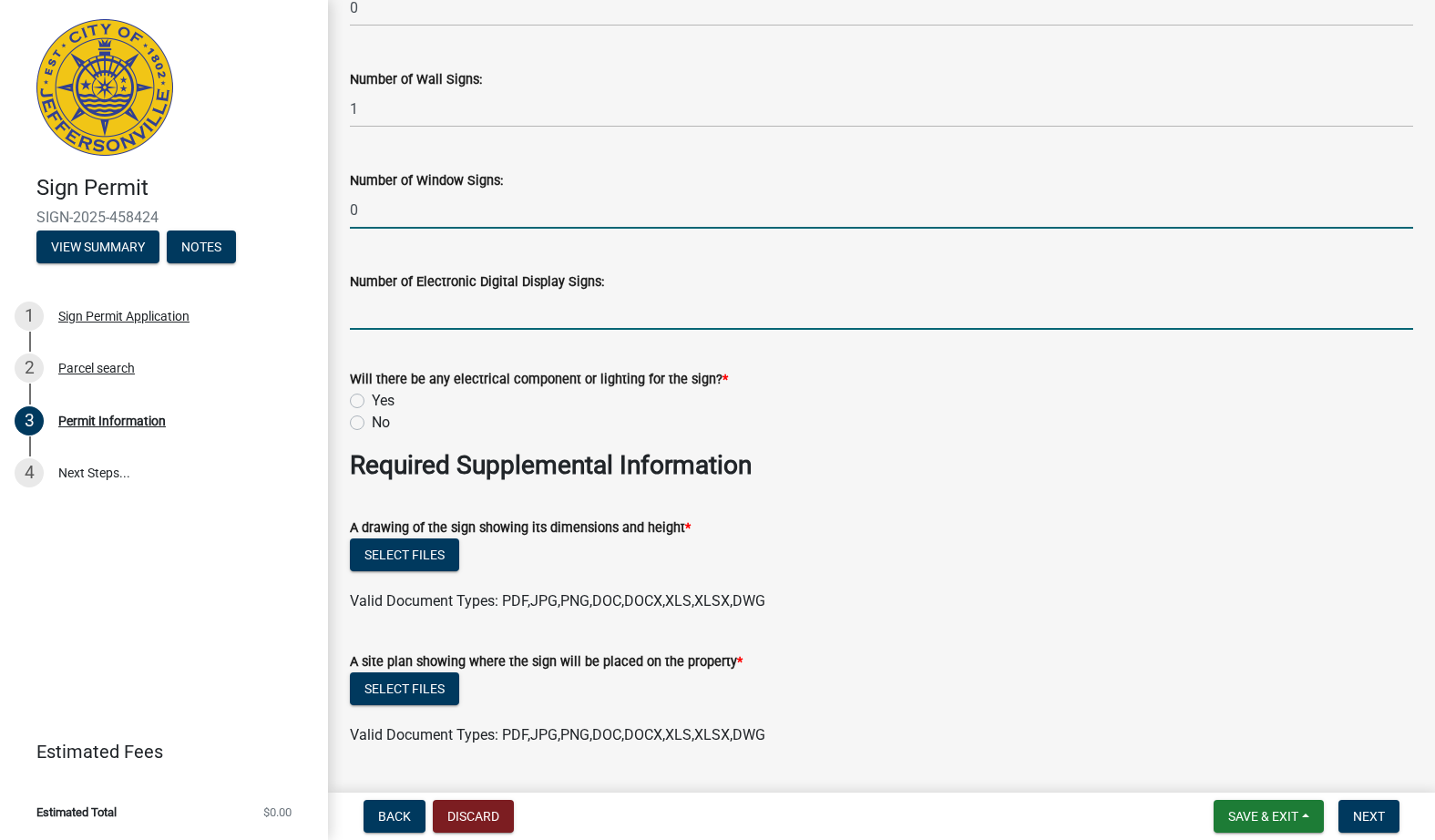 click 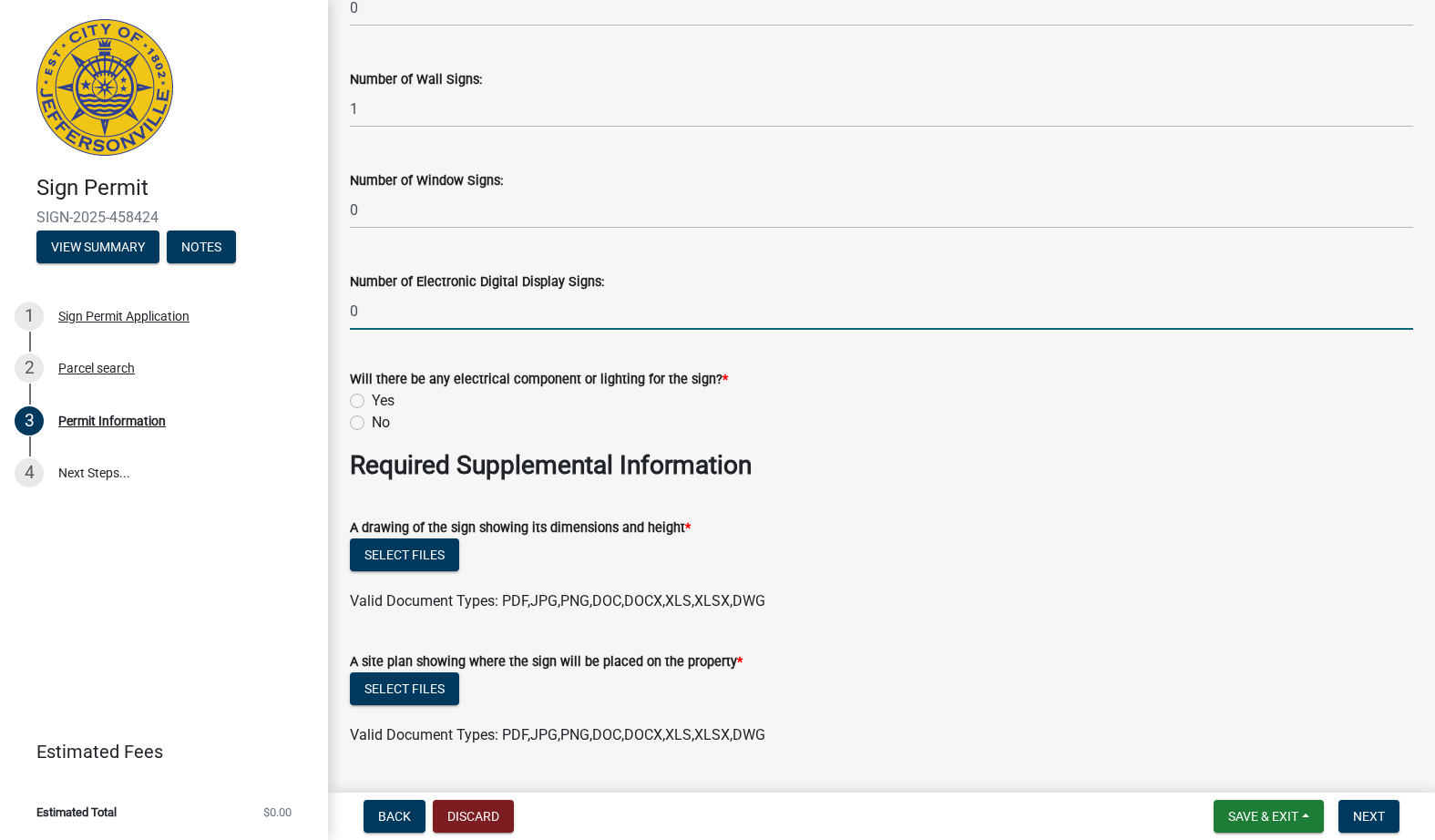 type on "0" 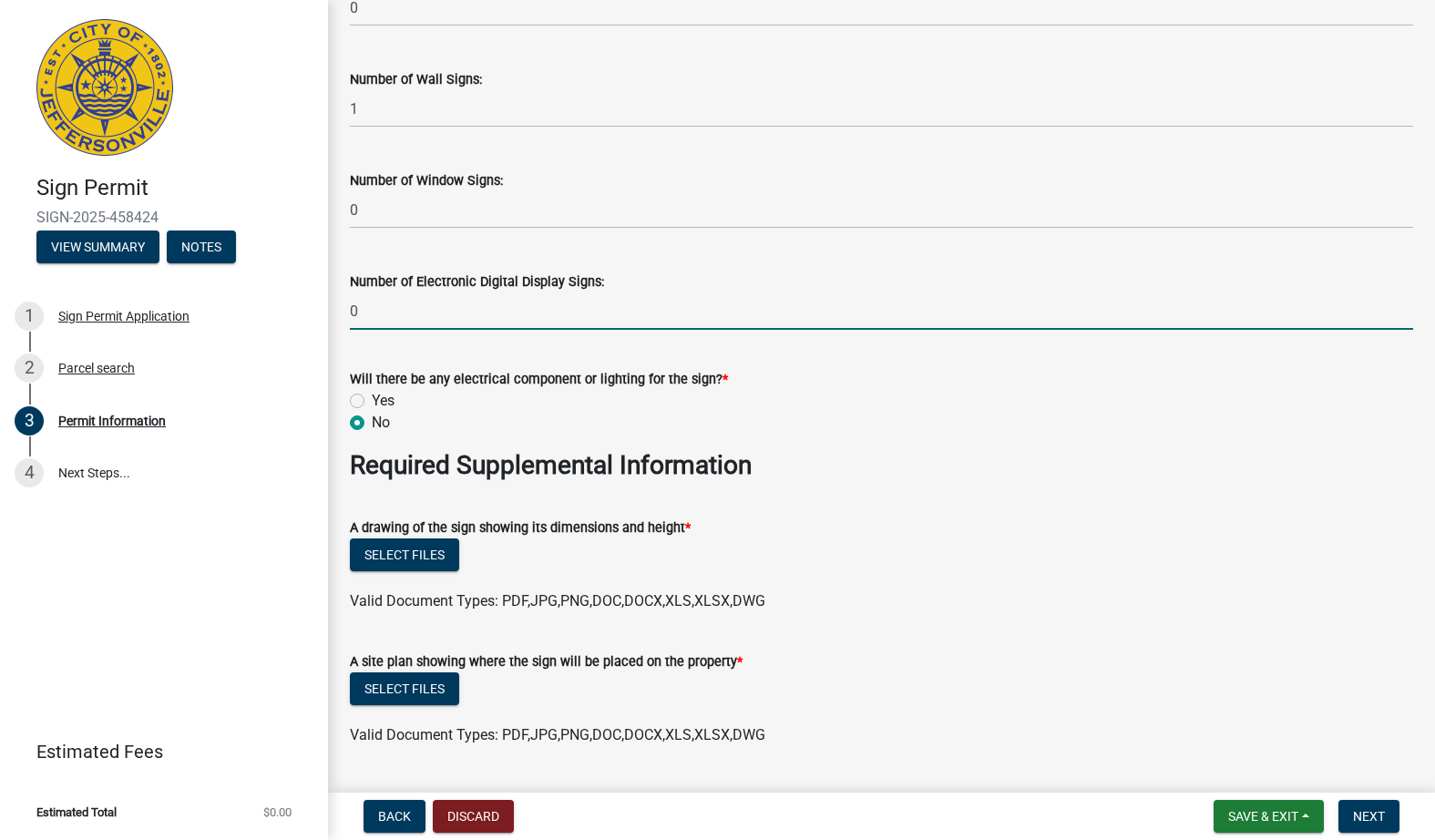 radio on "true" 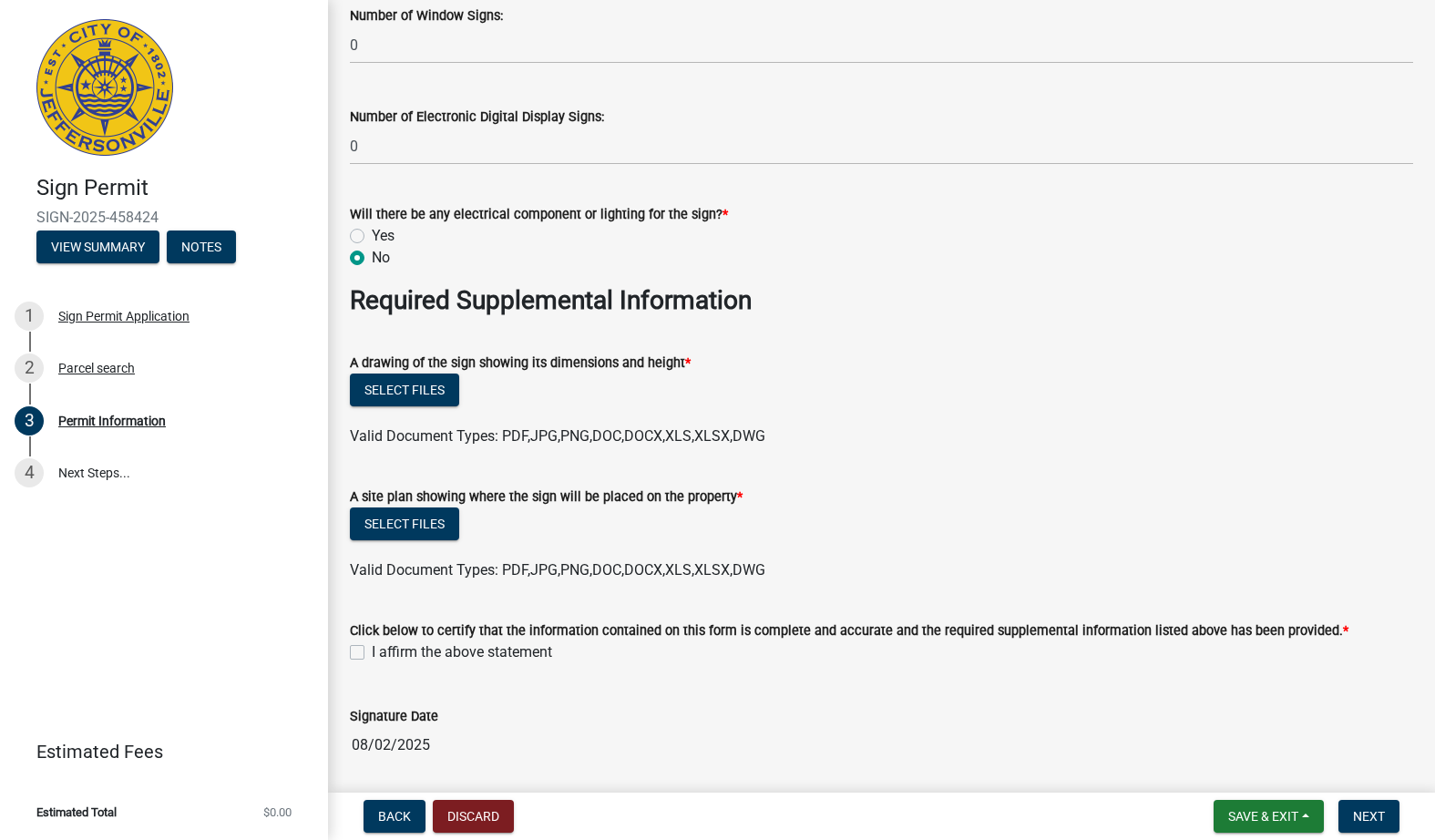 scroll, scrollTop: 2915, scrollLeft: 0, axis: vertical 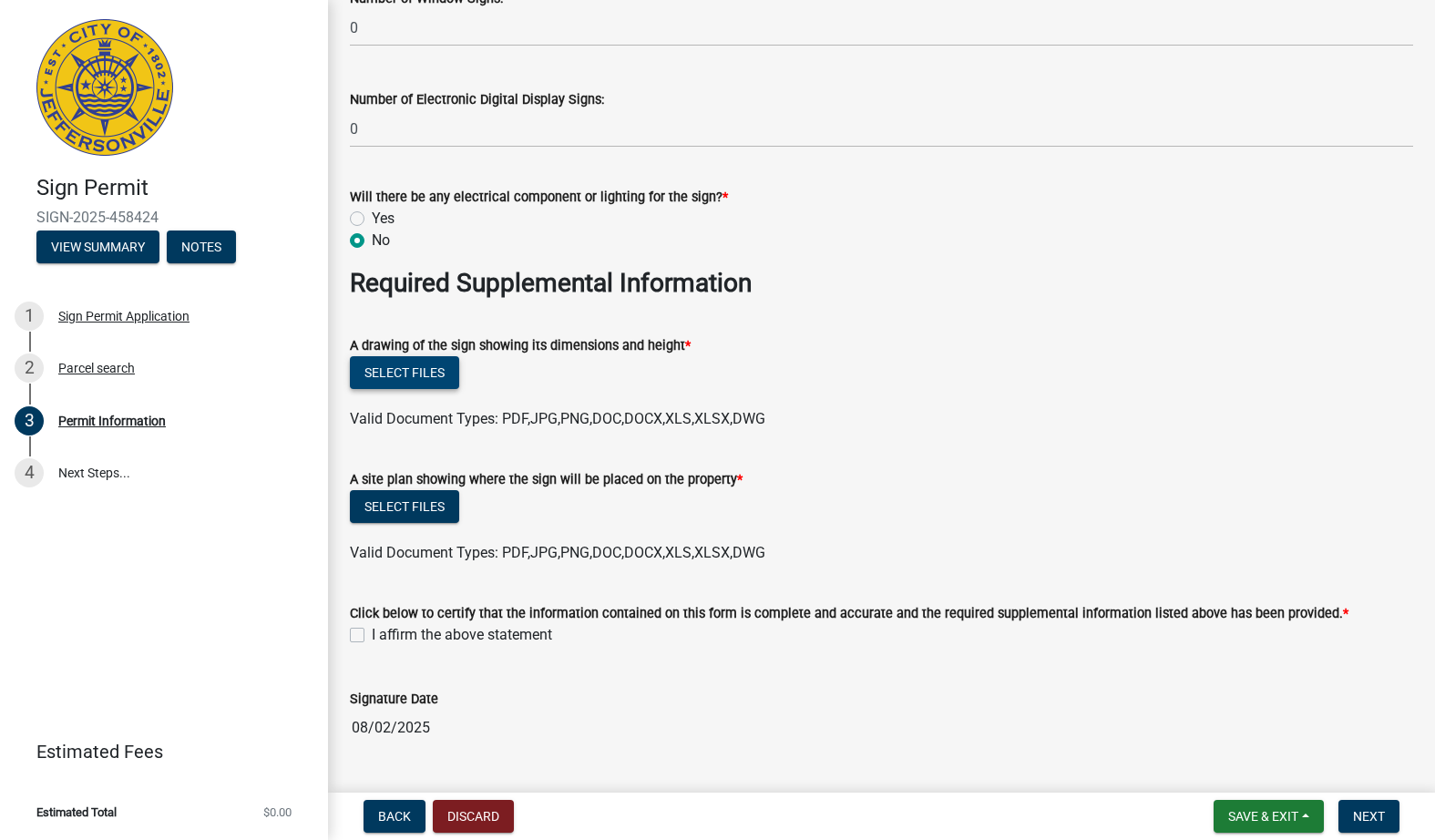 click on "Select files" 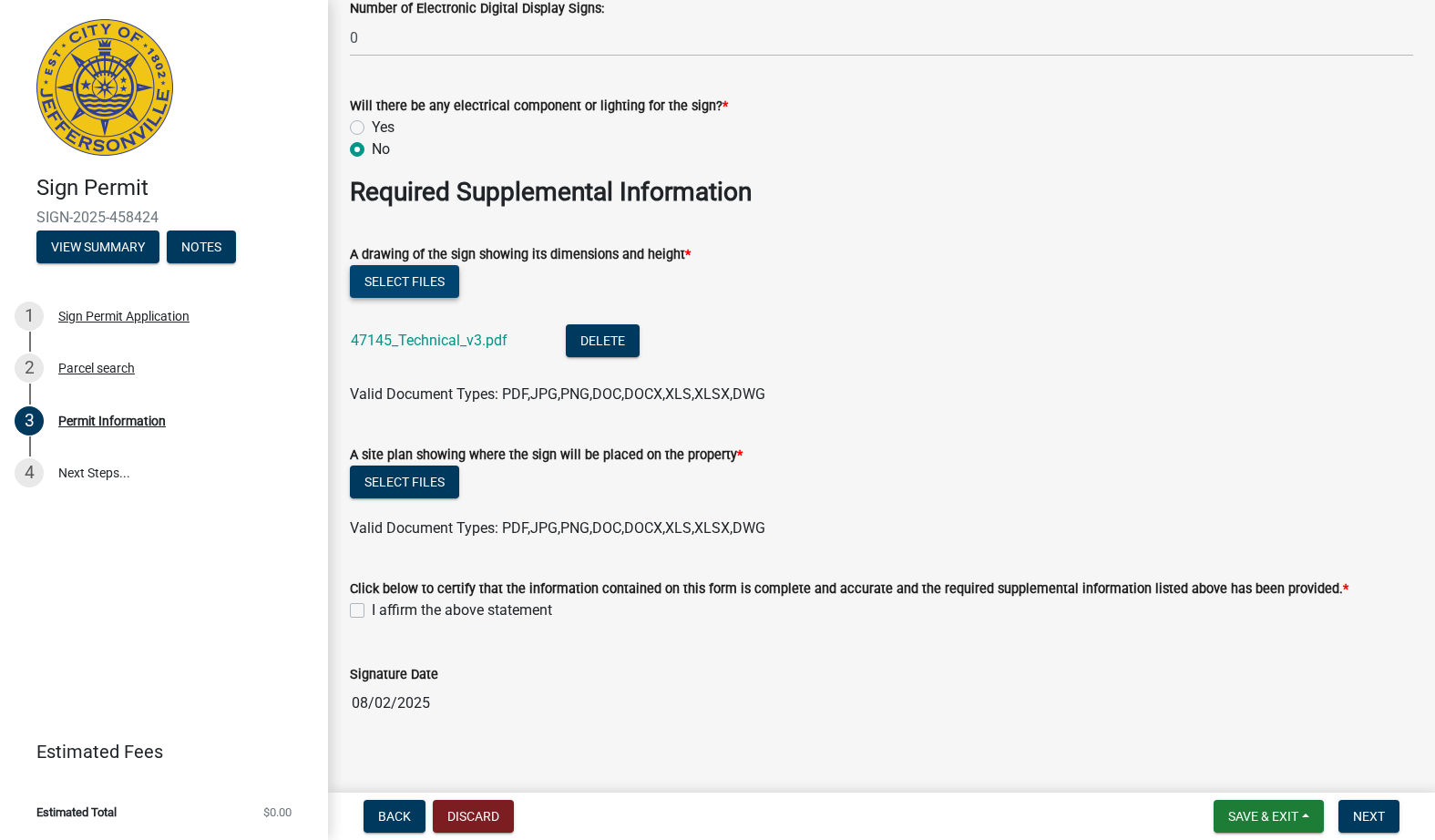 scroll, scrollTop: 3029, scrollLeft: 0, axis: vertical 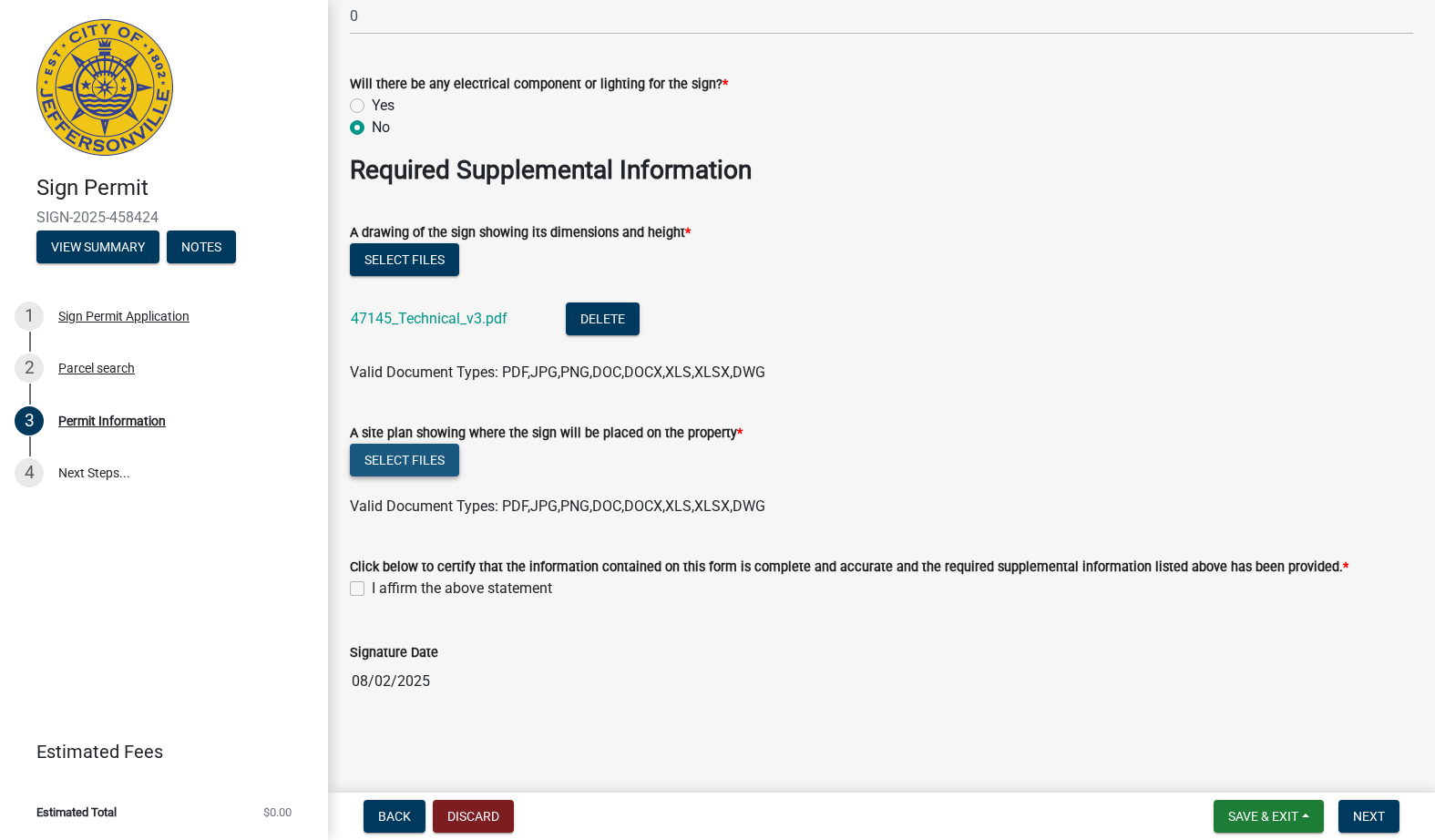 click on "Select files" 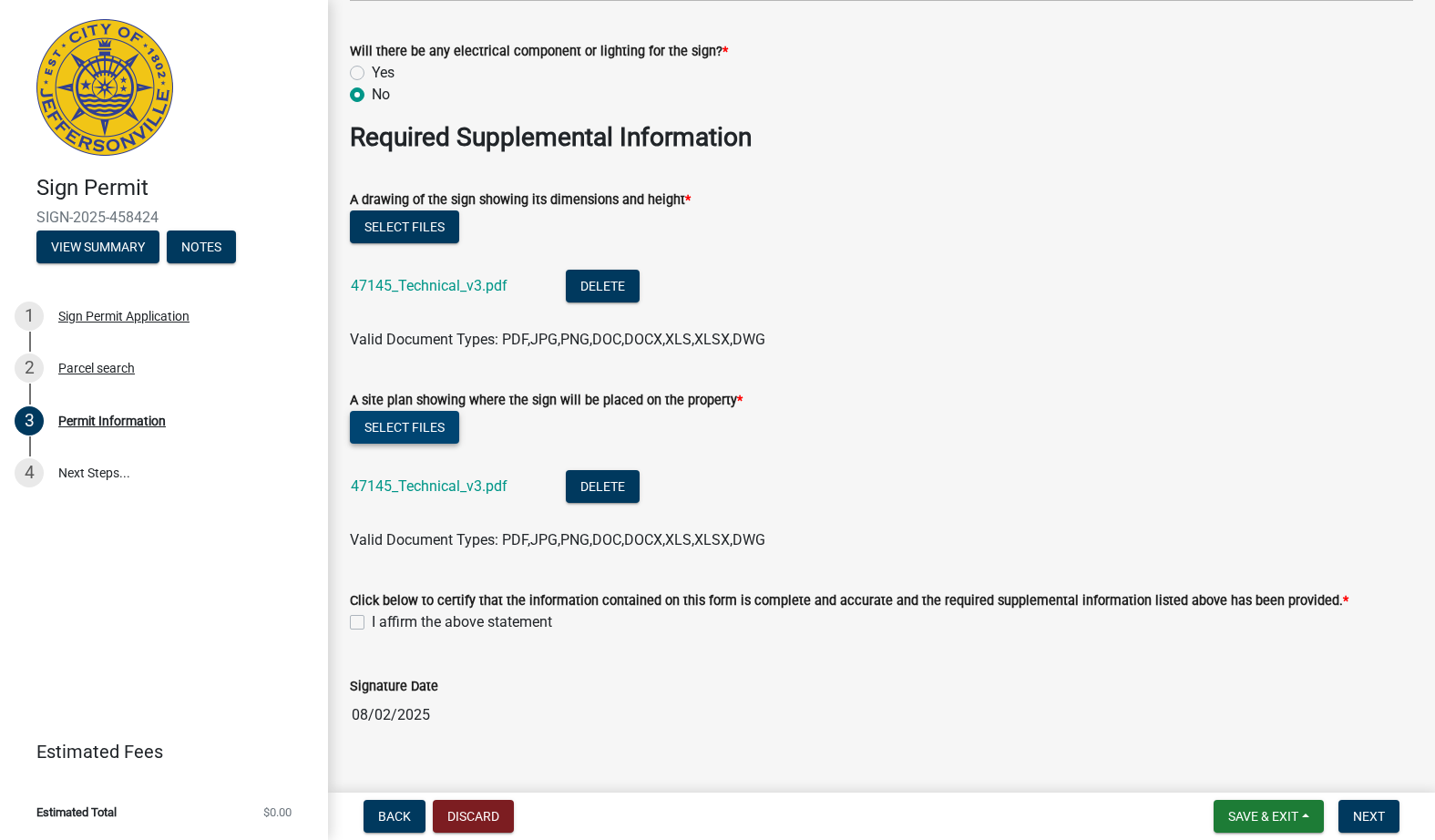 scroll, scrollTop: 3096, scrollLeft: 0, axis: vertical 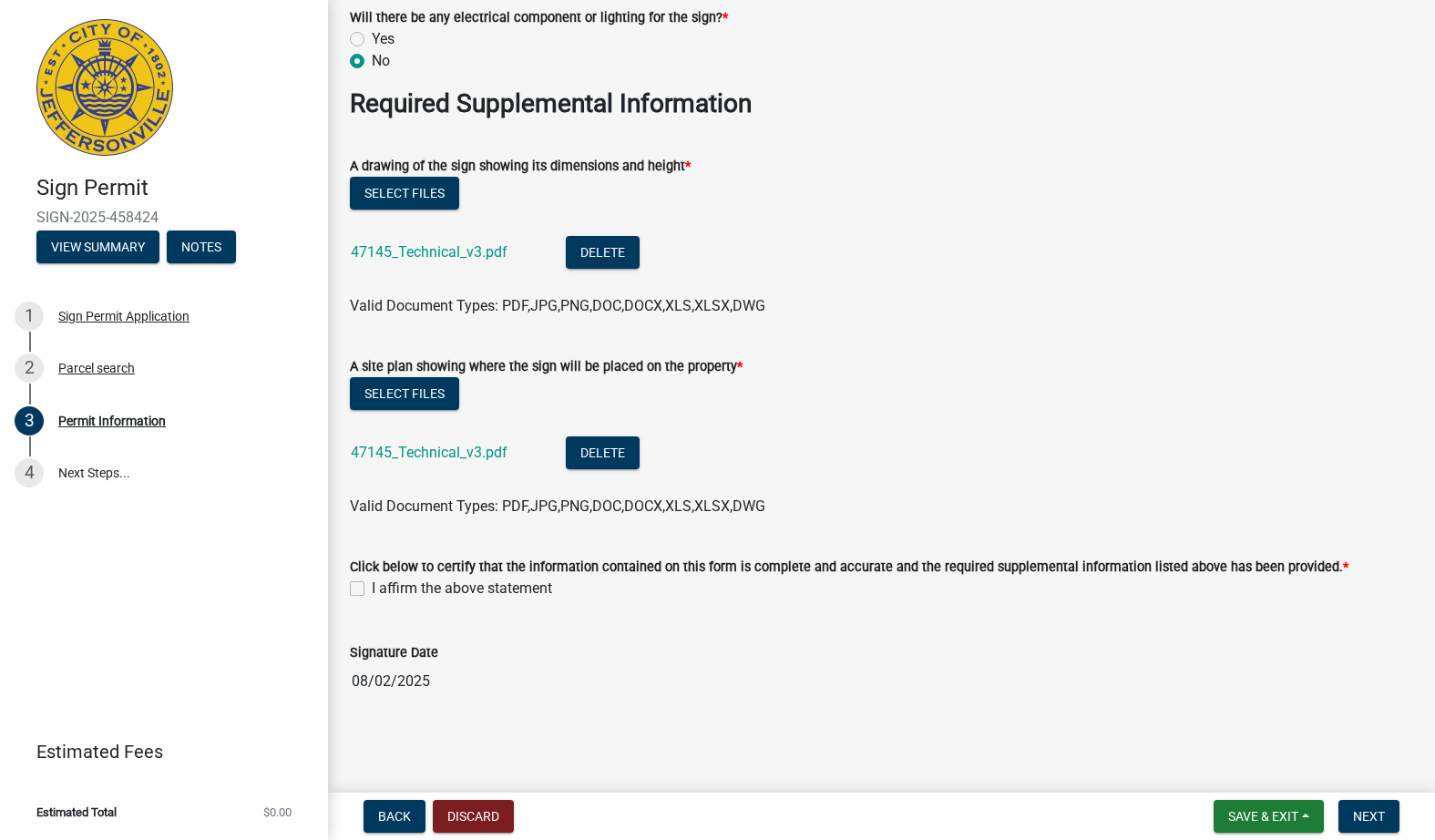 click on "I affirm the above statement" 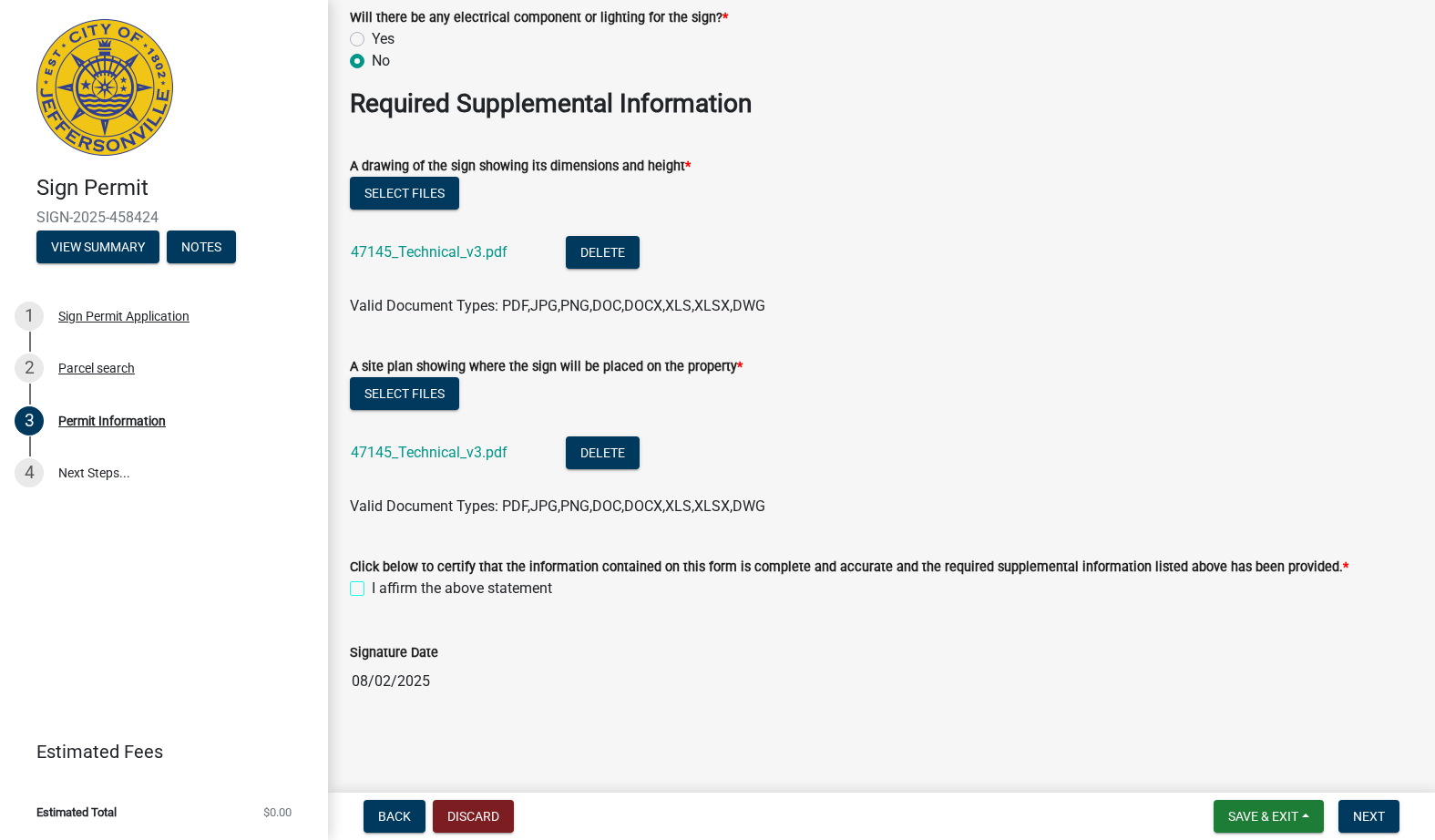 click on "I affirm the above statement" at bounding box center (377, 583) 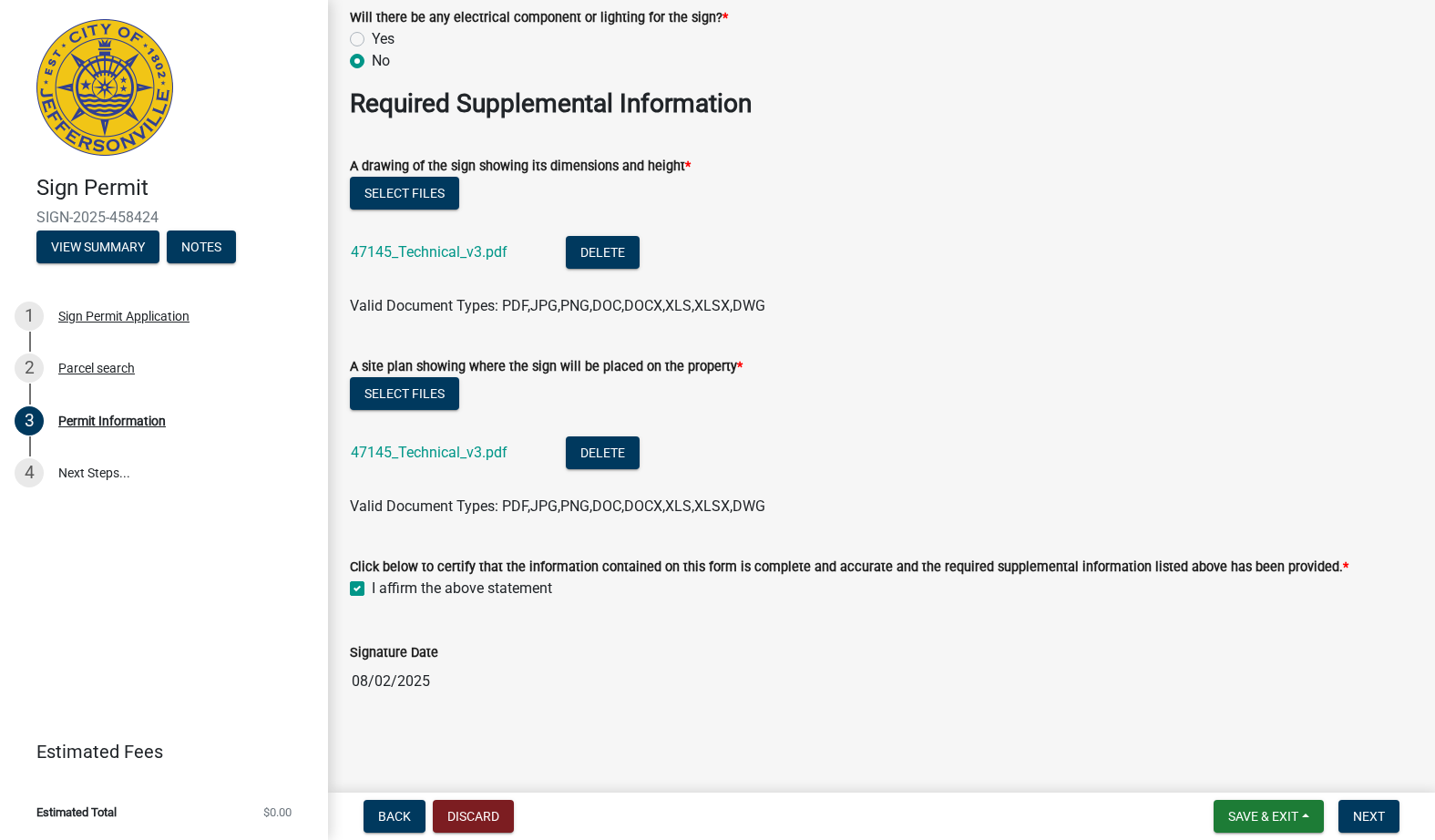 checkbox on "true" 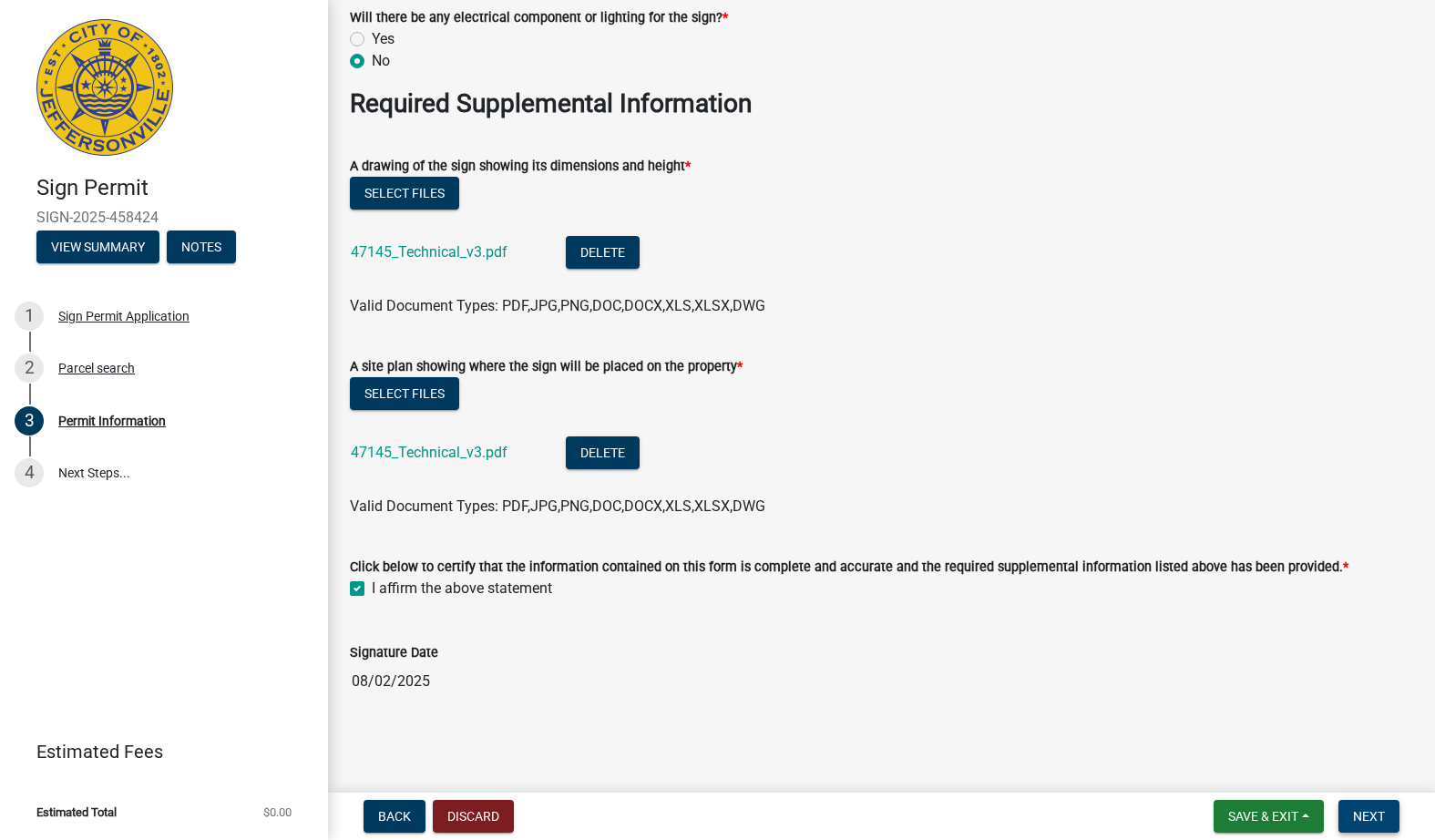 click on "Next" at bounding box center [1368, 816] 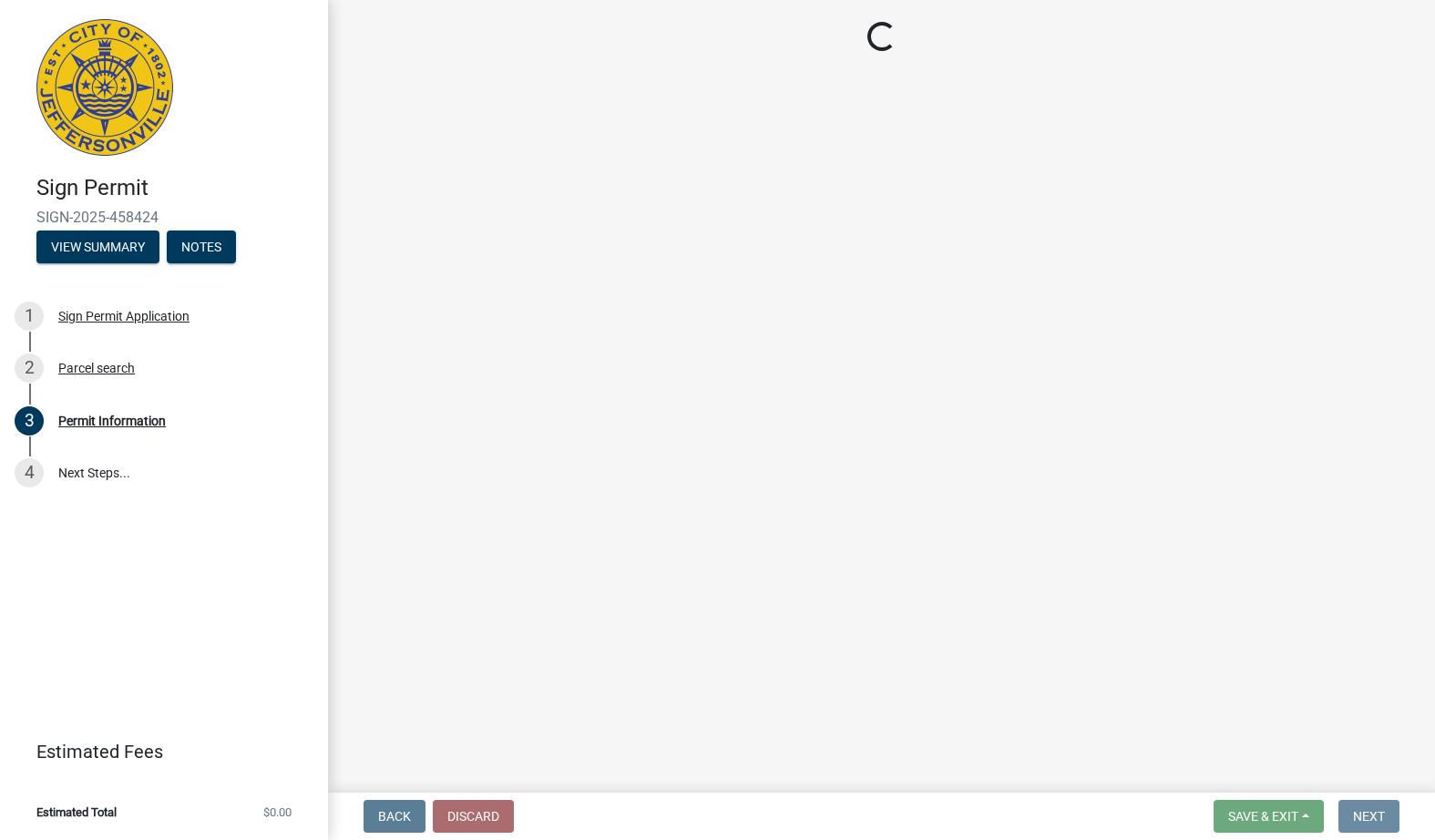 scroll, scrollTop: 0, scrollLeft: 0, axis: both 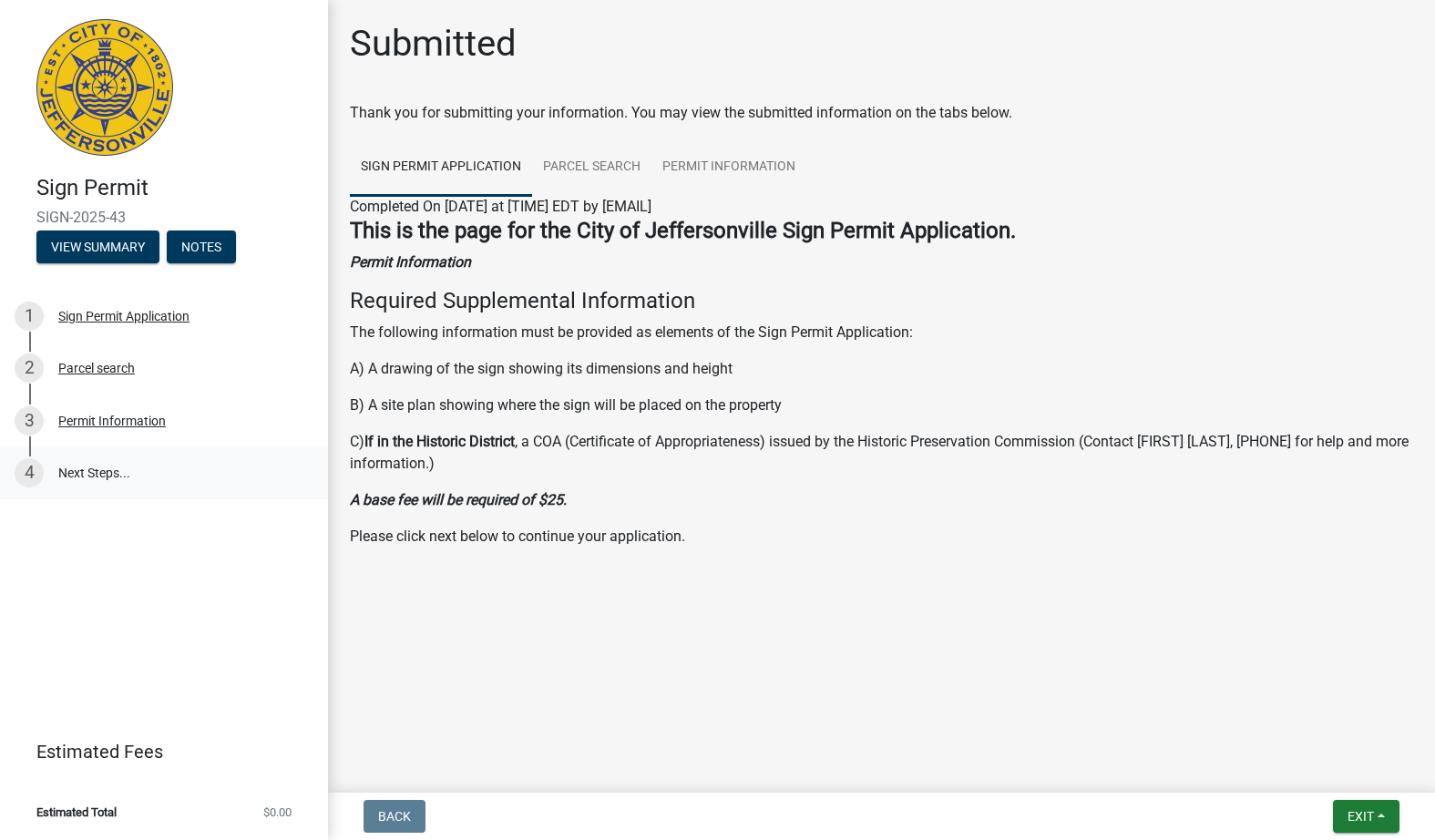 click on "4 Next Steps..." at bounding box center [164, 474] 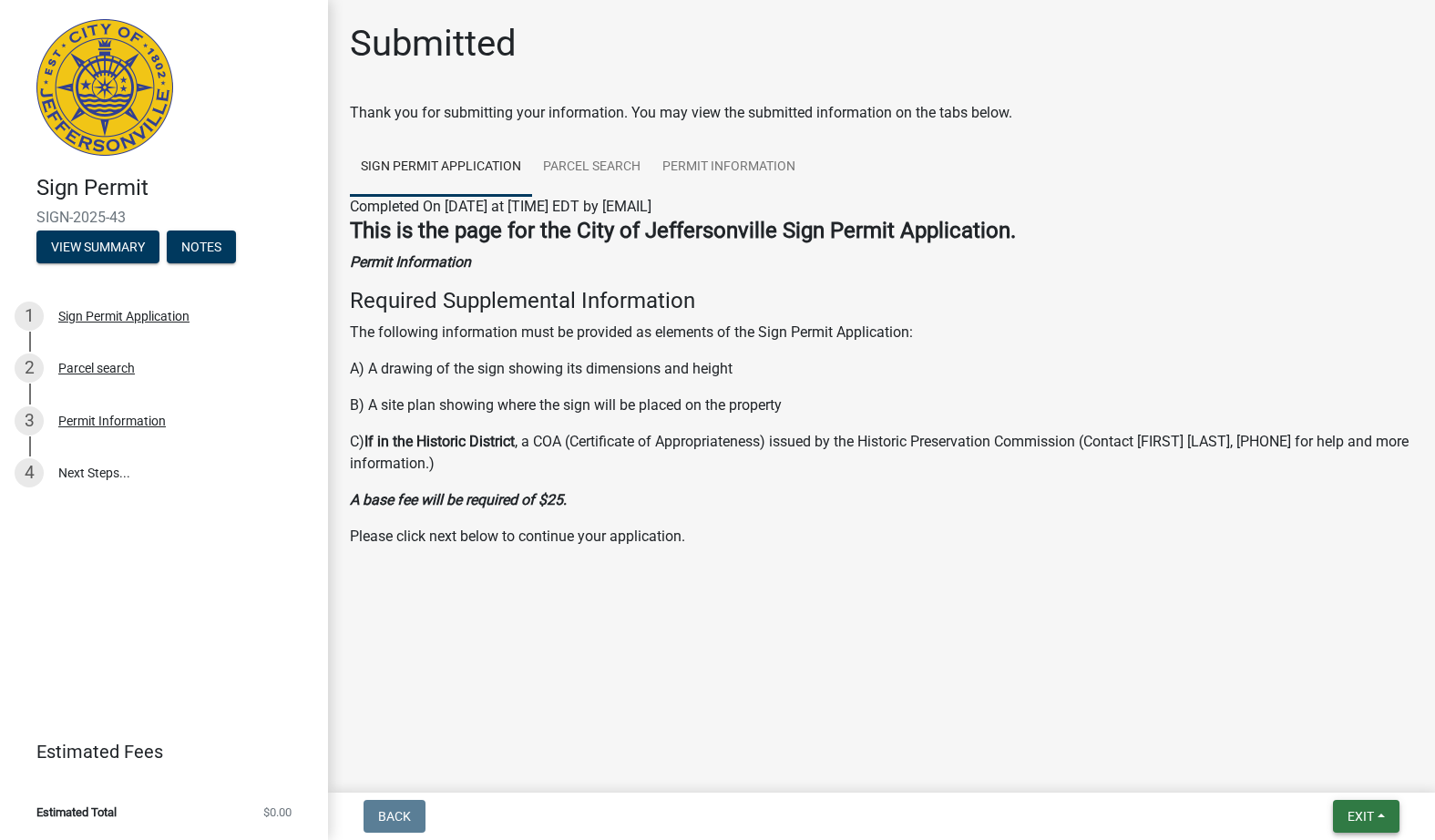click on "Exit" at bounding box center (1360, 816) 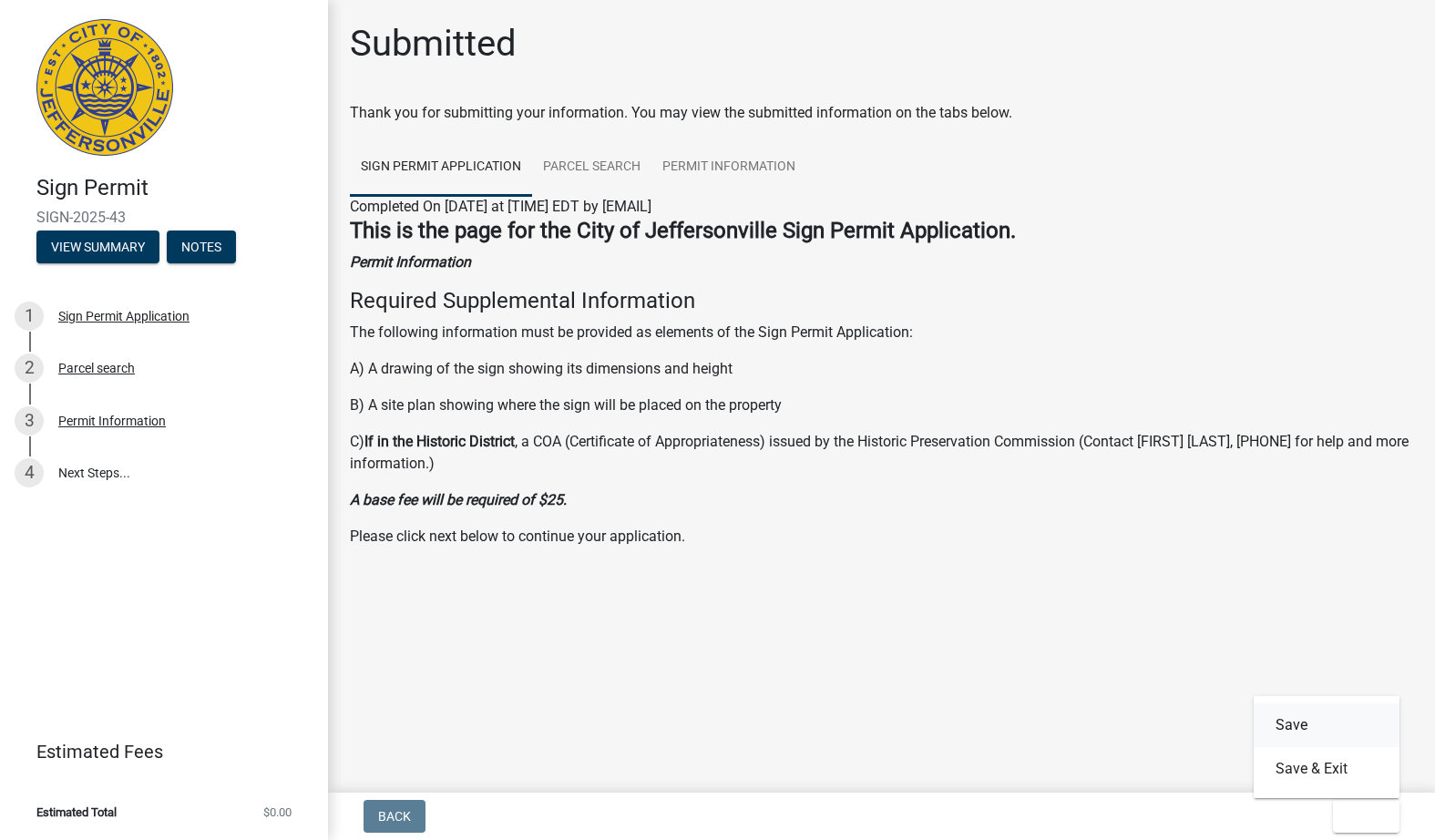 click on "Save" at bounding box center [1327, 725] 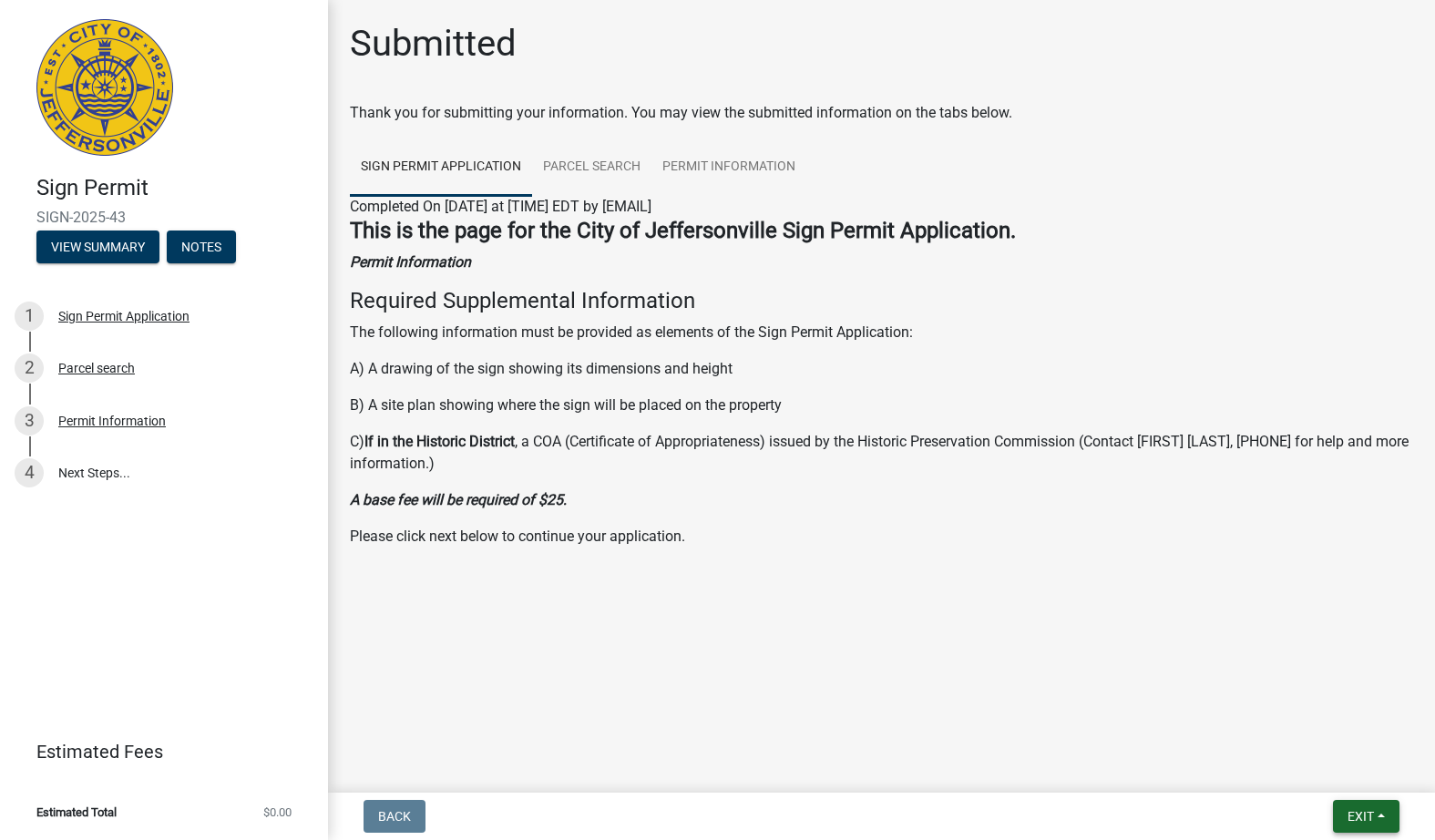 click on "Exit" at bounding box center [1366, 816] 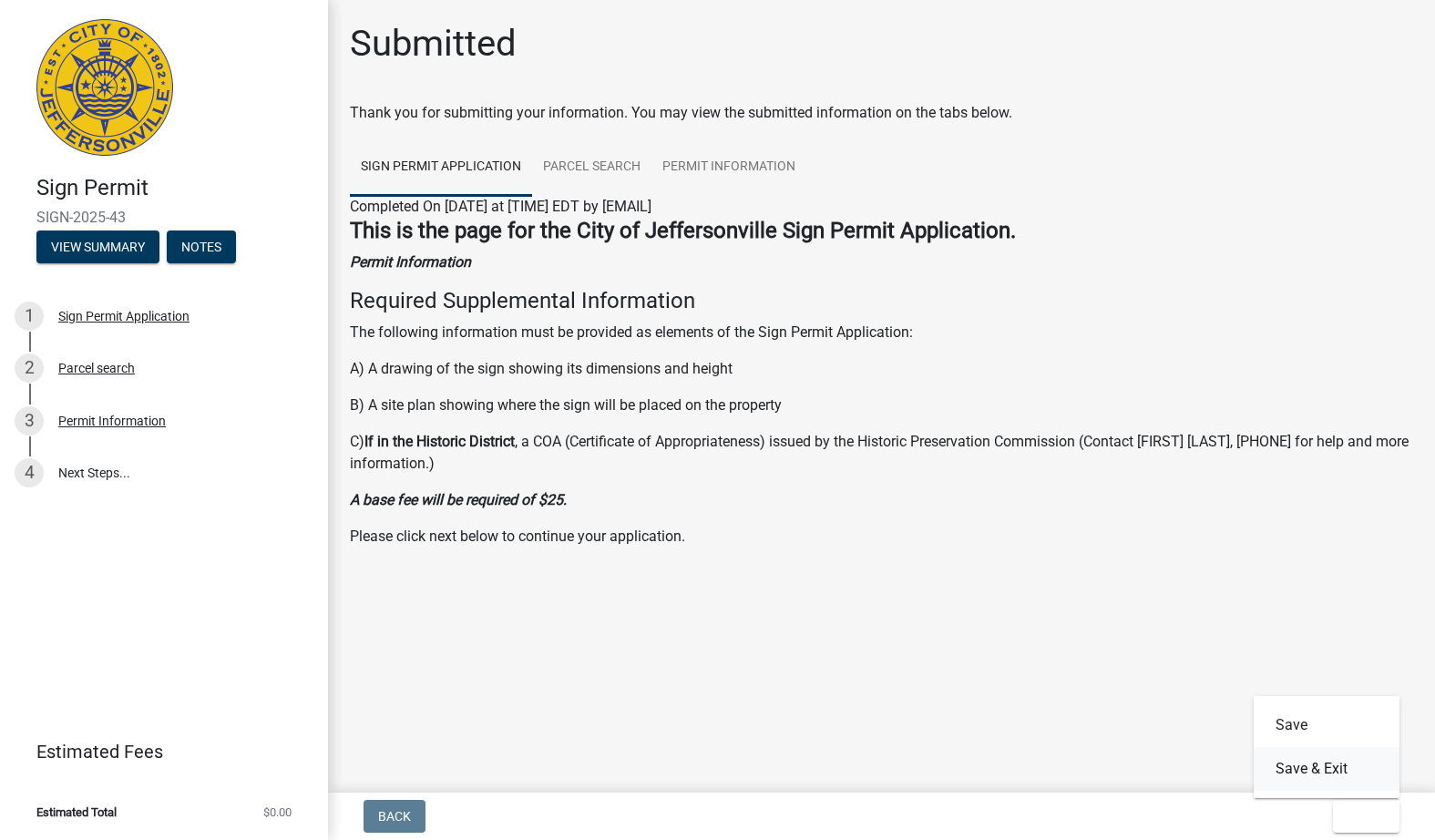 click on "Save & Exit" at bounding box center (1327, 769) 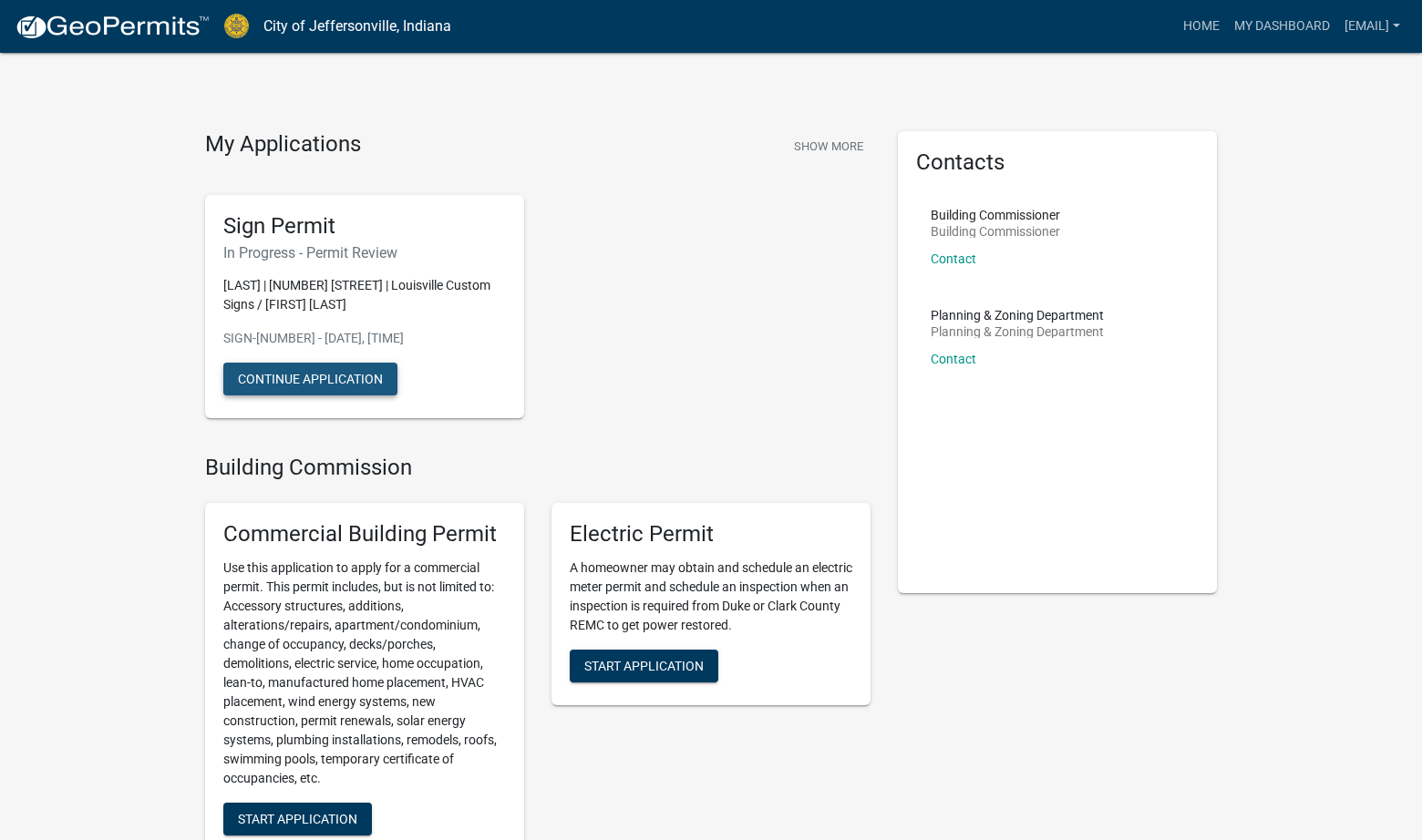 click on "Continue Application" 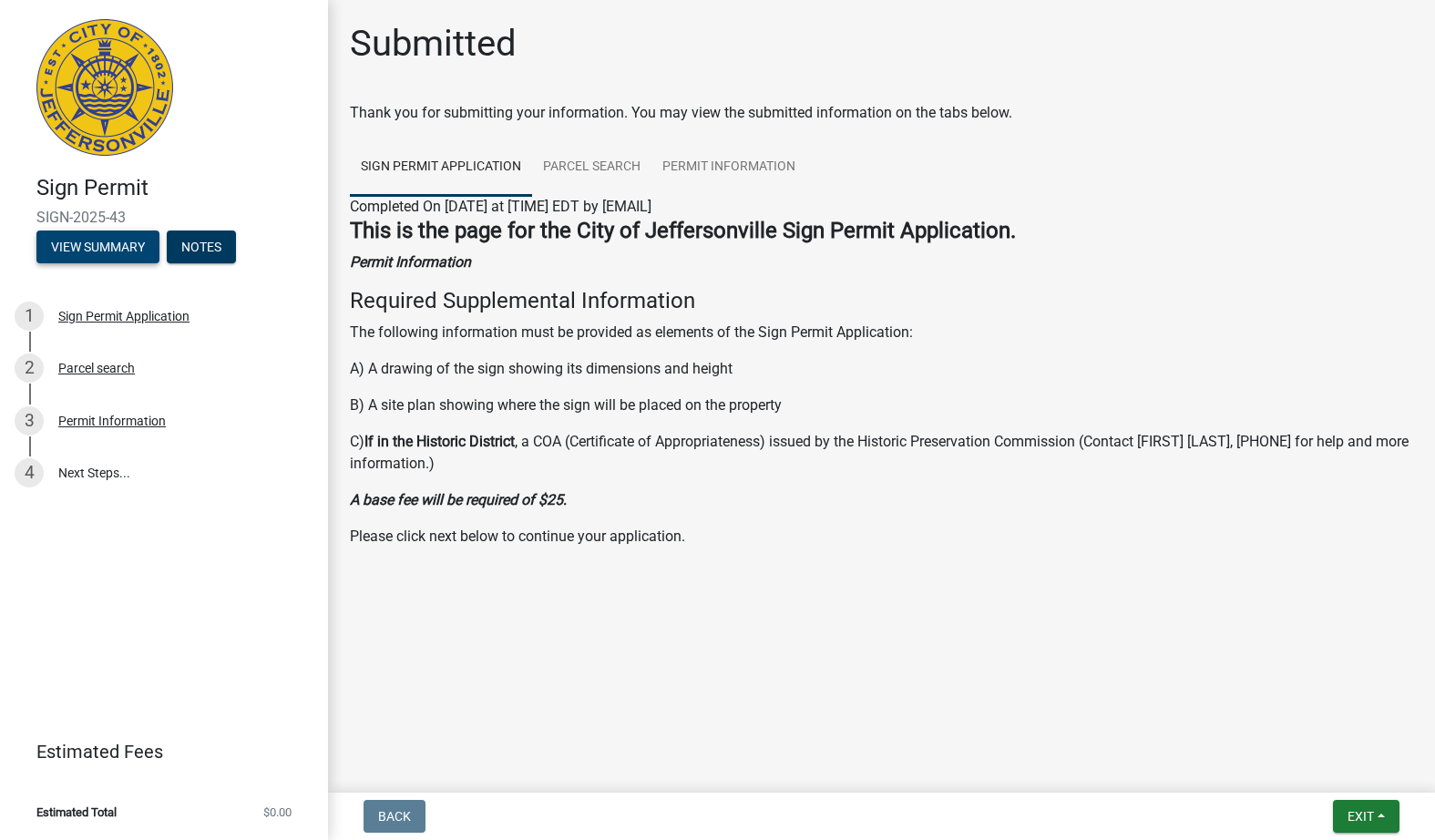 click on "View Summary" at bounding box center [97, 247] 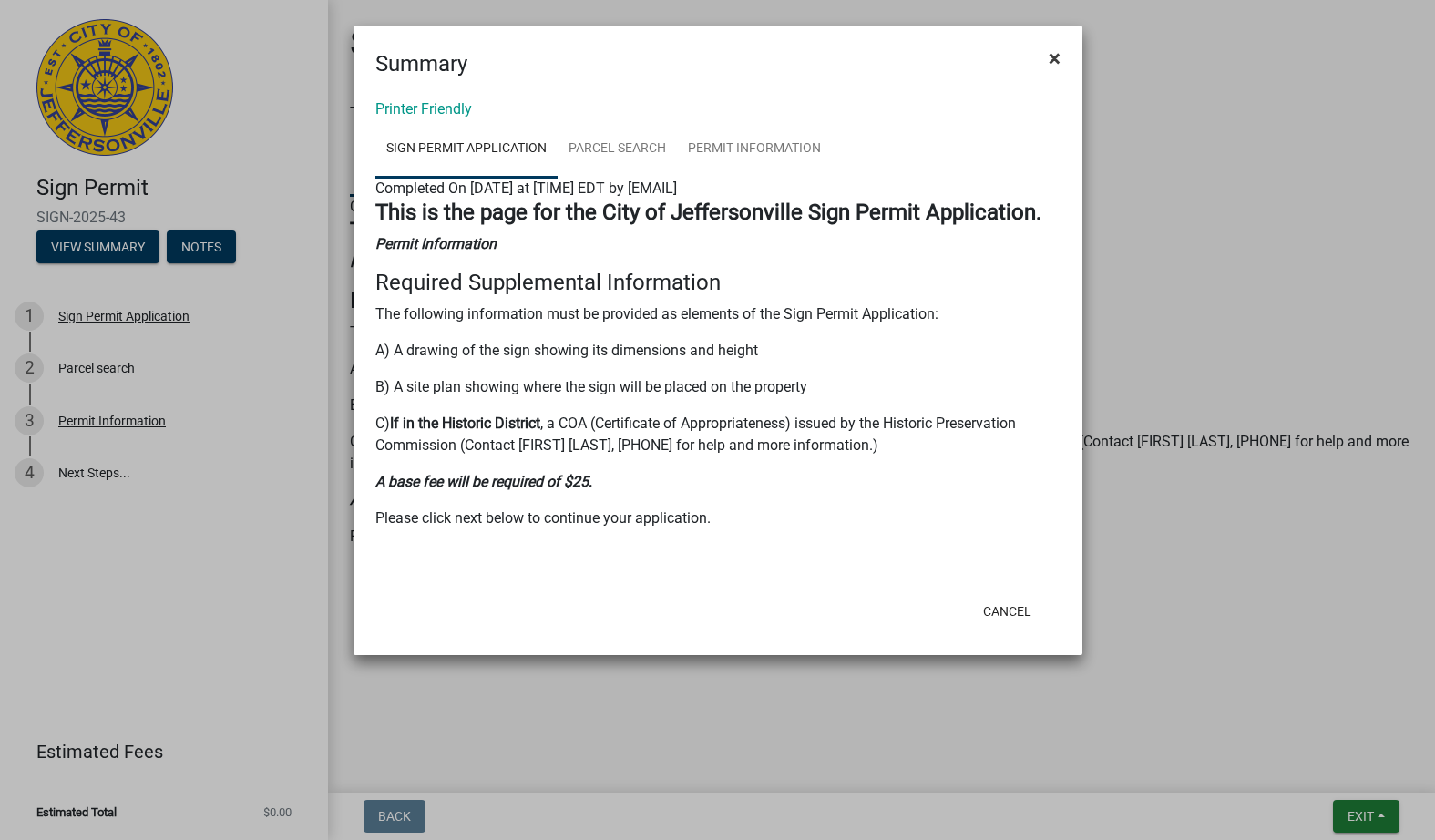 click on "×" 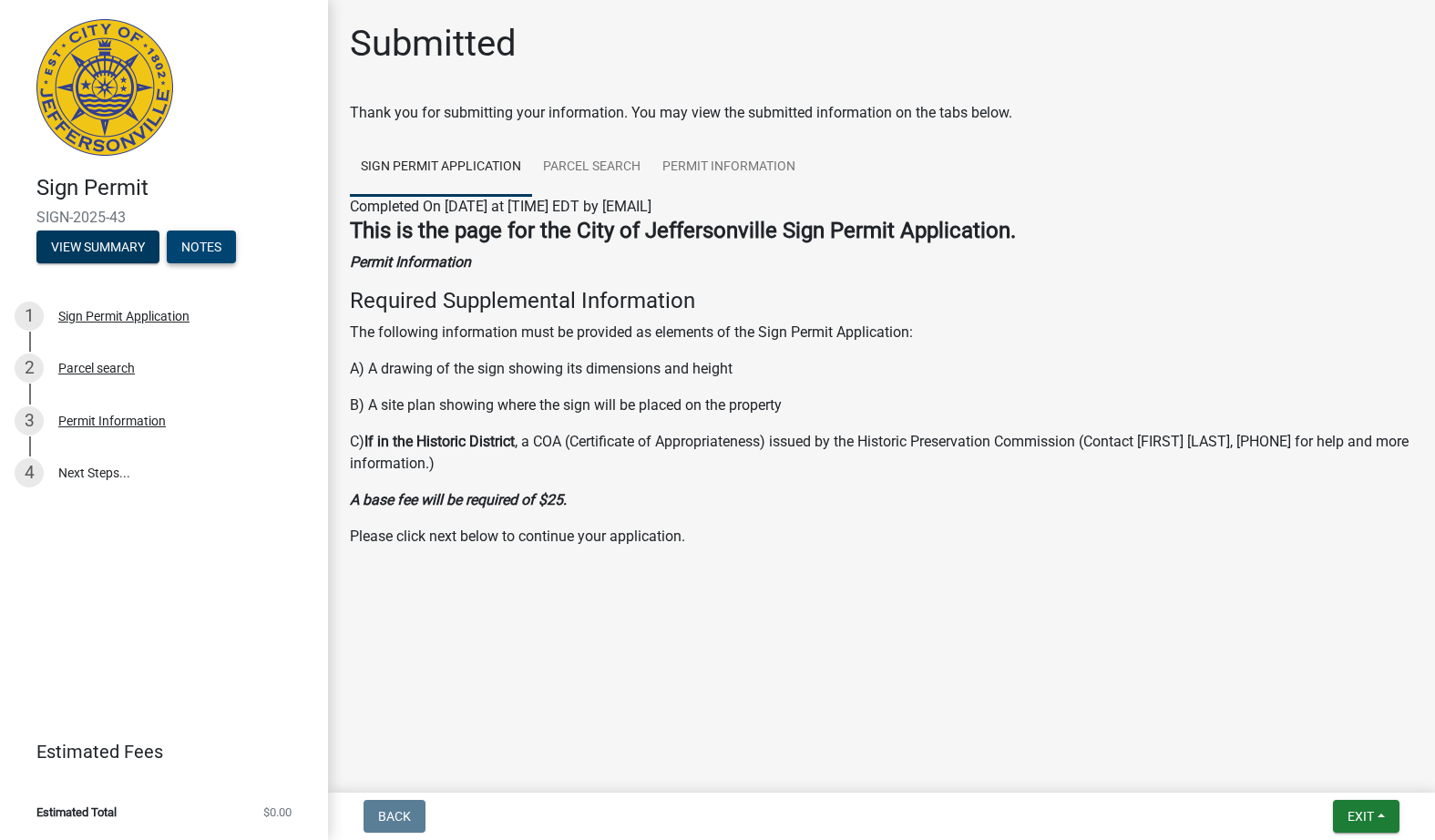 click on "Notes" at bounding box center (201, 247) 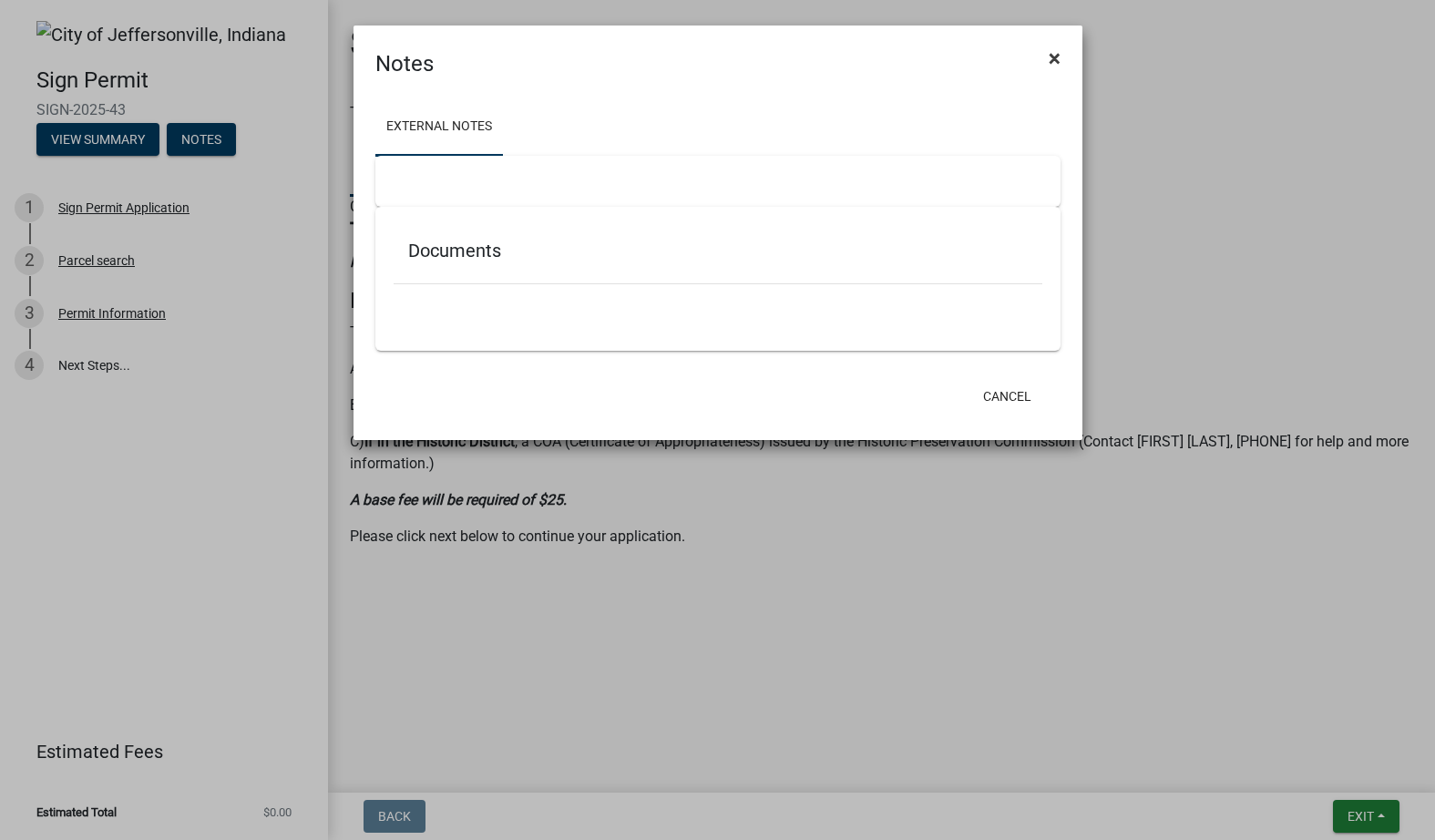 click on "×" 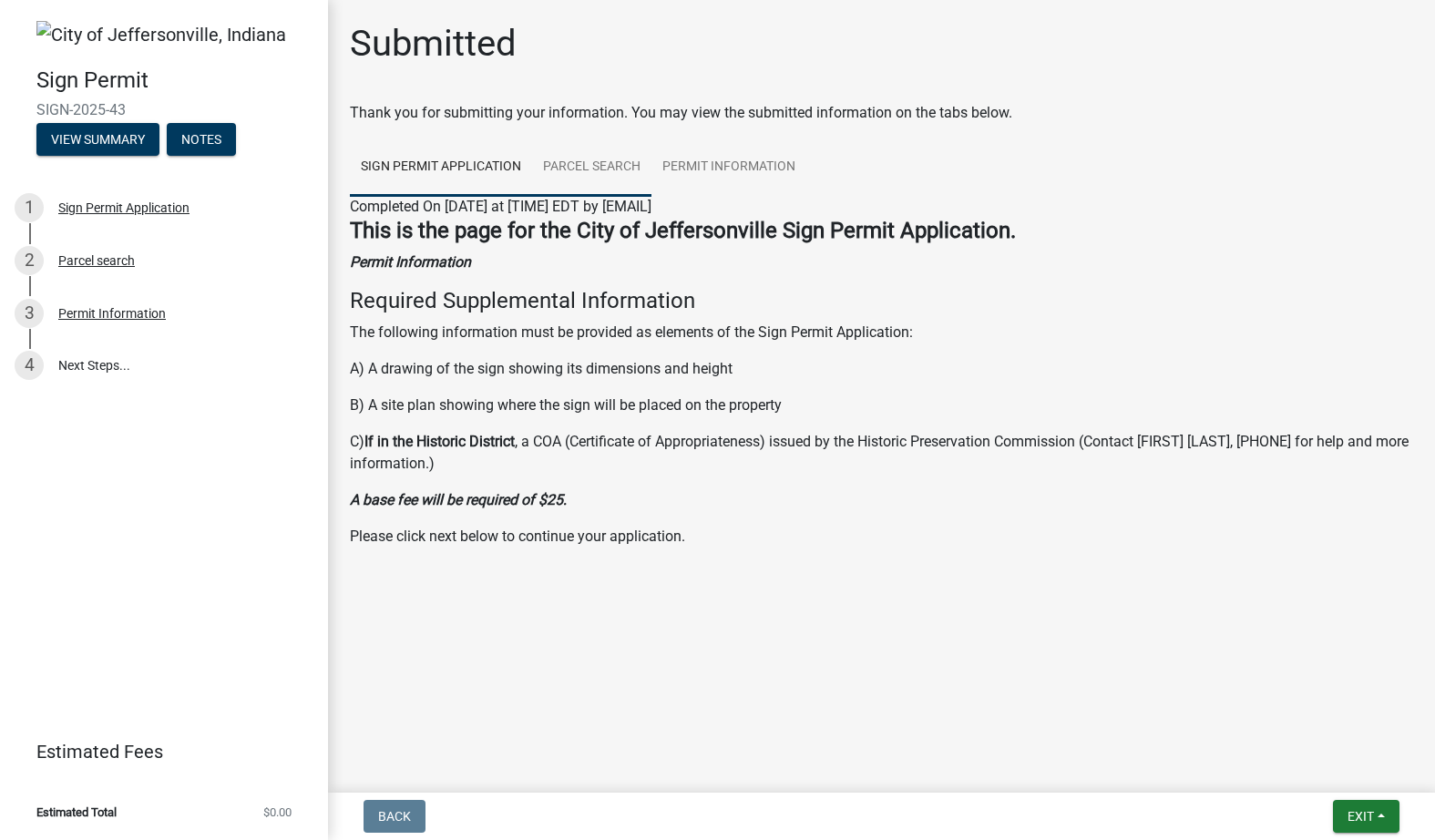 click on "Parcel search" at bounding box center [591, 168] 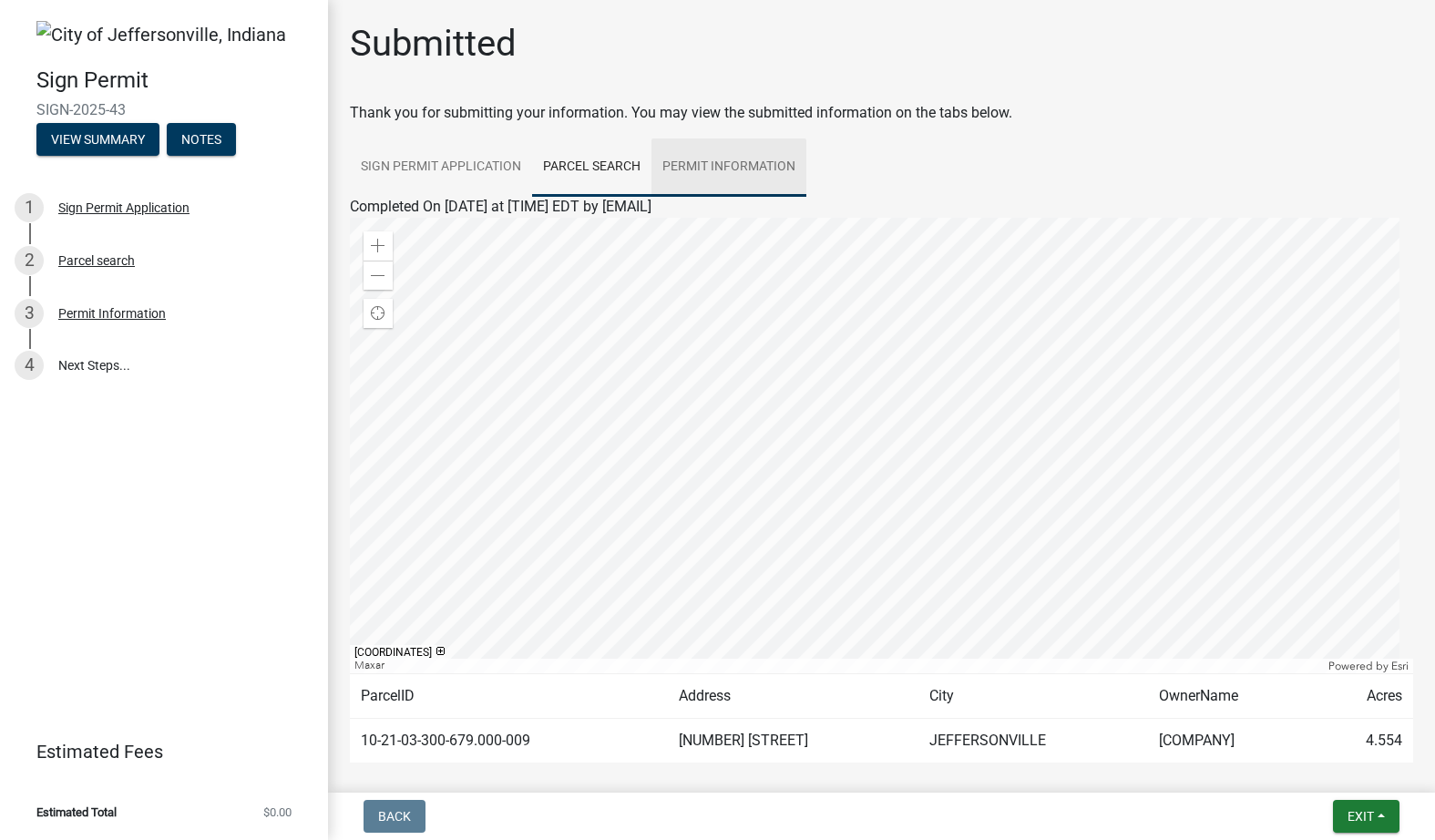 click on "Permit Information" at bounding box center [729, 168] 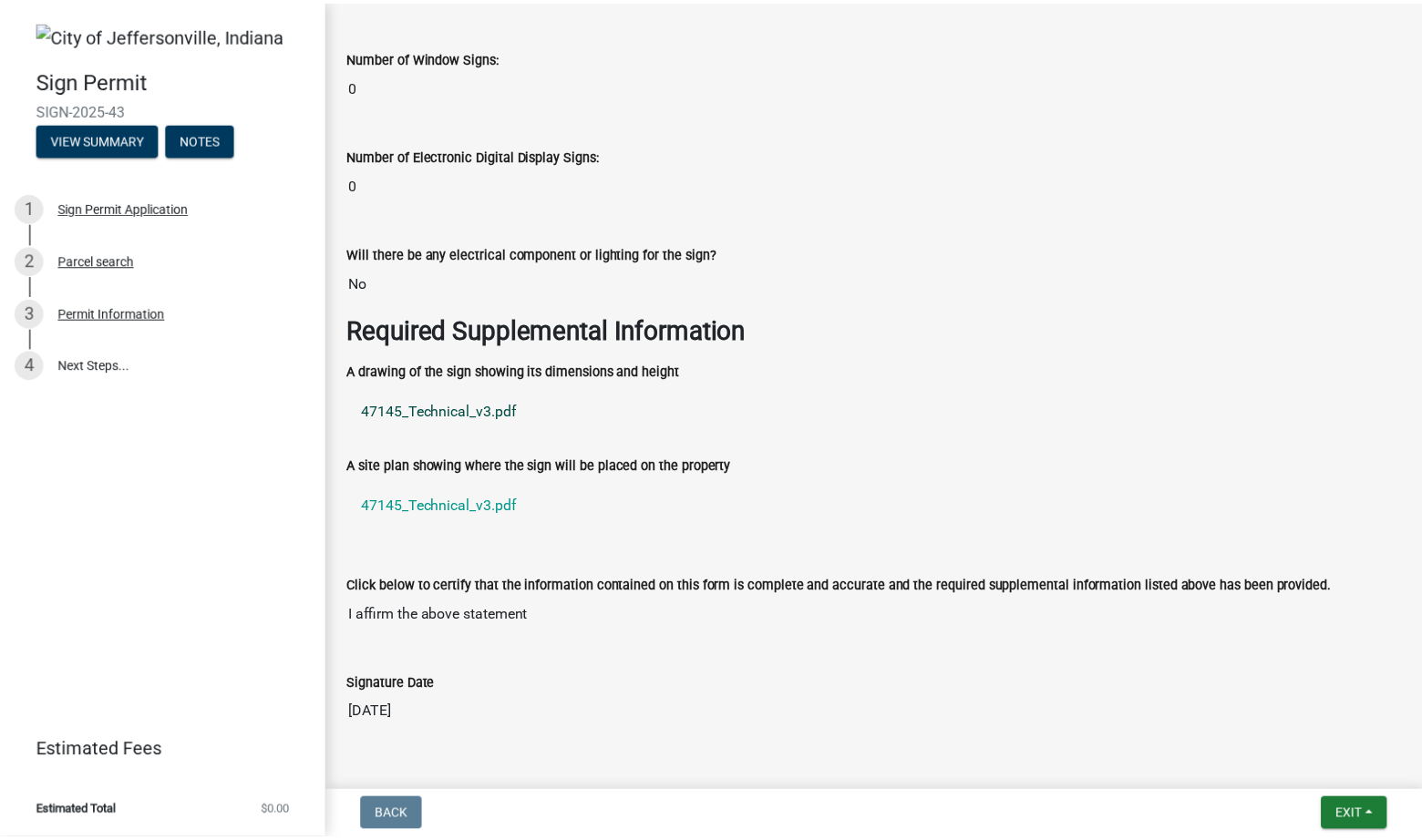scroll, scrollTop: 2832, scrollLeft: 0, axis: vertical 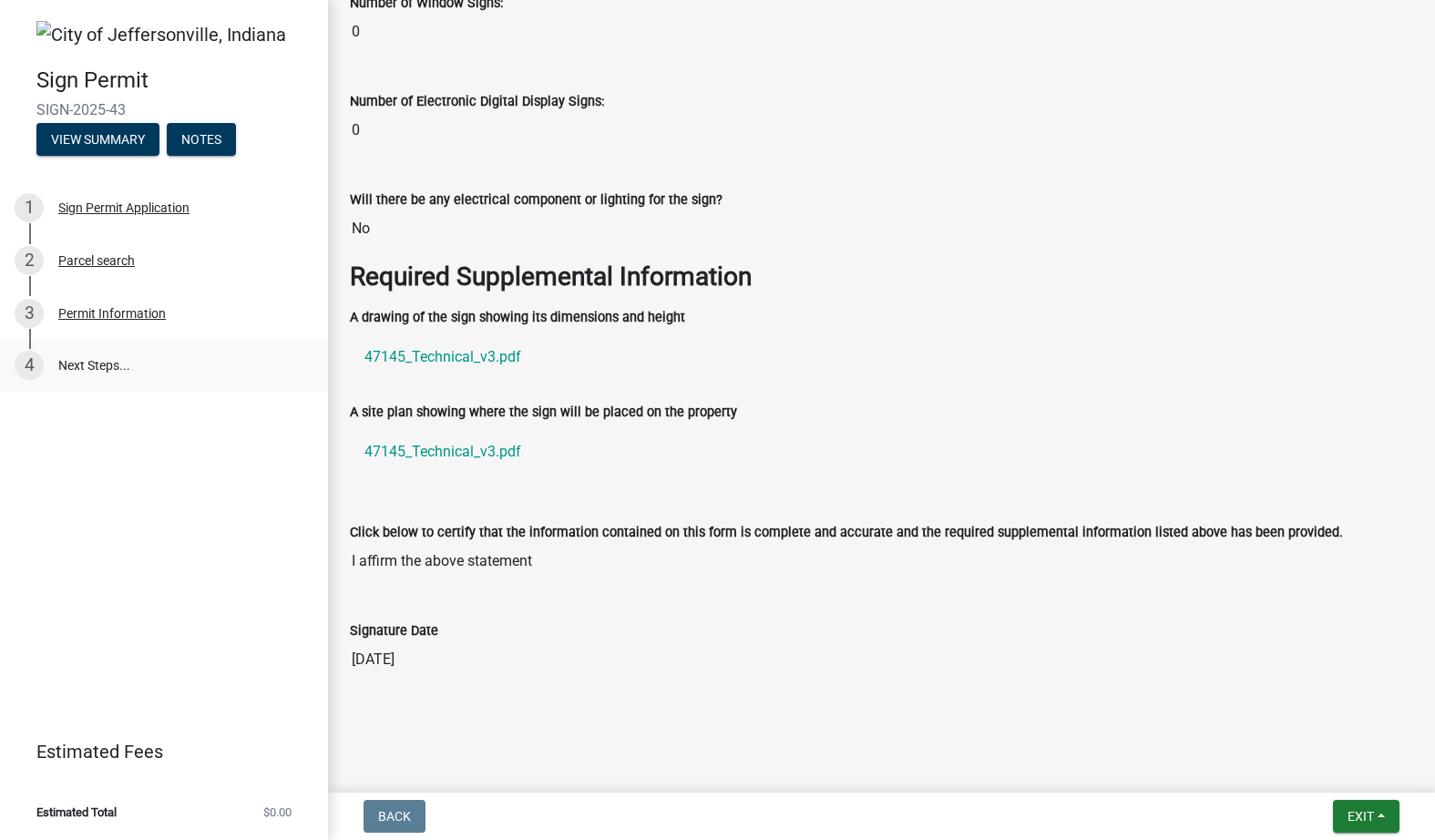 click on "4 Next Steps..." at bounding box center (164, 365) 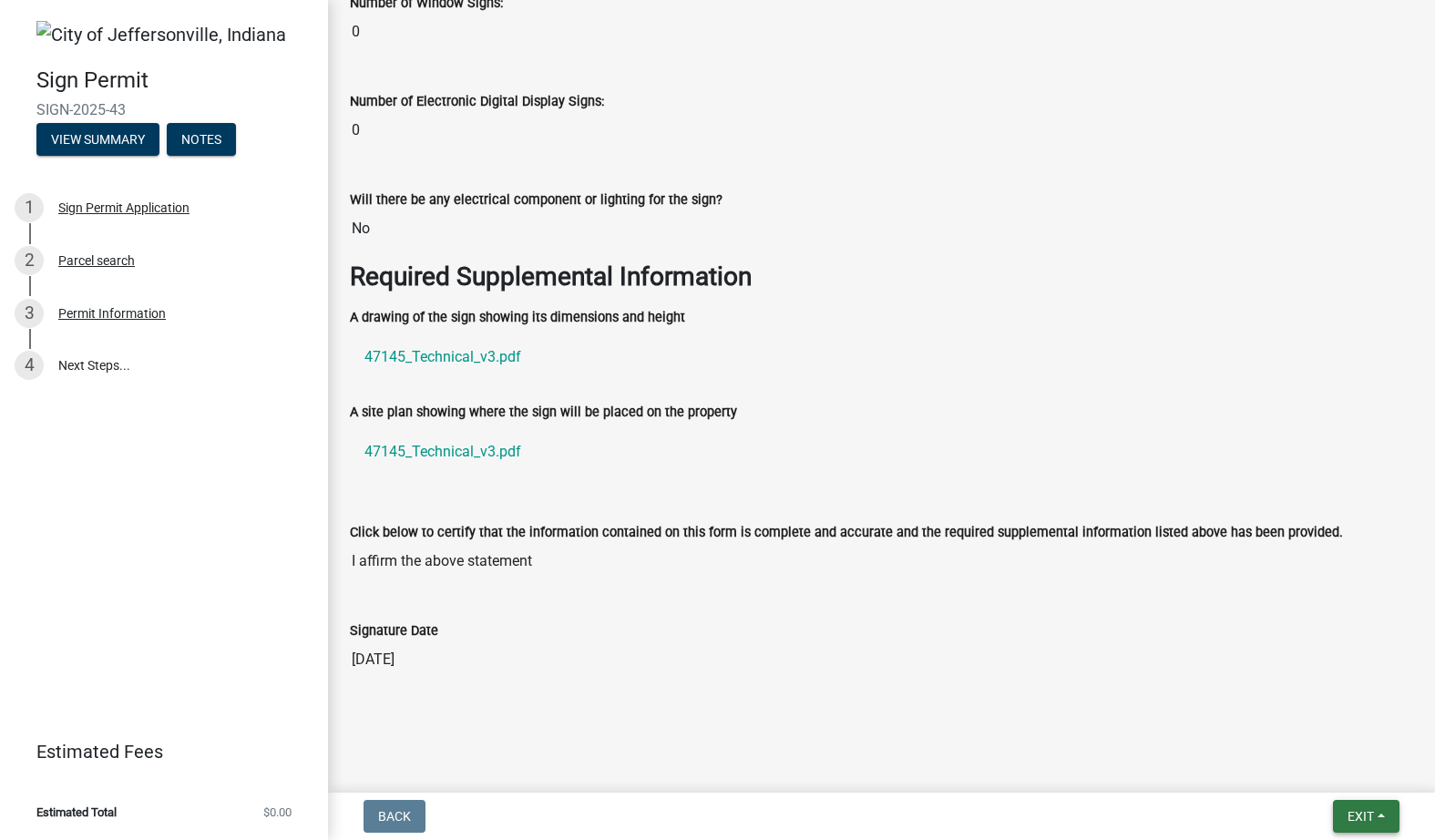 click on "Exit" at bounding box center (1366, 816) 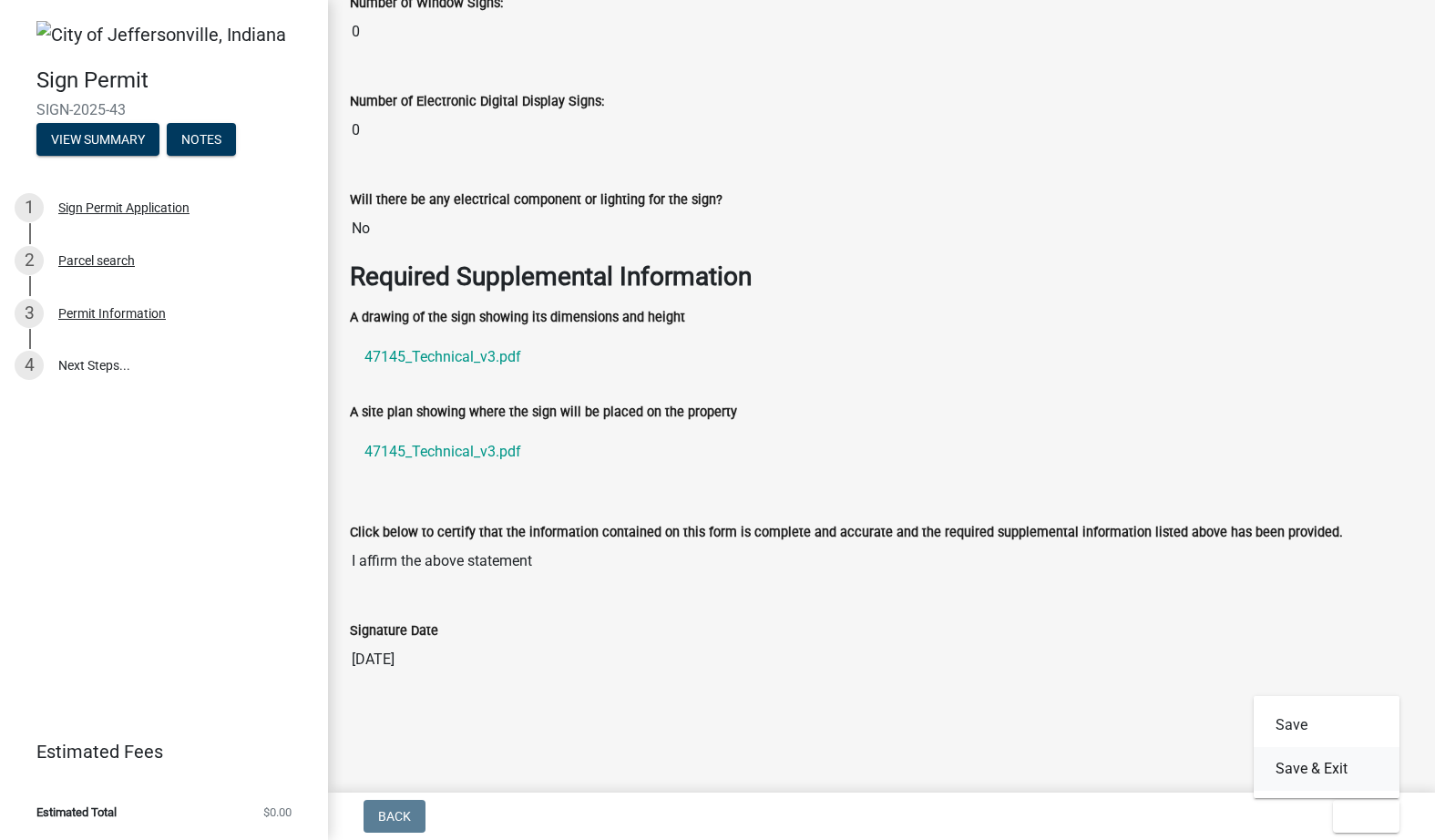 click on "Save & Exit" at bounding box center (1327, 769) 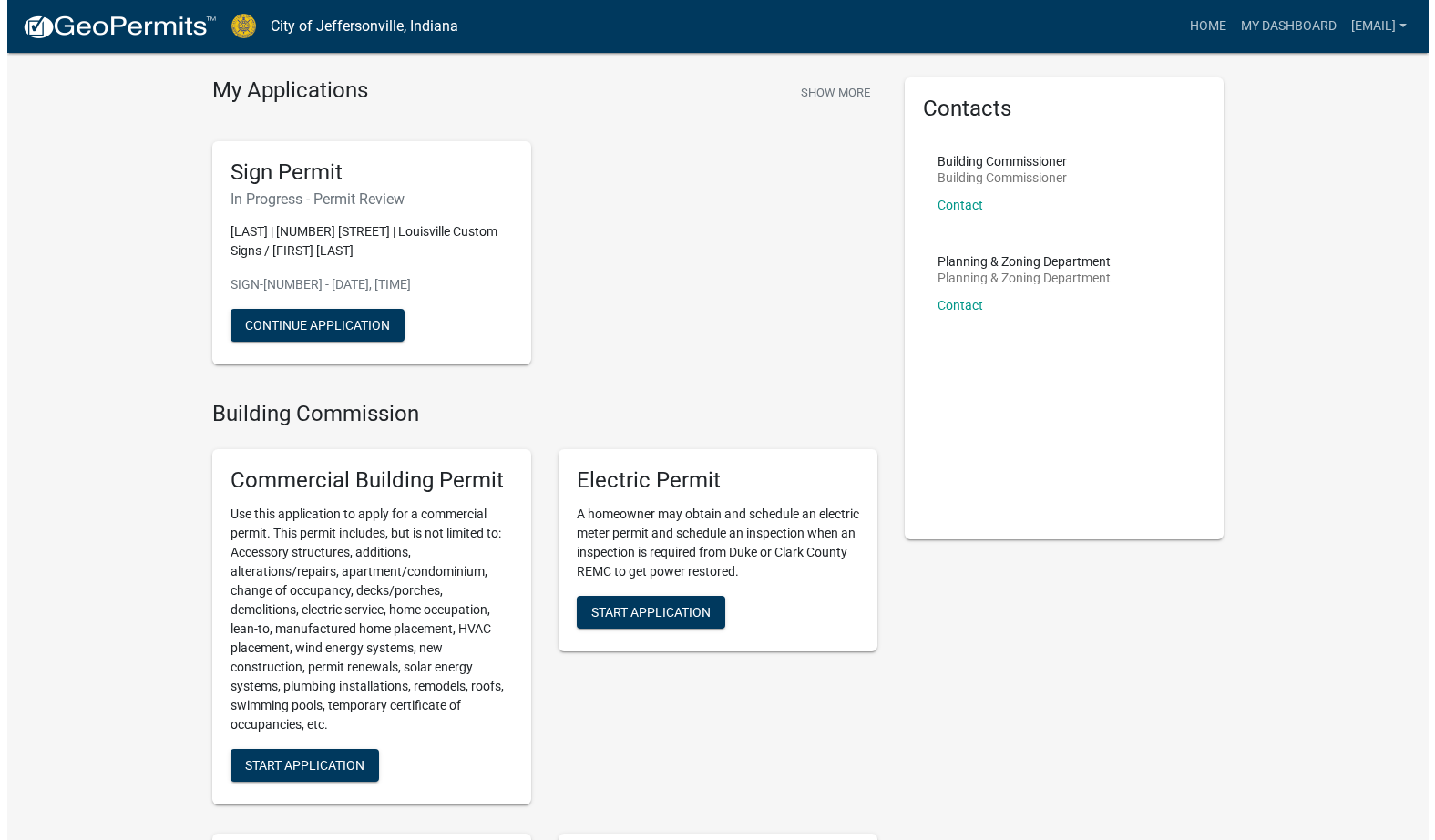 scroll, scrollTop: 0, scrollLeft: 0, axis: both 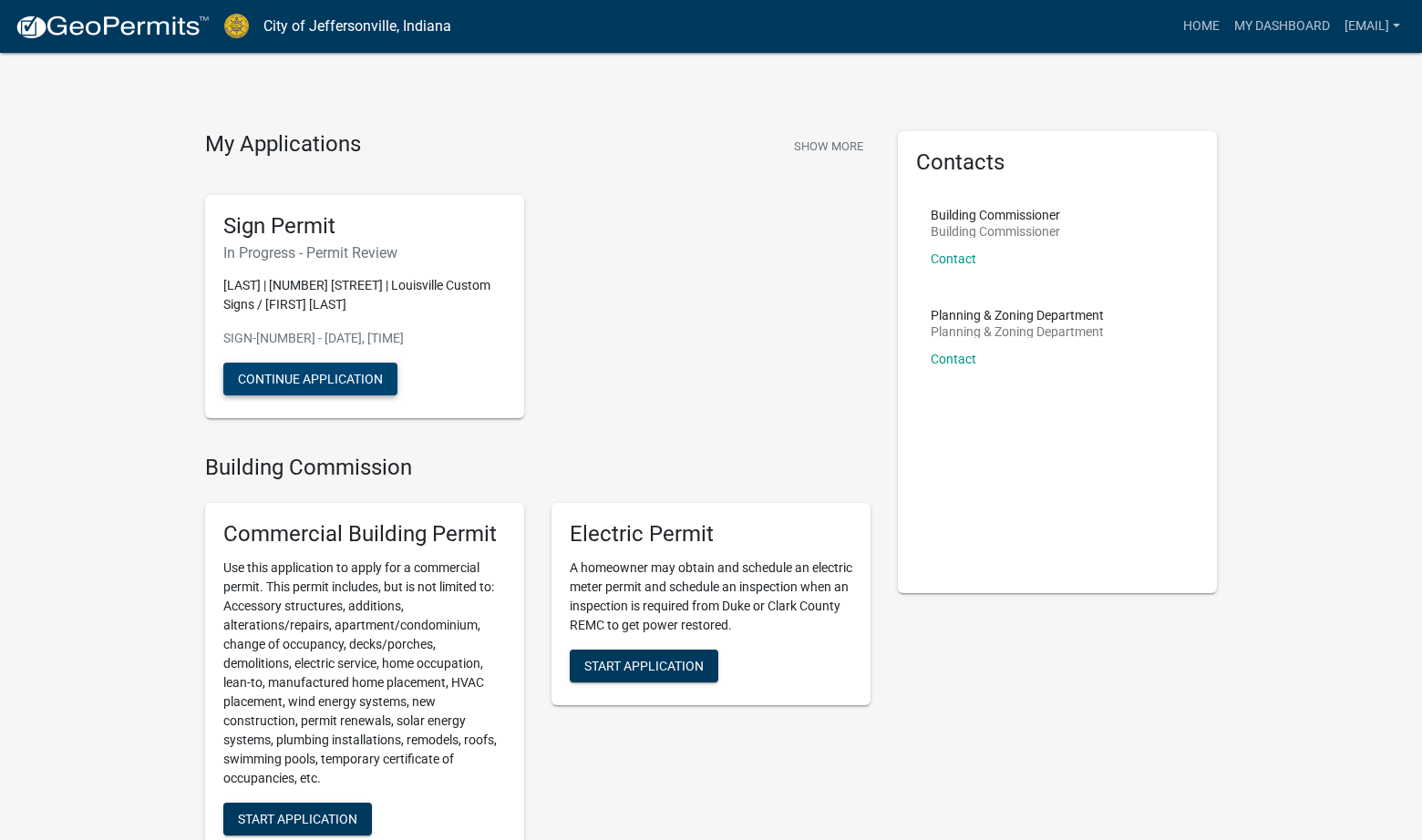 click on "Continue Application" 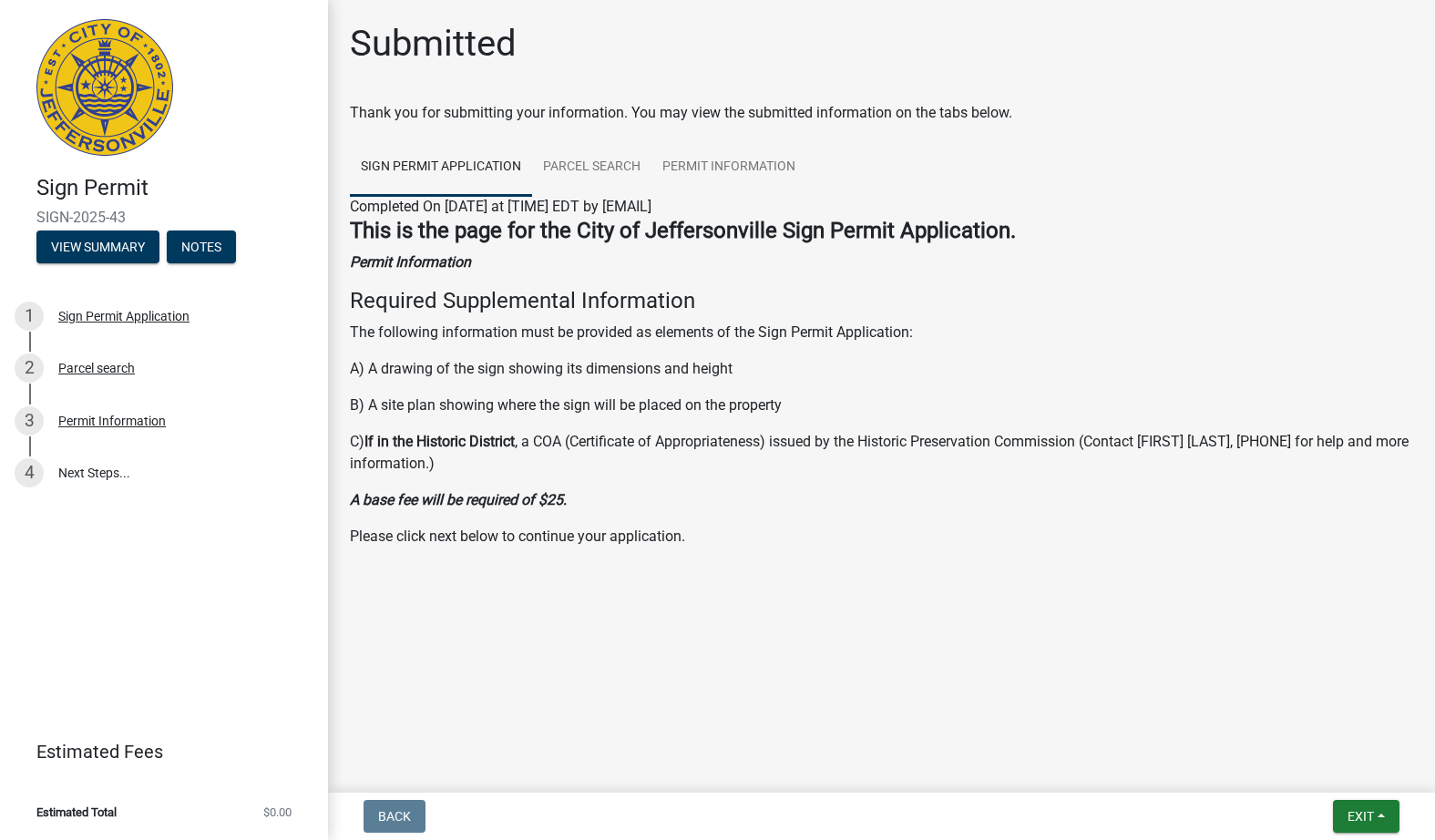 click at bounding box center (105, 87) 